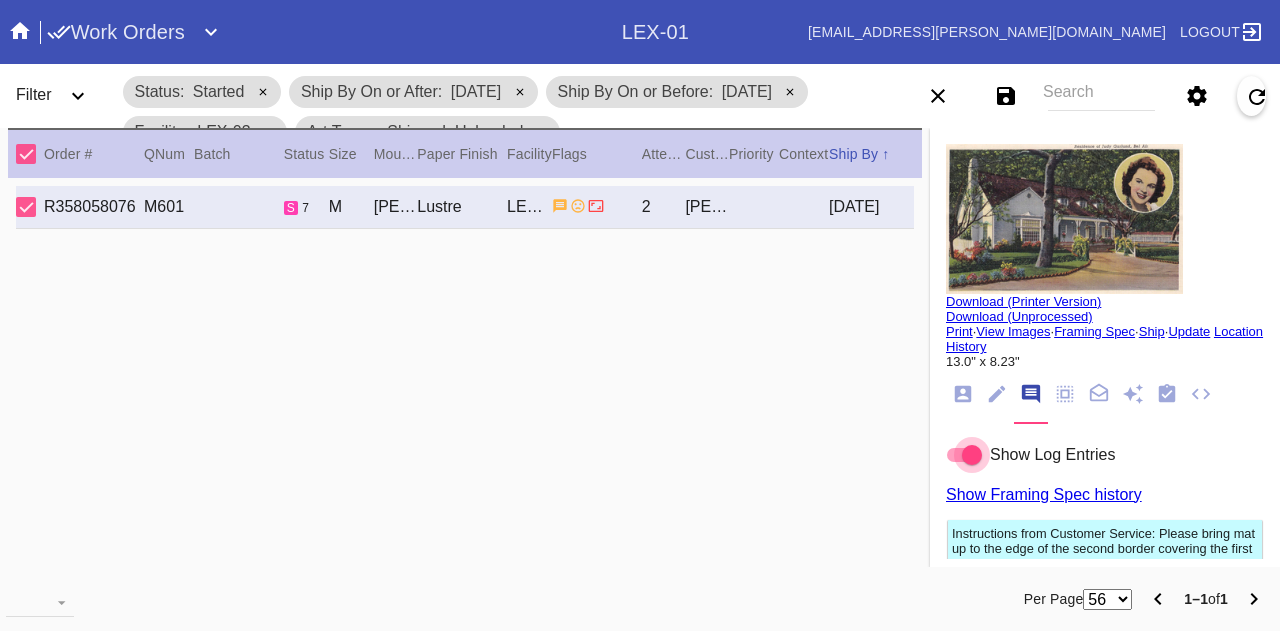 scroll, scrollTop: 0, scrollLeft: 0, axis: both 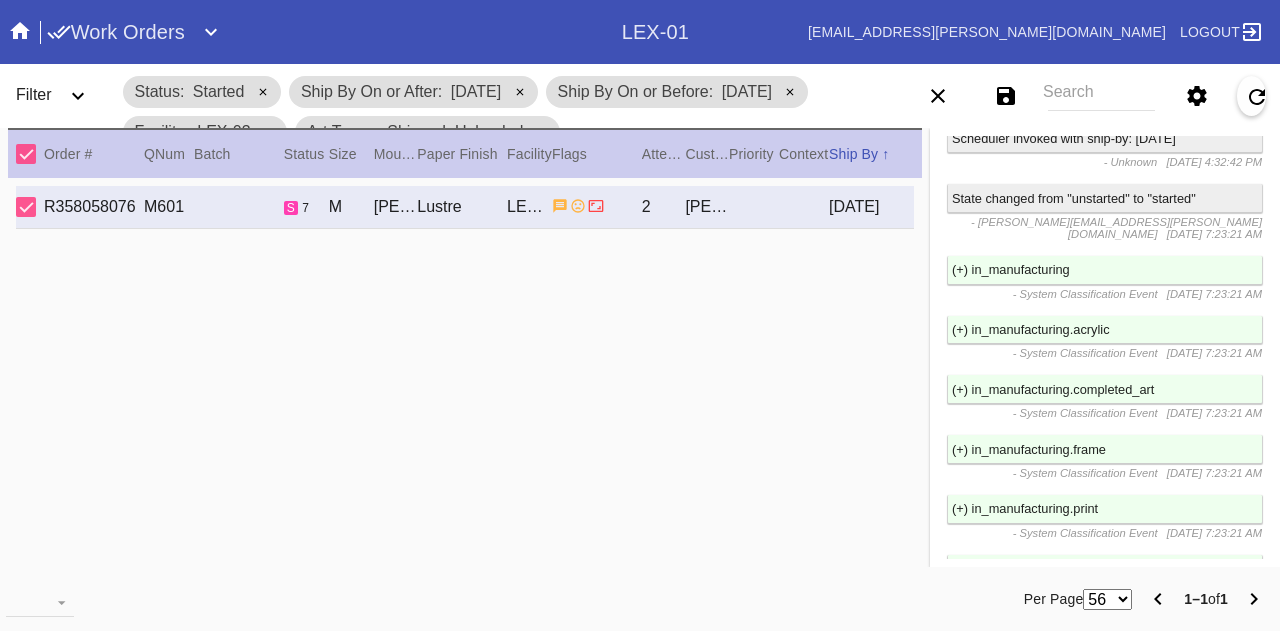 click on "Search" at bounding box center (1101, 96) 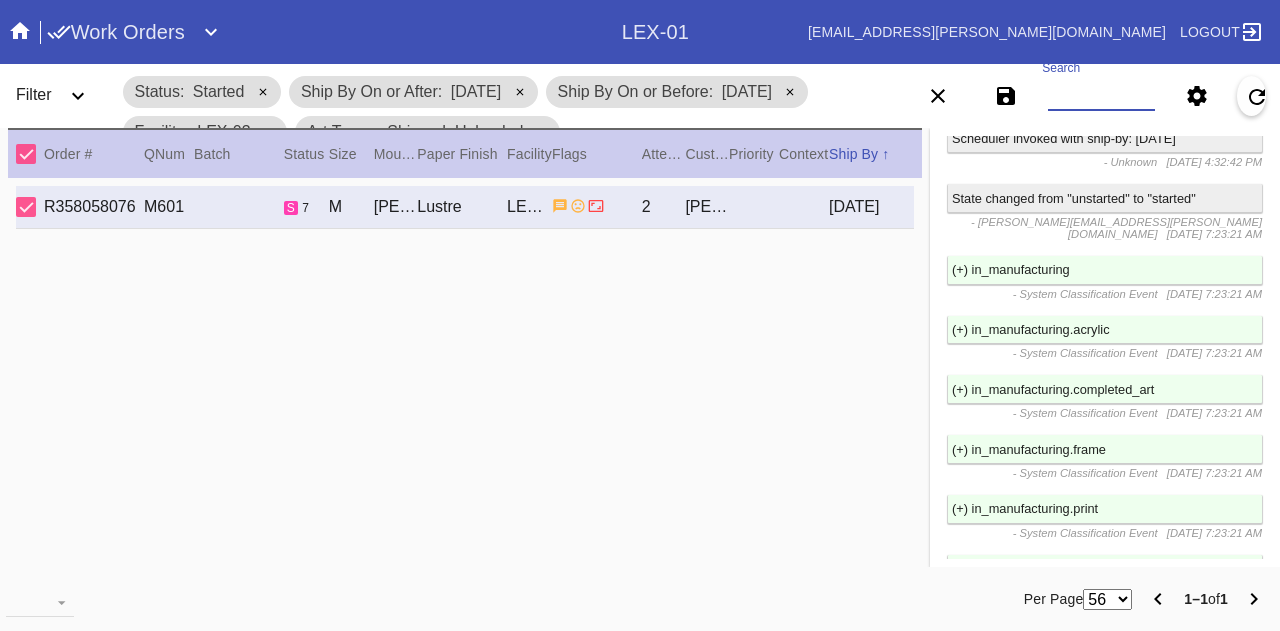 click on "Search" at bounding box center [1101, 96] 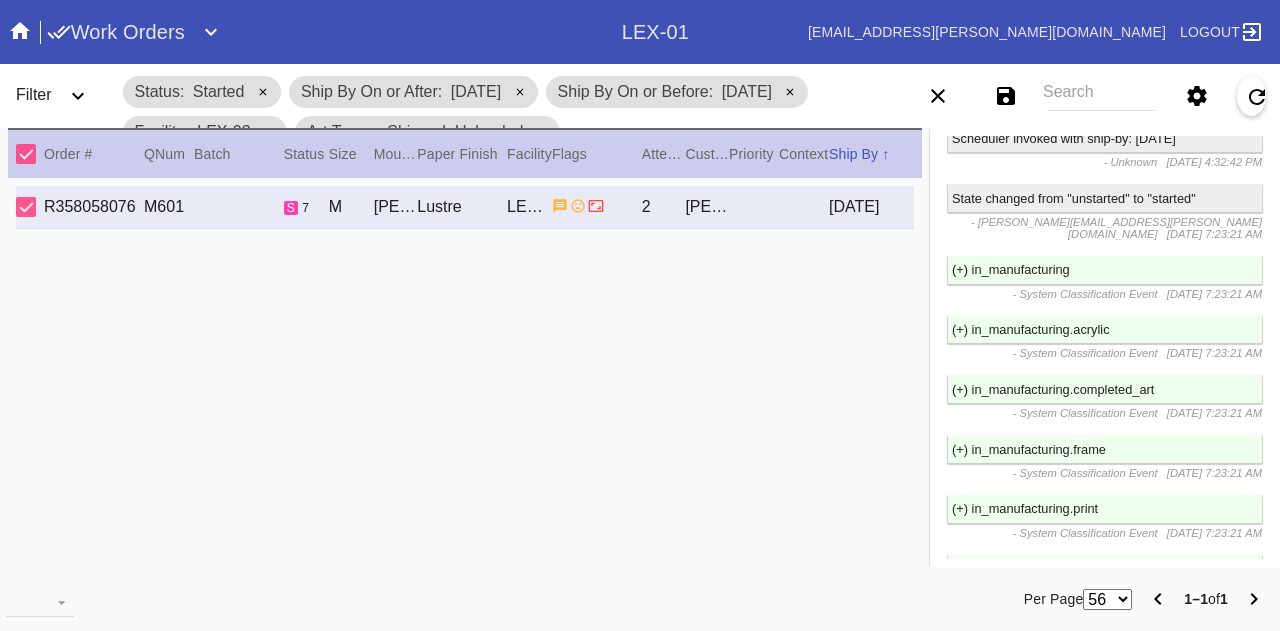 click on "Search" at bounding box center [1101, 96] 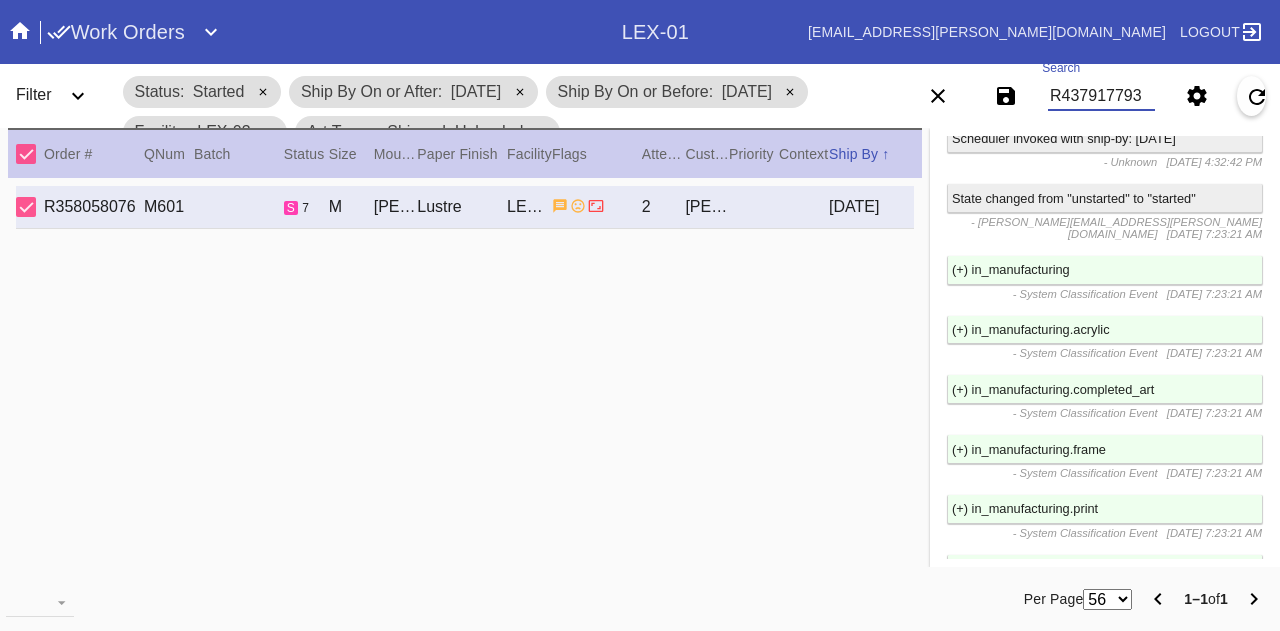 type on "R437917793" 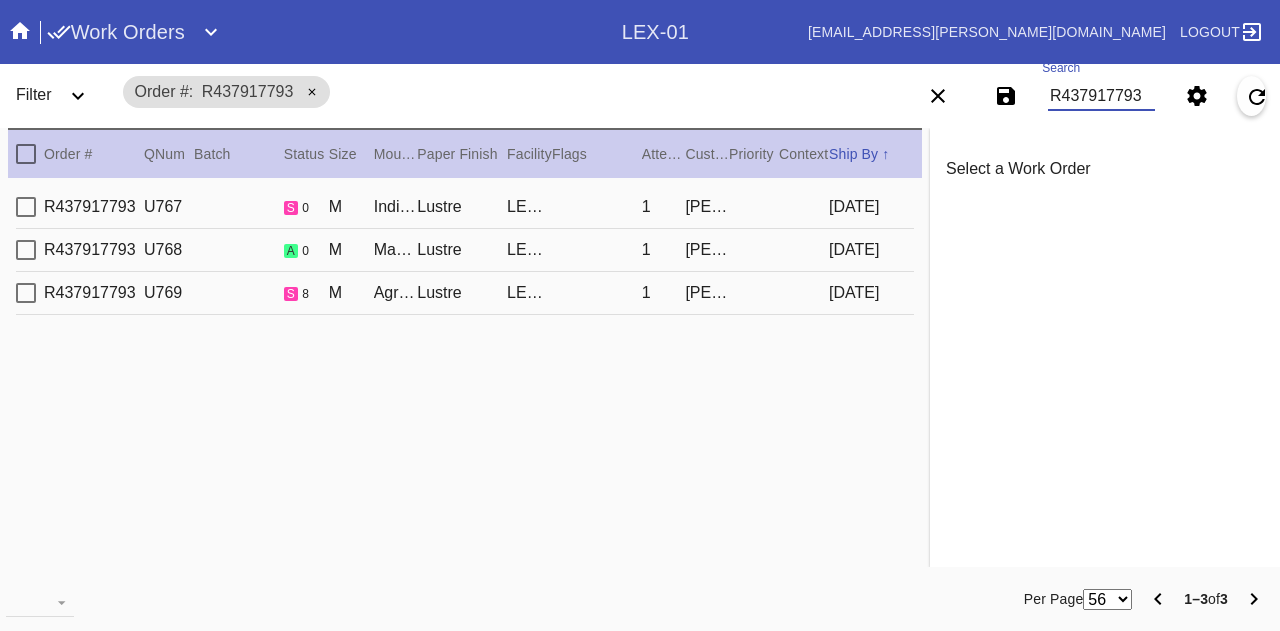 scroll, scrollTop: 0, scrollLeft: 0, axis: both 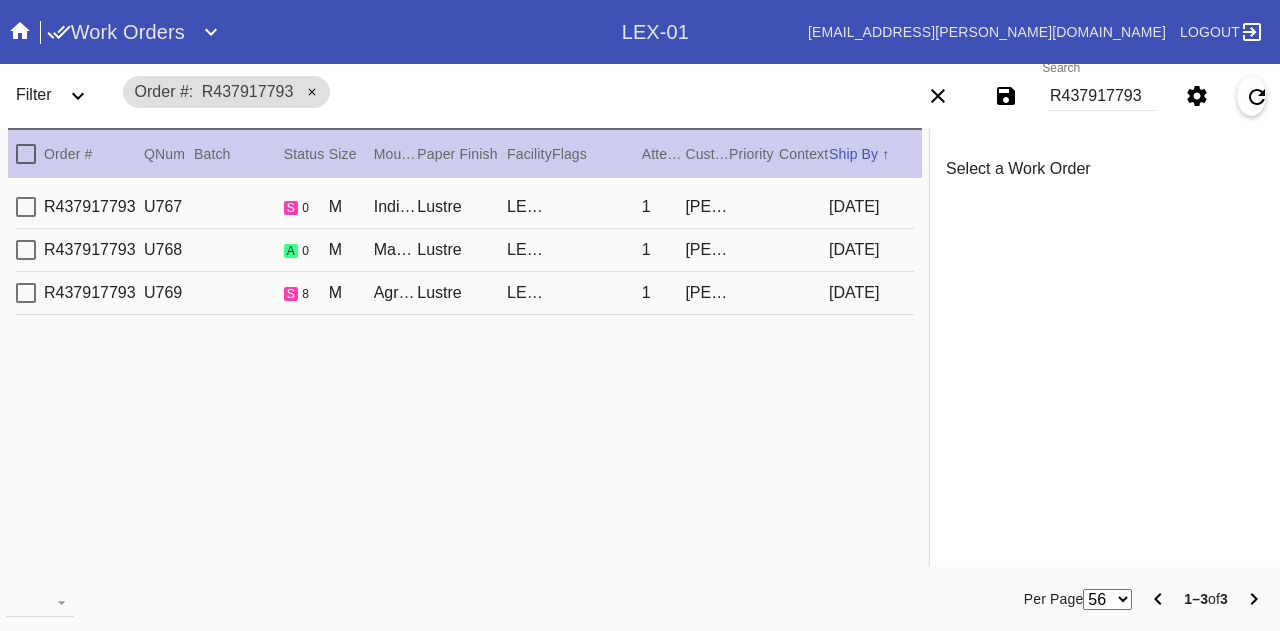 click on "Madrid / No Mat" at bounding box center (396, 250) 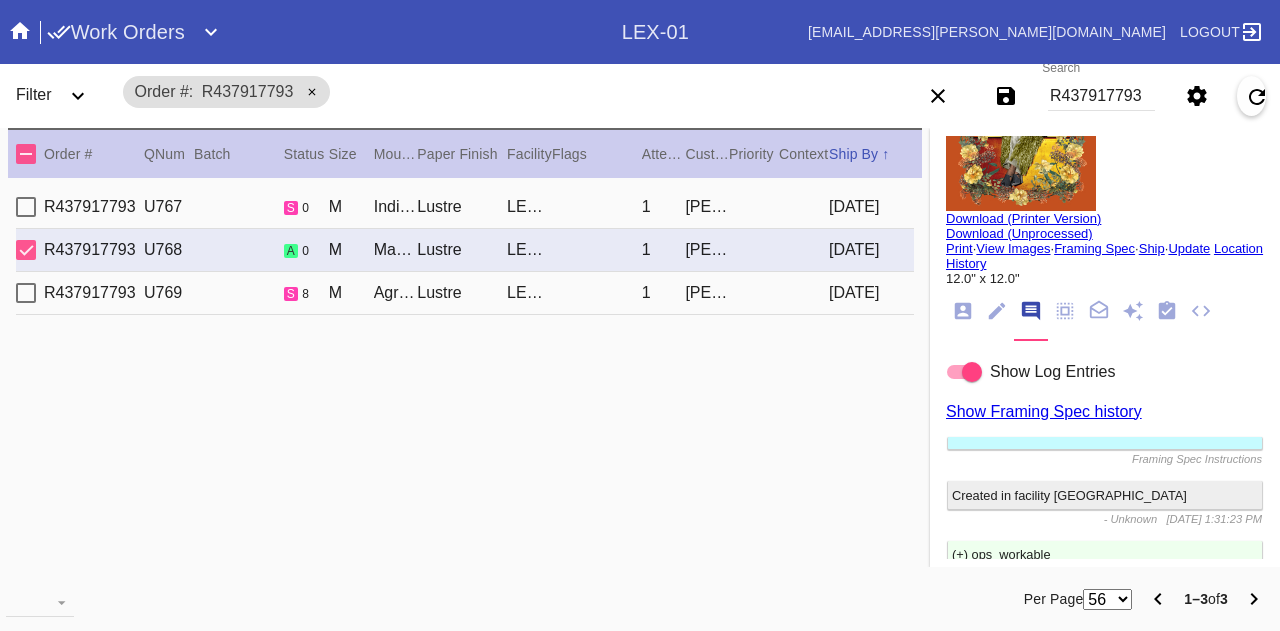 scroll, scrollTop: 0, scrollLeft: 0, axis: both 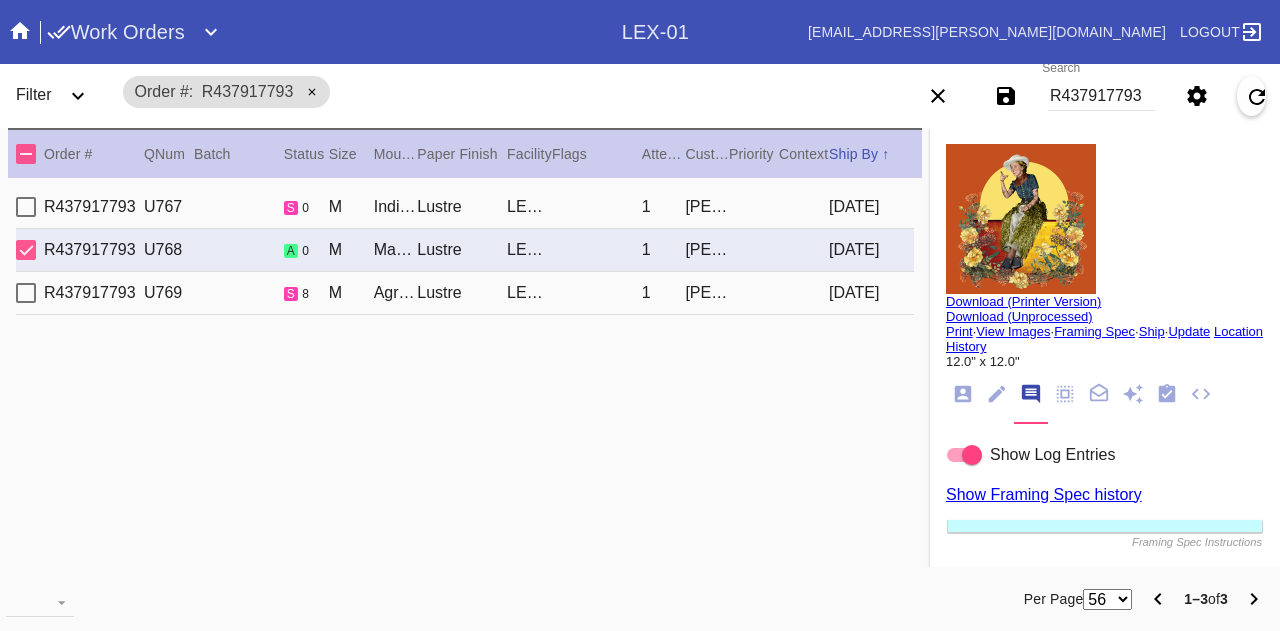 click on "Print" at bounding box center [959, 331] 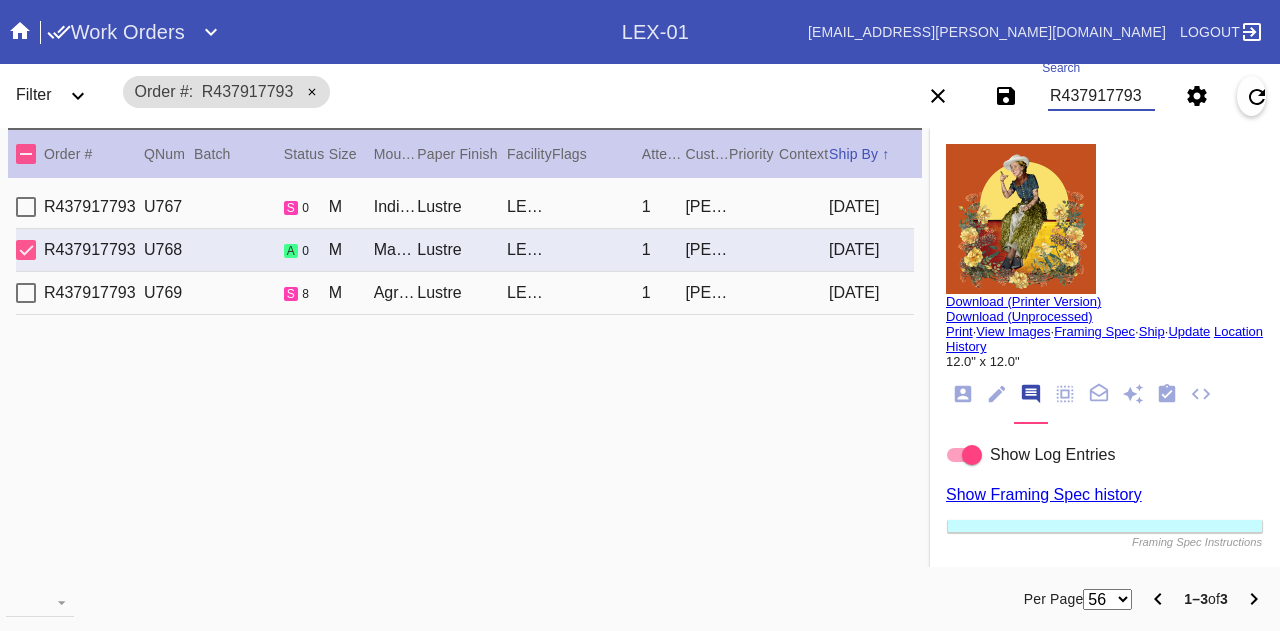 click on "R437917793" at bounding box center [1101, 96] 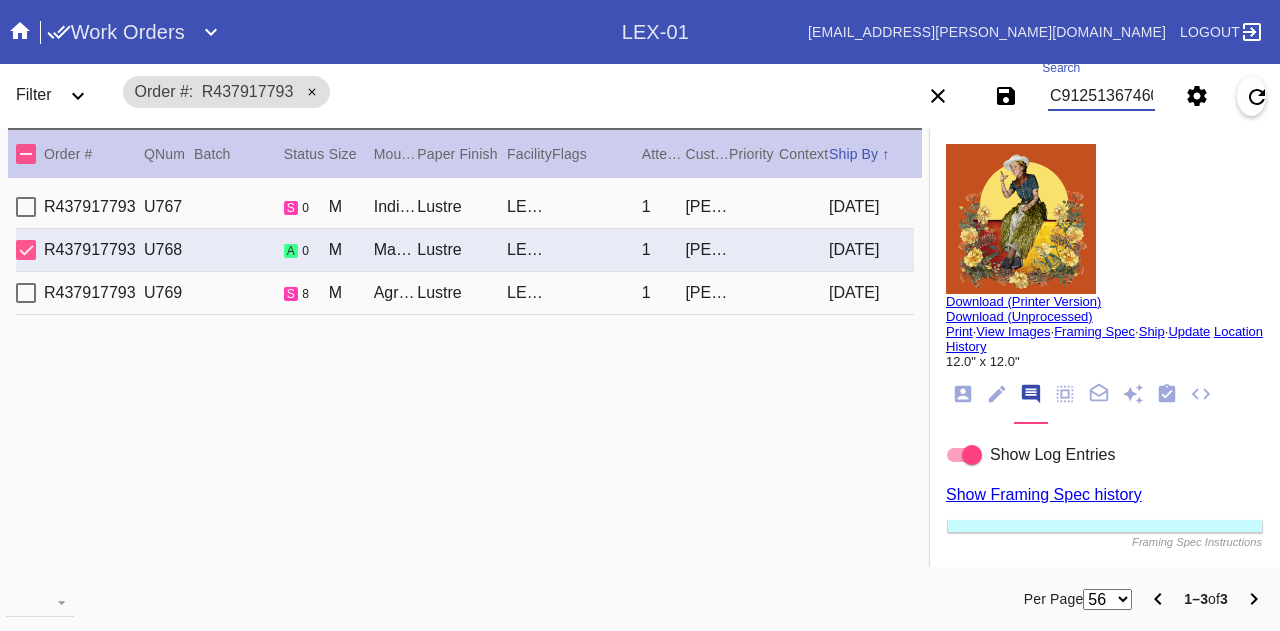 scroll, scrollTop: 0, scrollLeft: 6, axis: horizontal 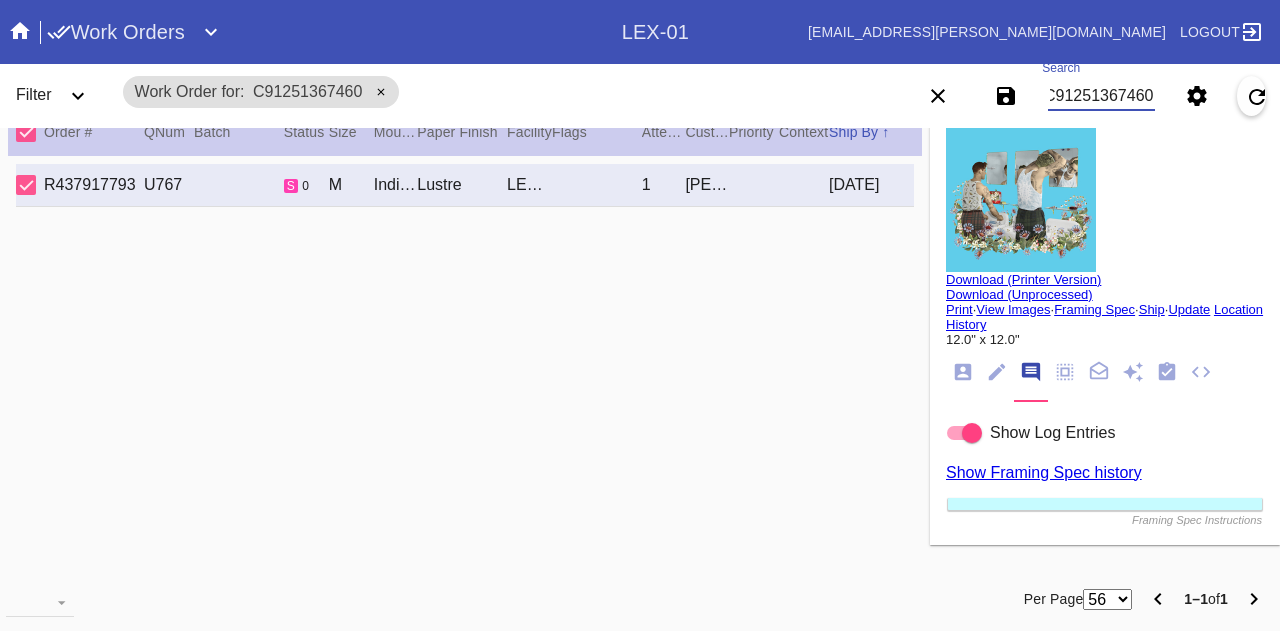 click on "C91251367460" at bounding box center (1101, 96) 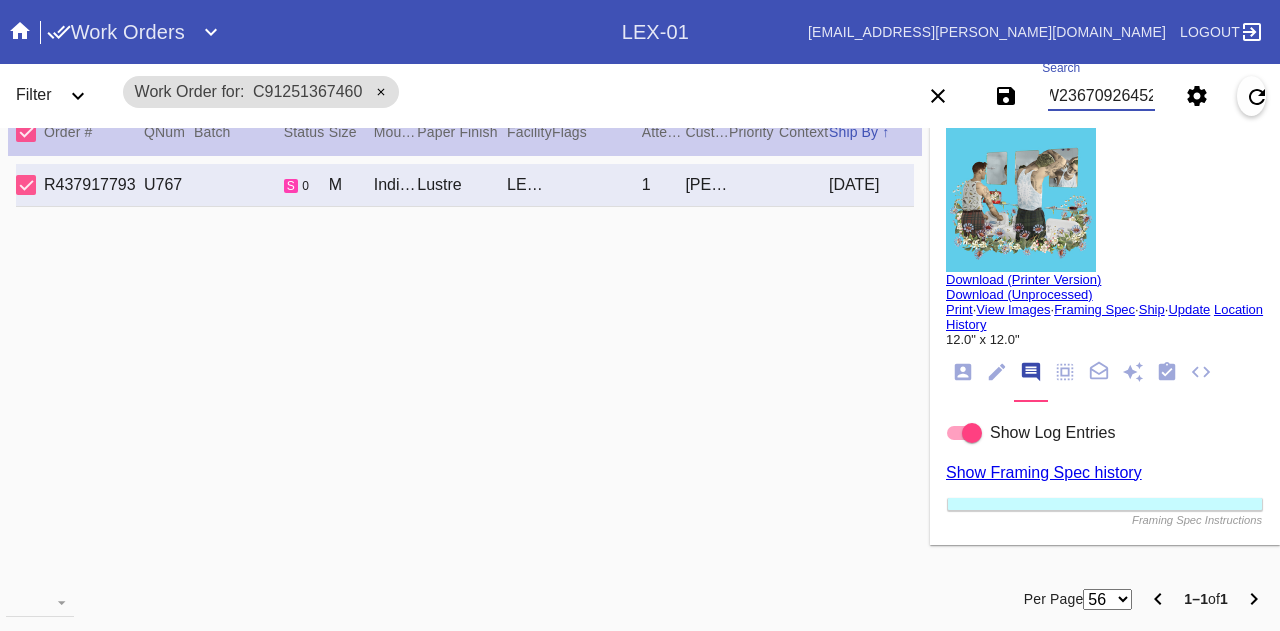 type on "W236709264526413" 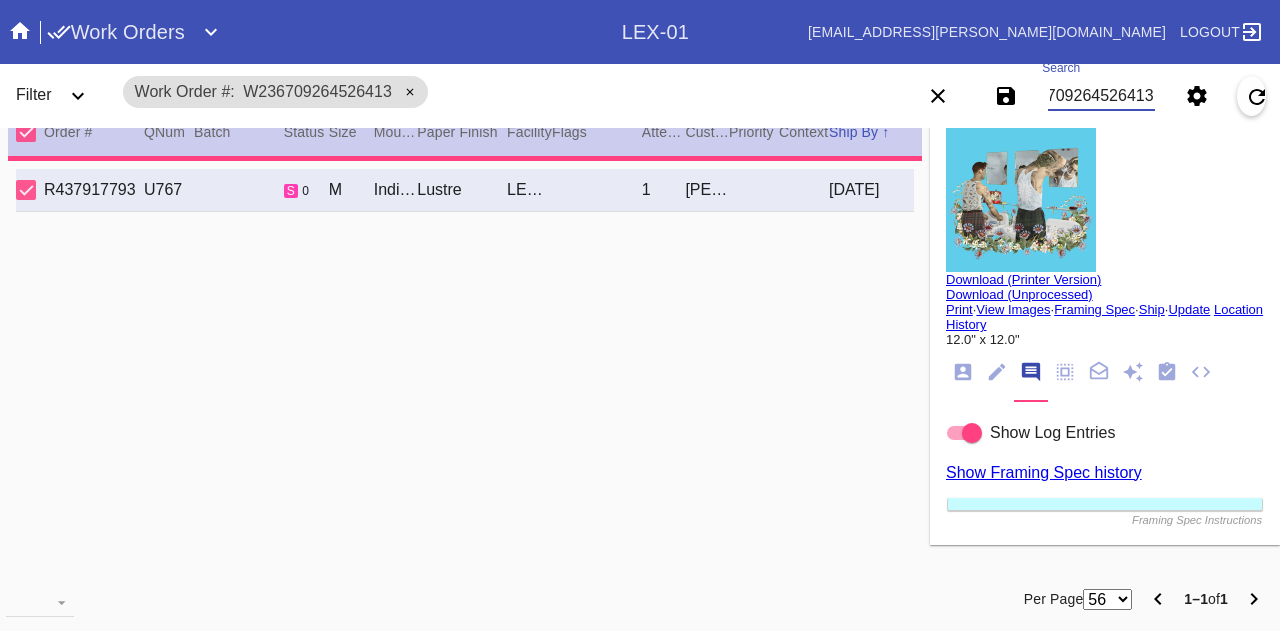 type on "***" 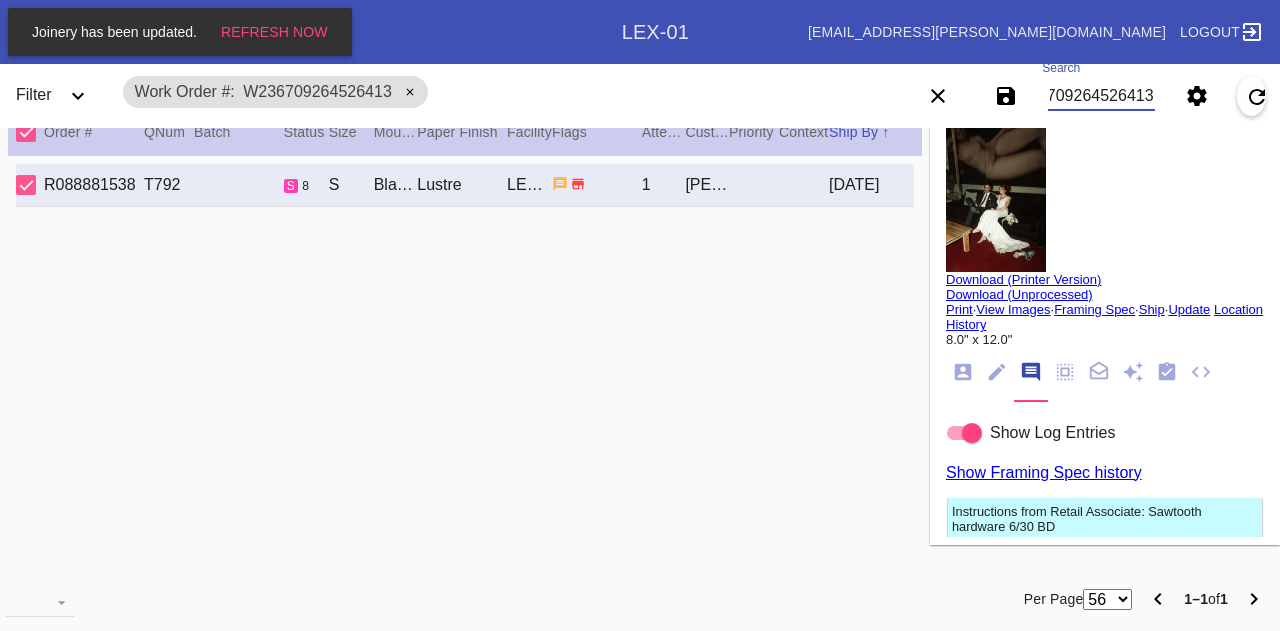 scroll, scrollTop: 0, scrollLeft: 0, axis: both 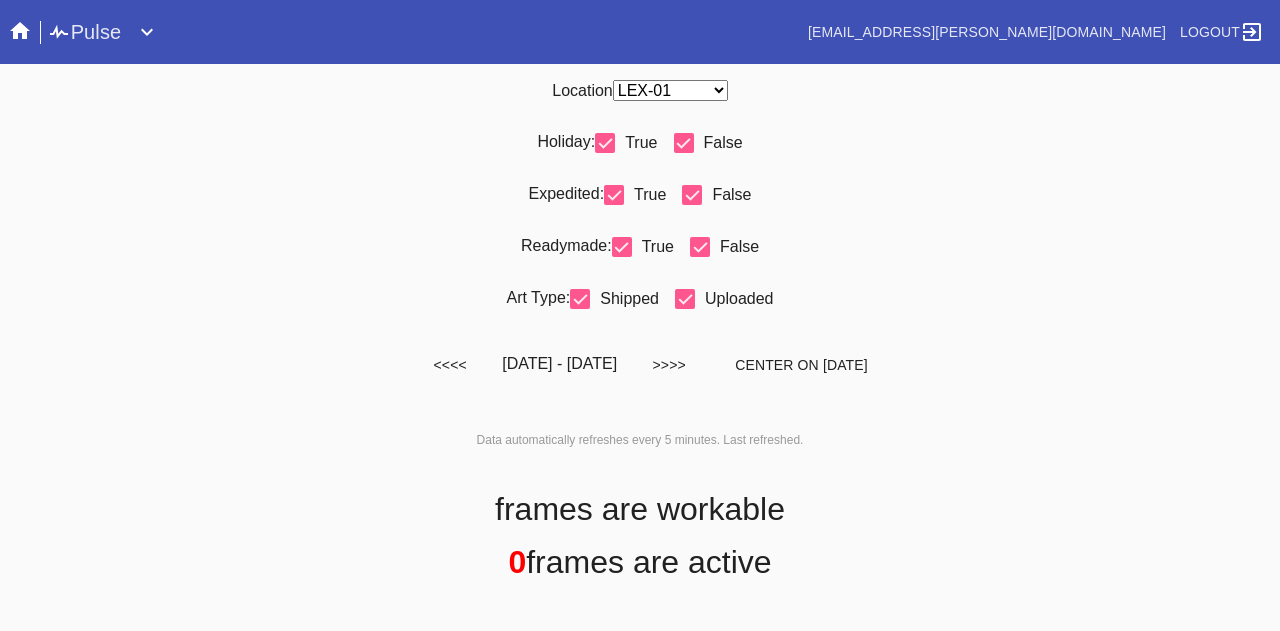 click on "Any Location DCA-05 ELP-01 LAS-01 LEX-01 LEX-03" at bounding box center (670, 90) 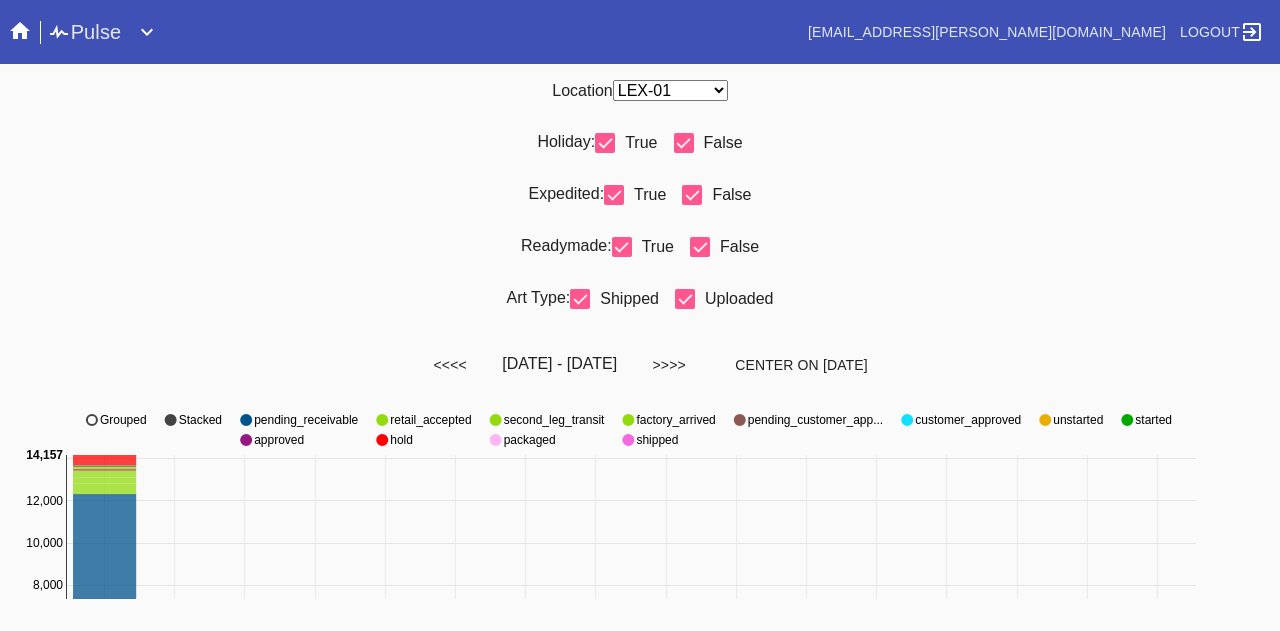select on "number:31" 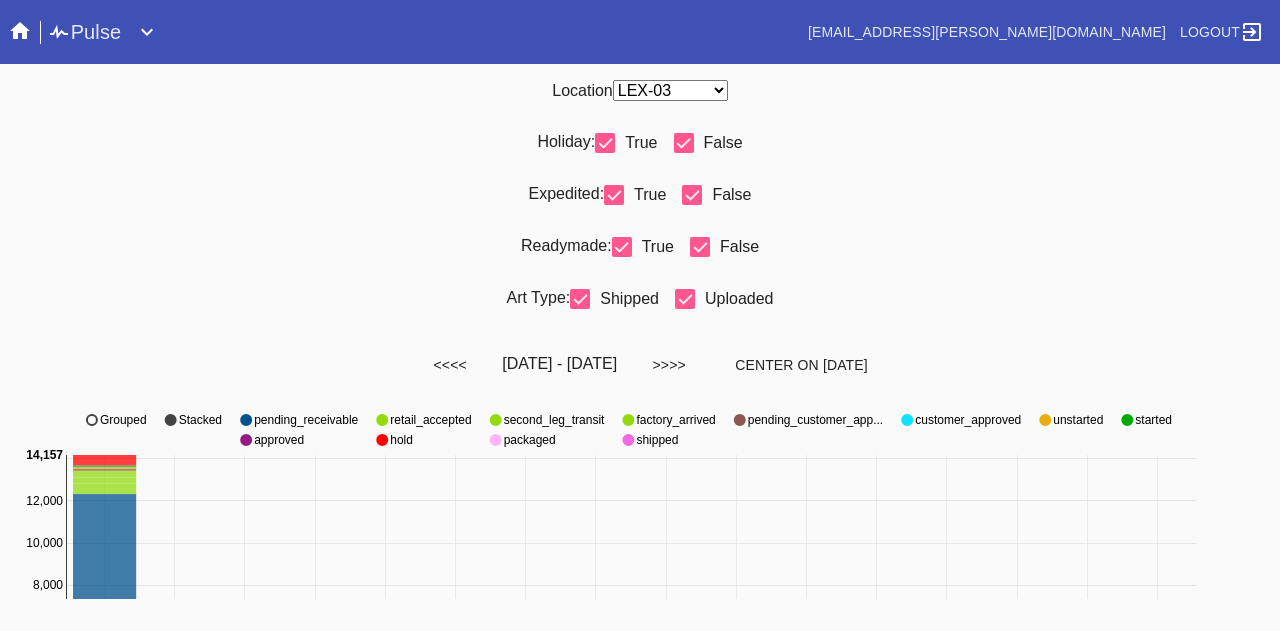 click on "Any Location DCA-05 ELP-01 LAS-01 LEX-01 LEX-03" at bounding box center [670, 90] 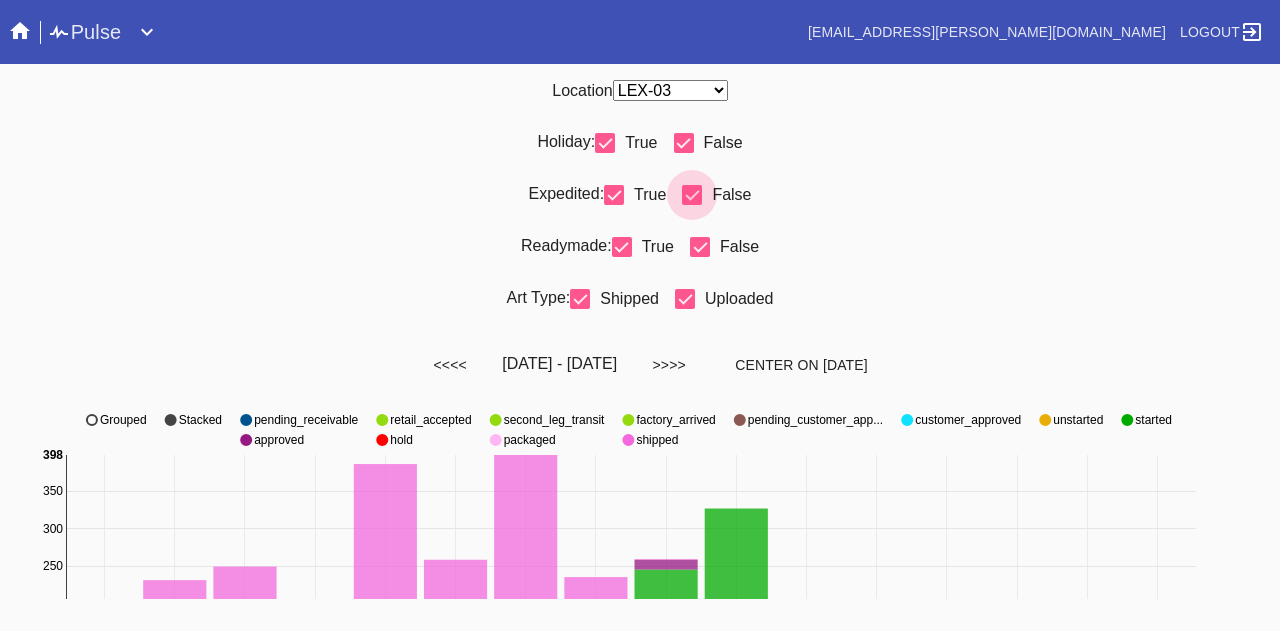 click at bounding box center [692, 195] 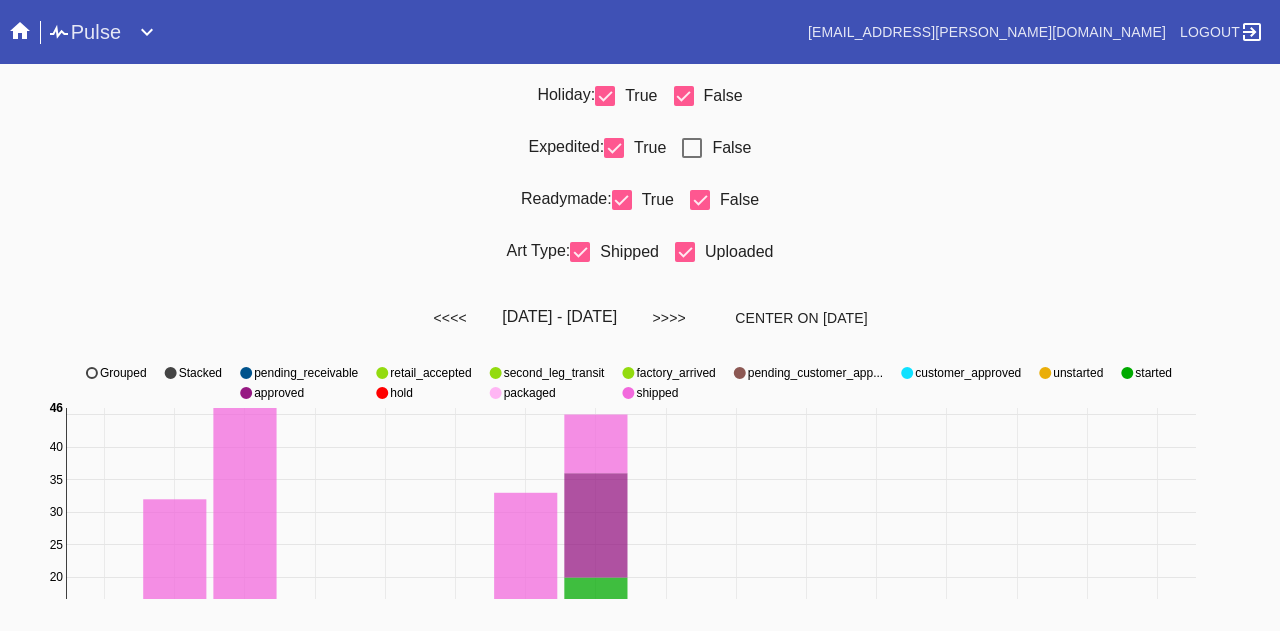 scroll, scrollTop: 0, scrollLeft: 0, axis: both 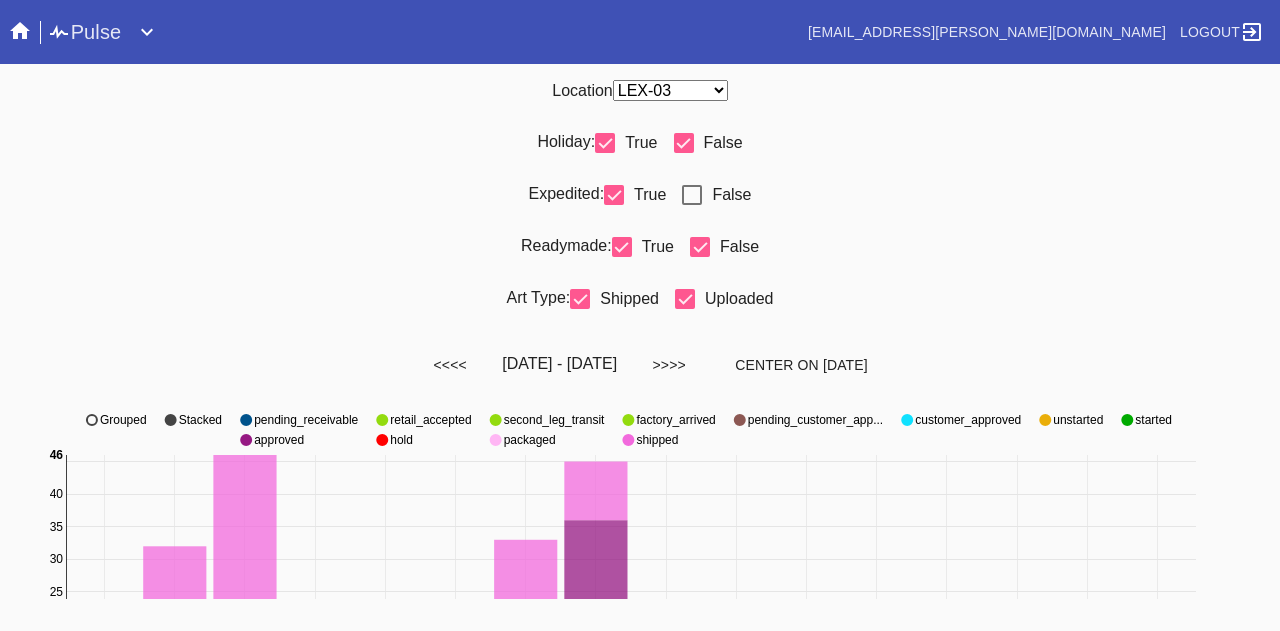 click at bounding box center (692, 195) 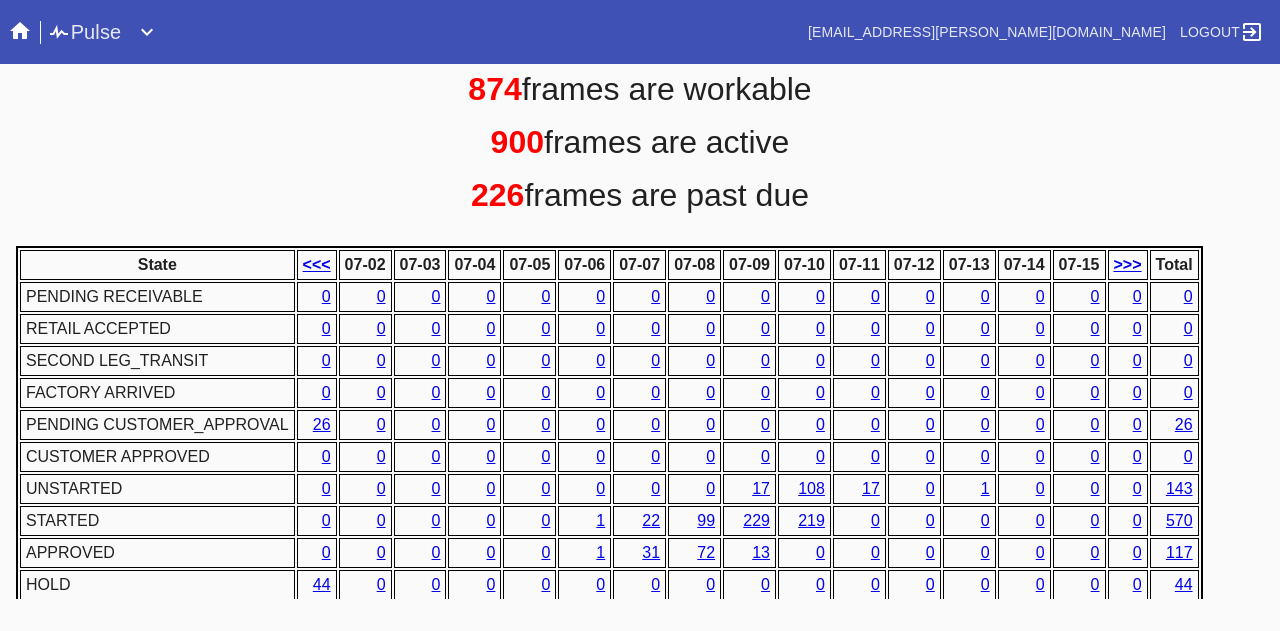 scroll, scrollTop: 1018, scrollLeft: 0, axis: vertical 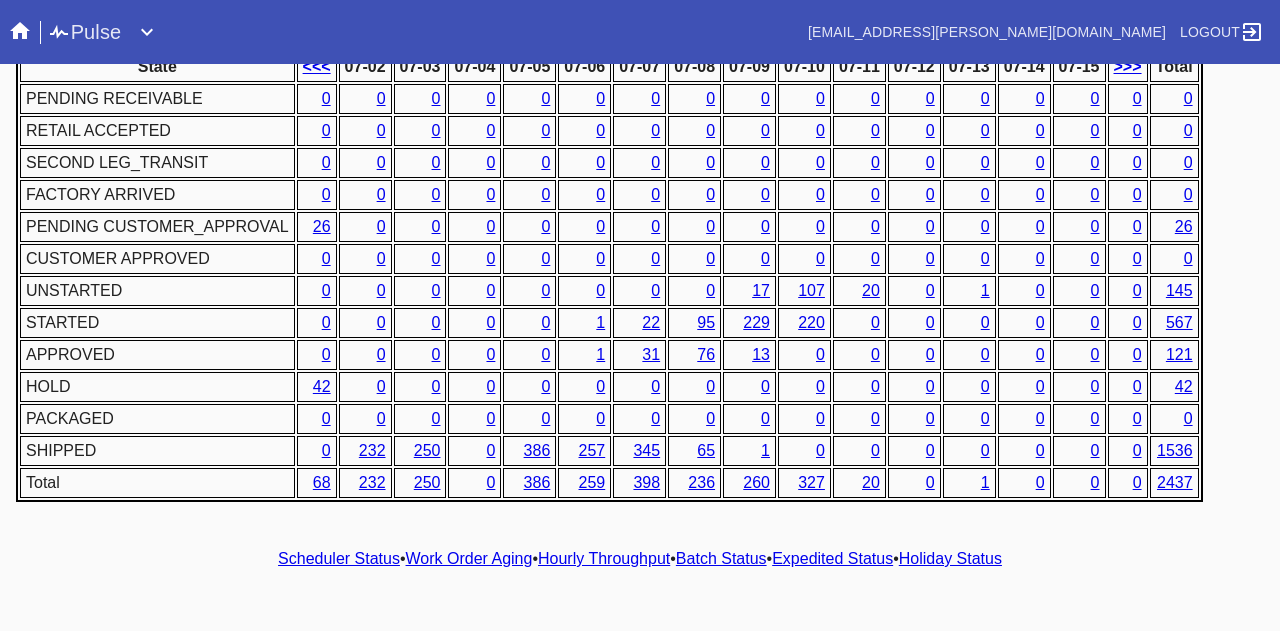 click on "Hourly Throughput" at bounding box center (604, 558) 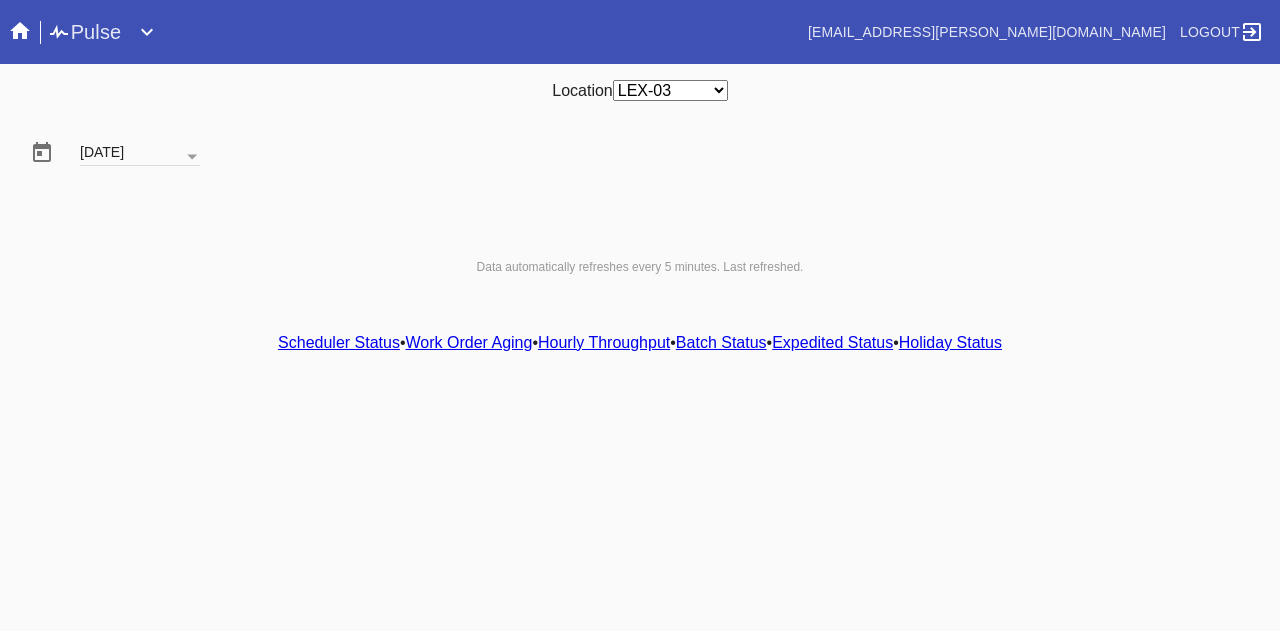 scroll, scrollTop: 0, scrollLeft: 0, axis: both 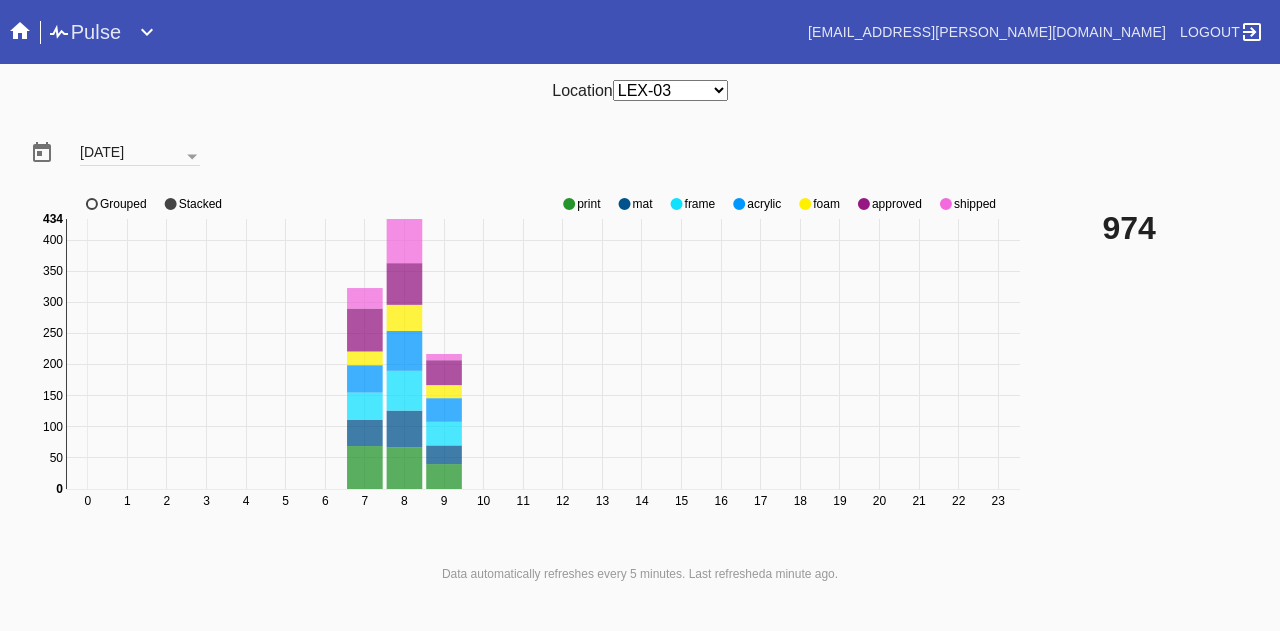 click on "shipped" 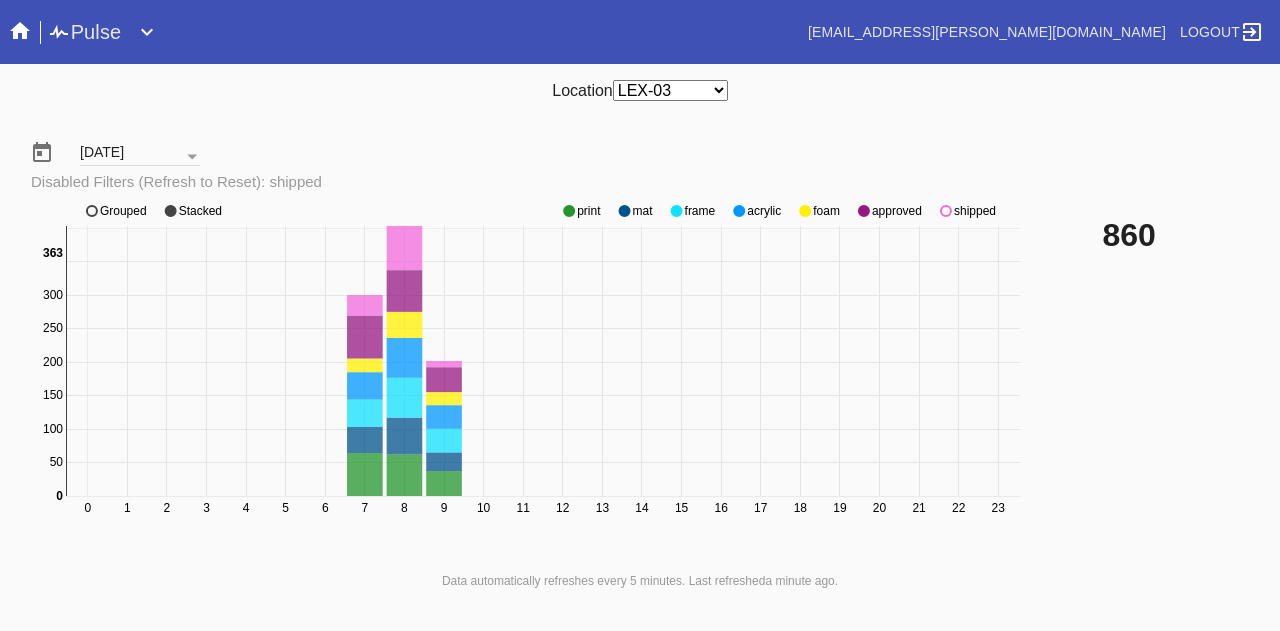 click on "shipped" 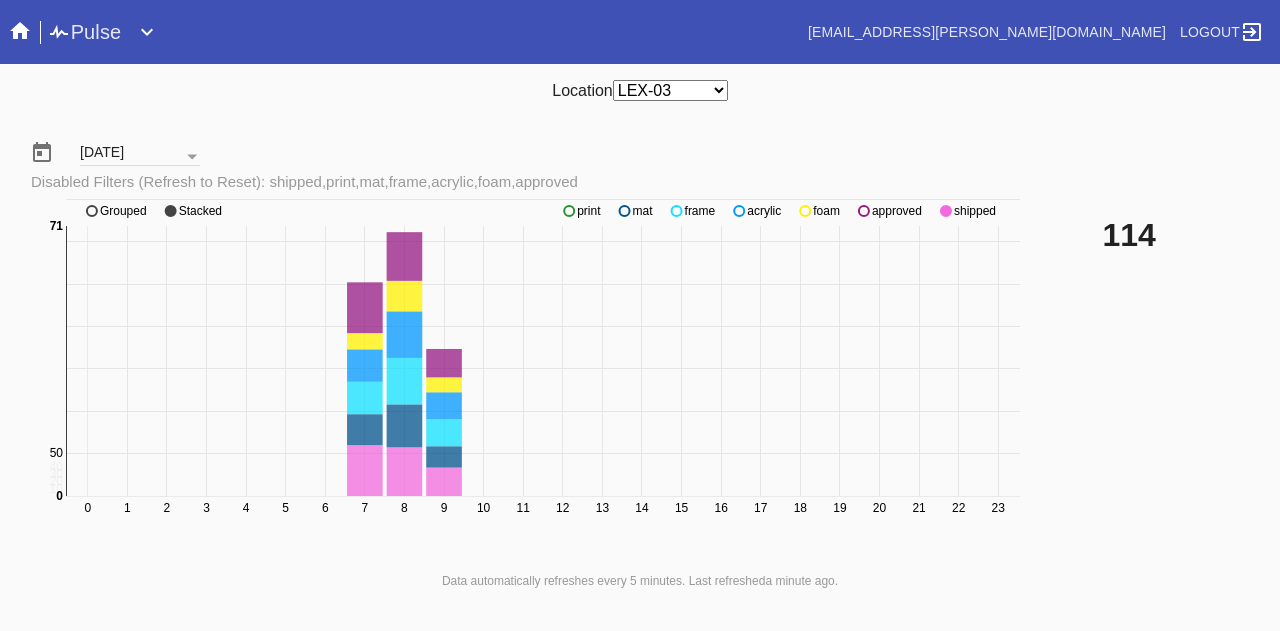 click on "shipped" 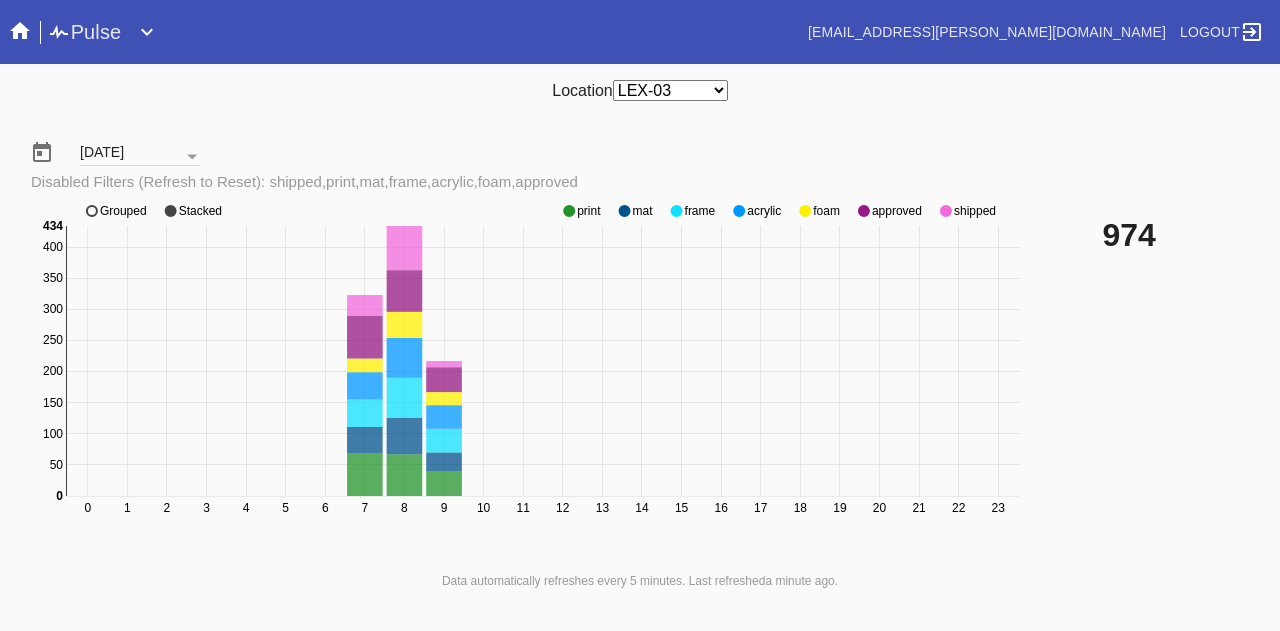 click on "shipped" 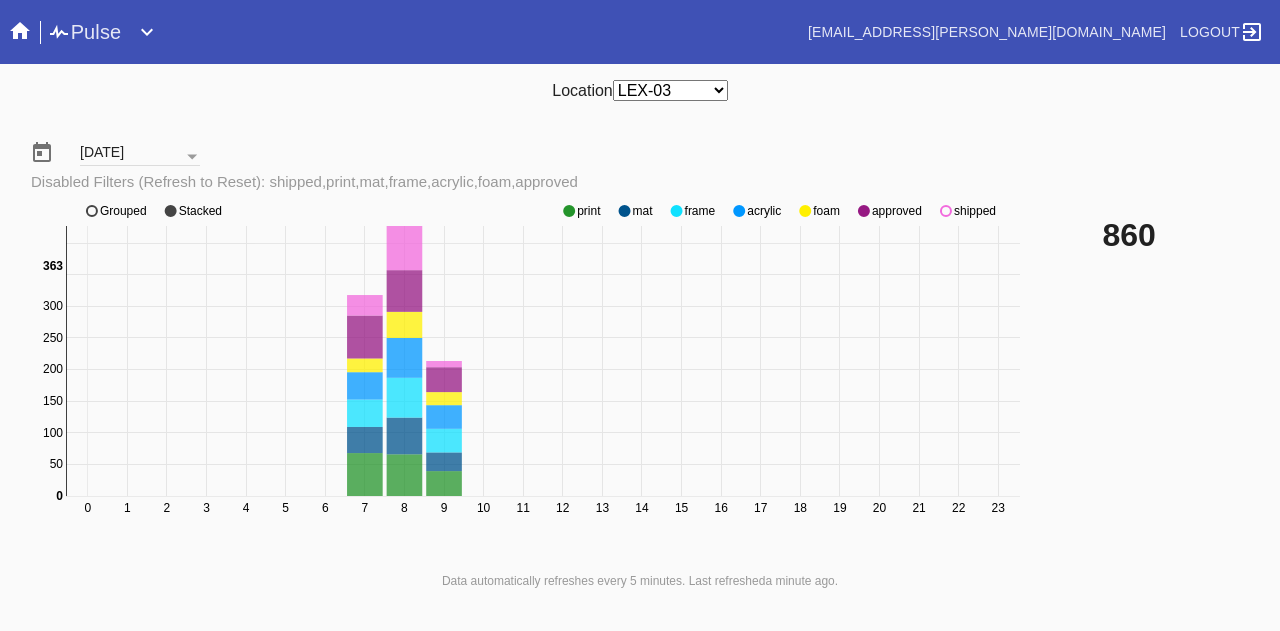 click on "shipped" 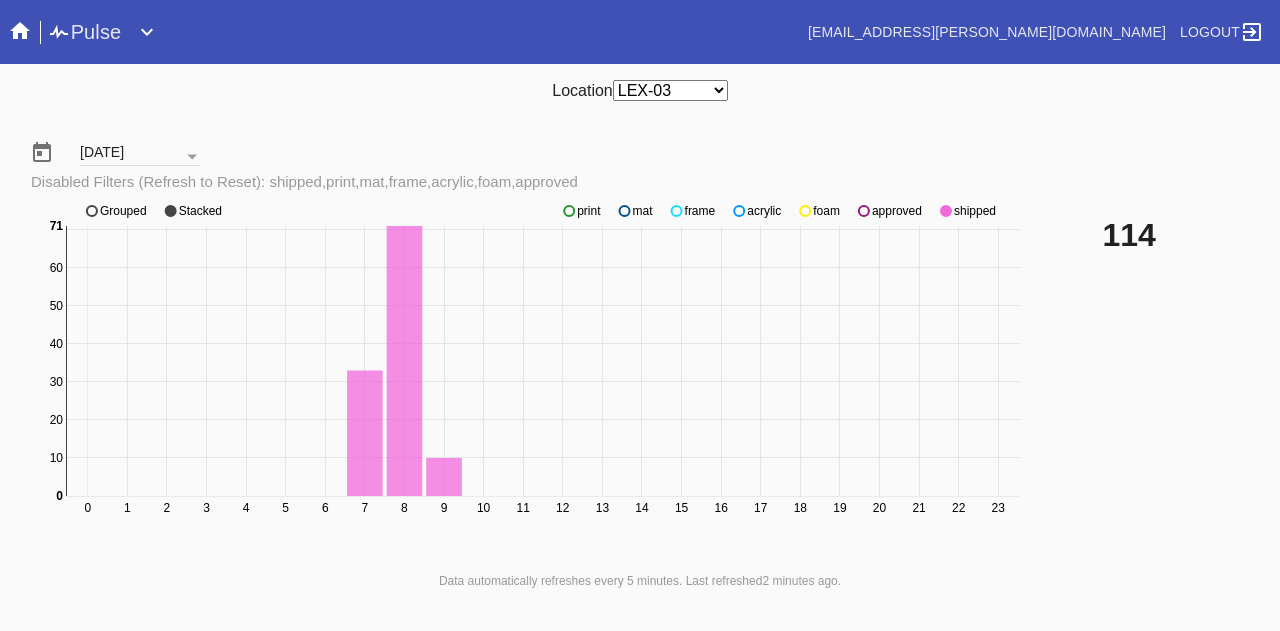 click on "approved" 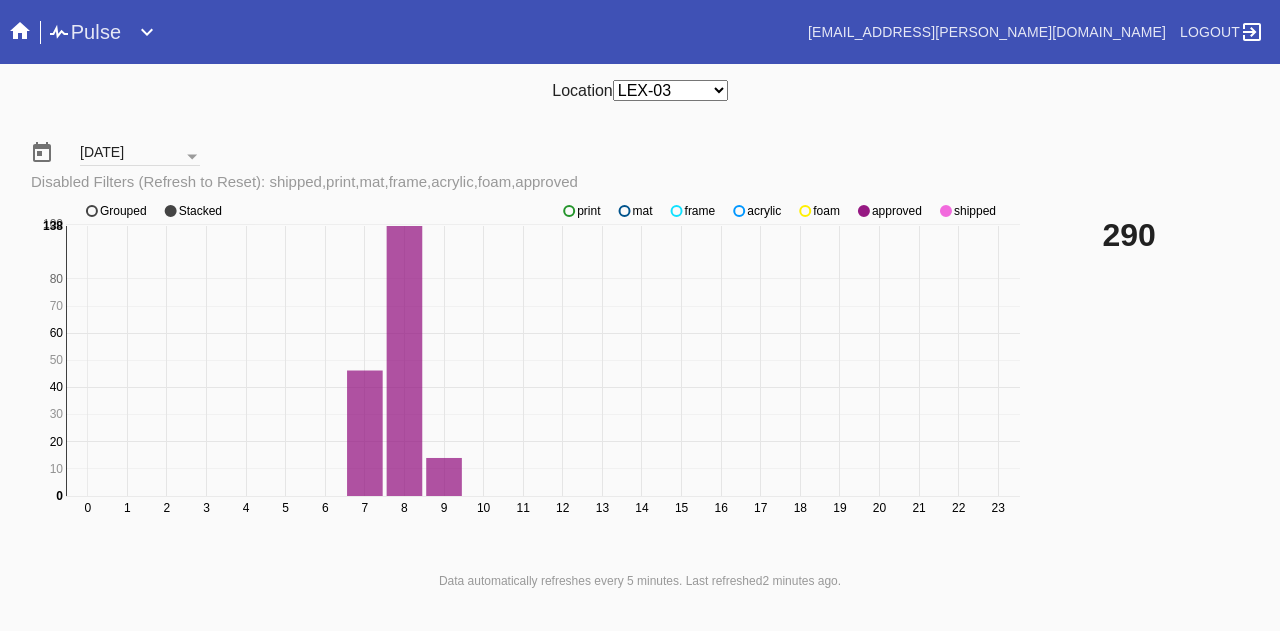 click on "approved" 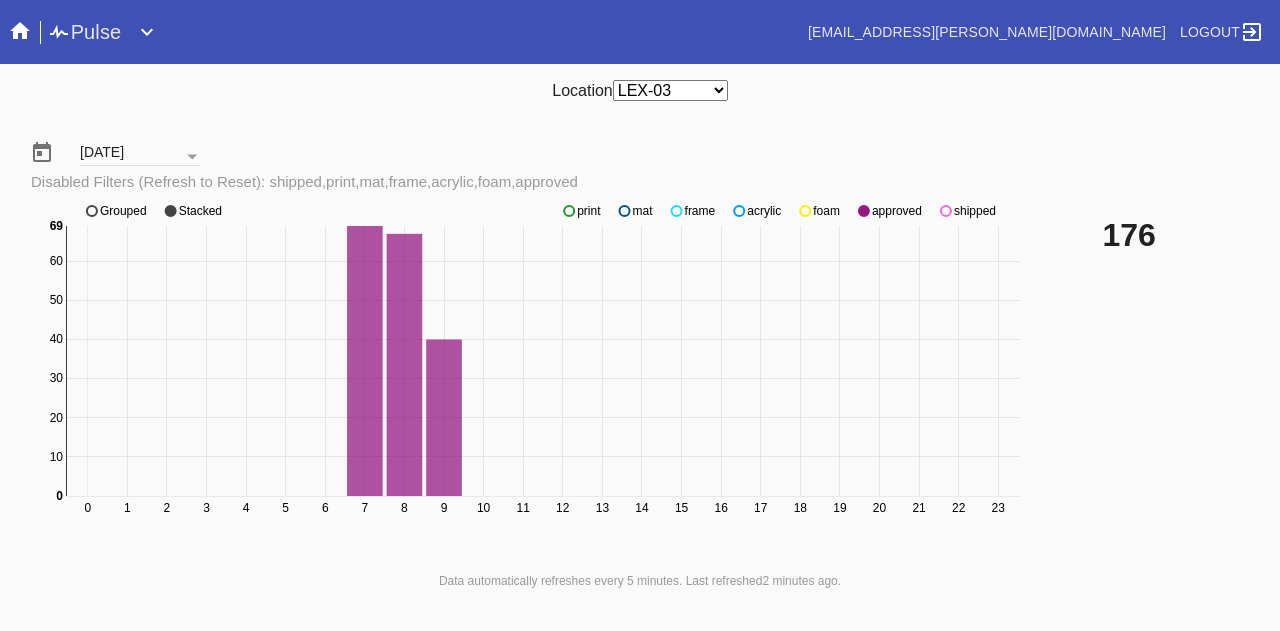 click on "shipped" 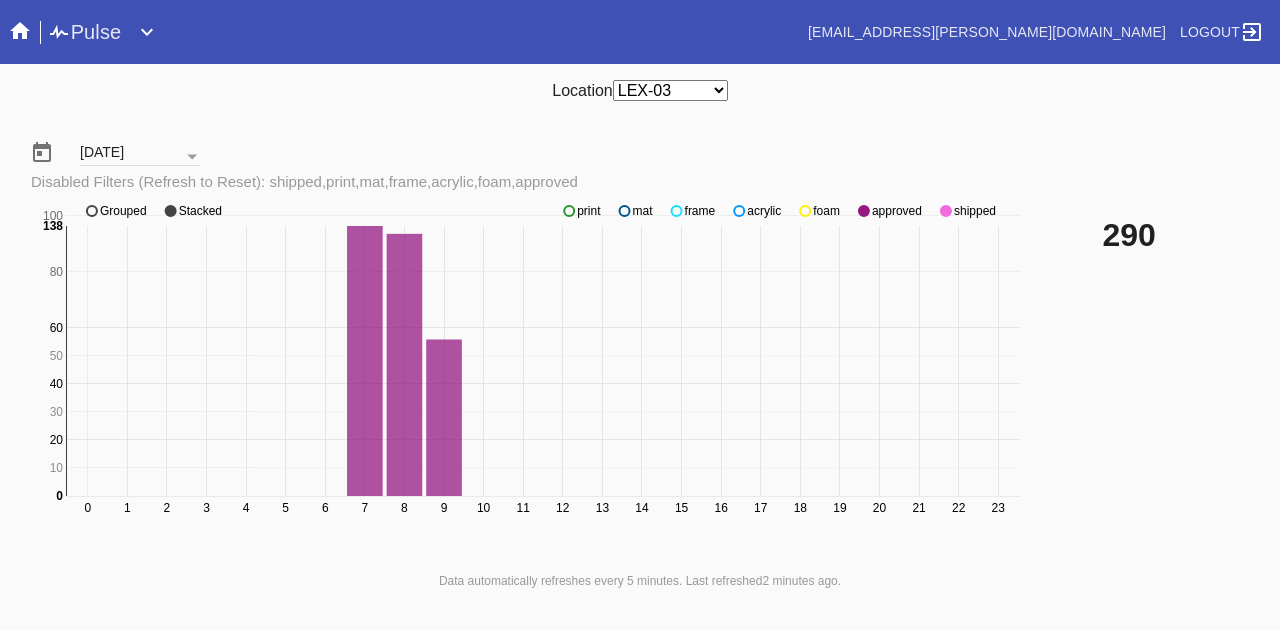 click on "shipped" 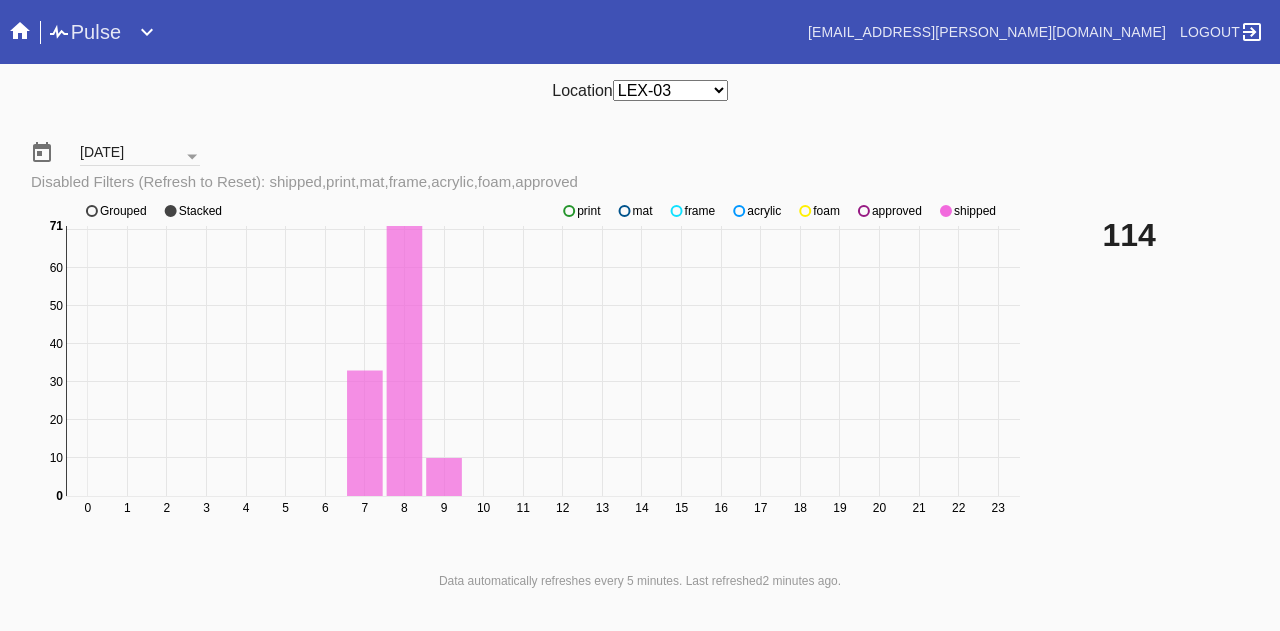 click on "approved" 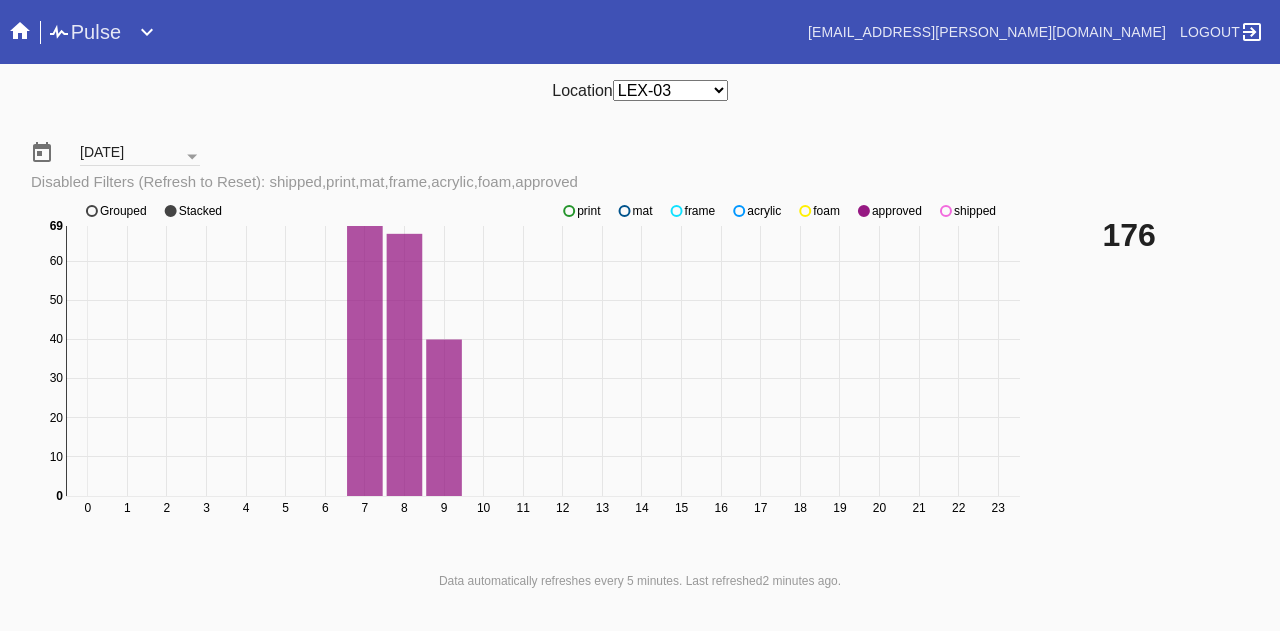 click on "shipped" 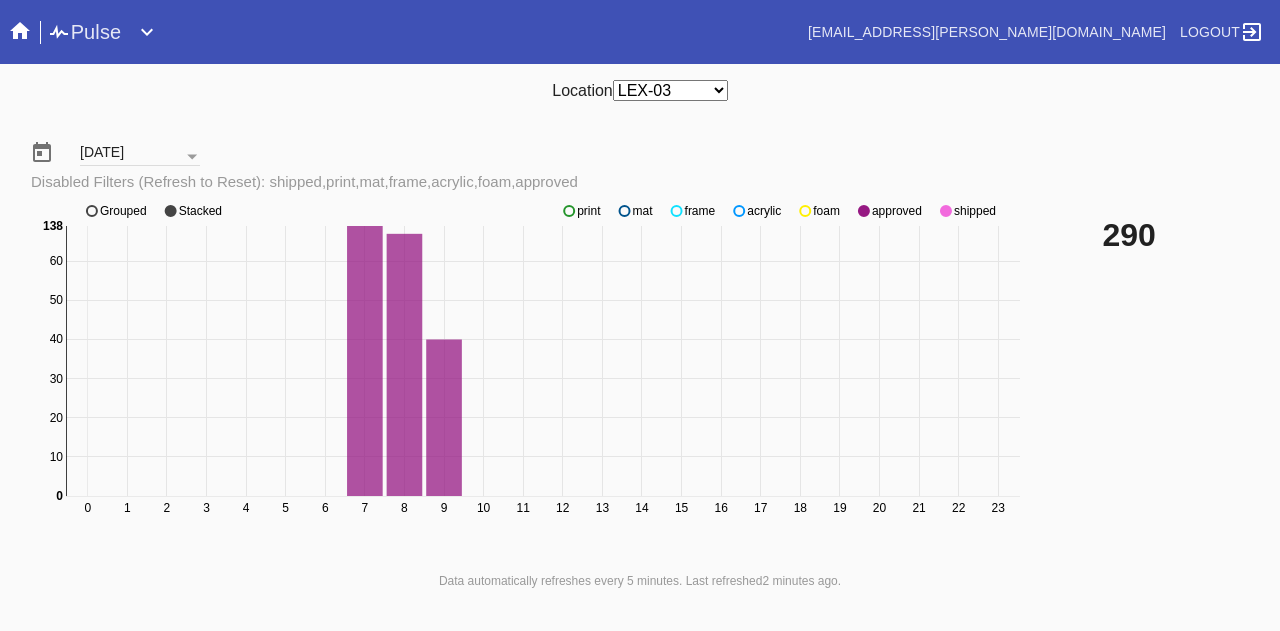click on "shipped" 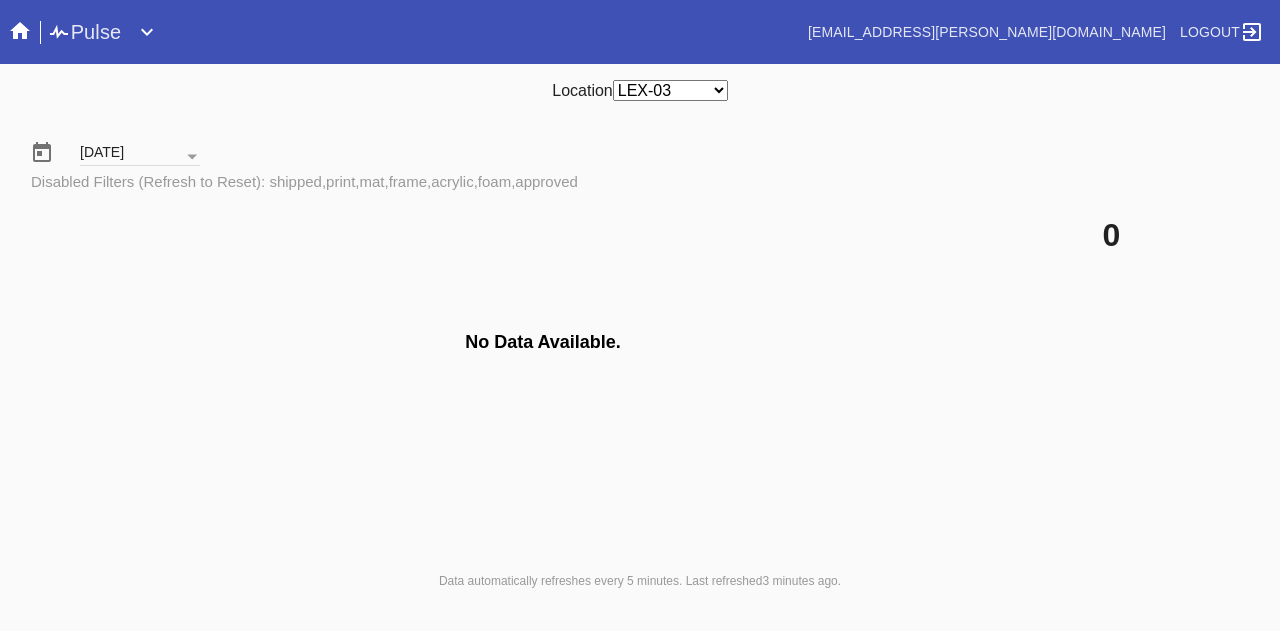 click on "Pulse" at bounding box center (84, 32) 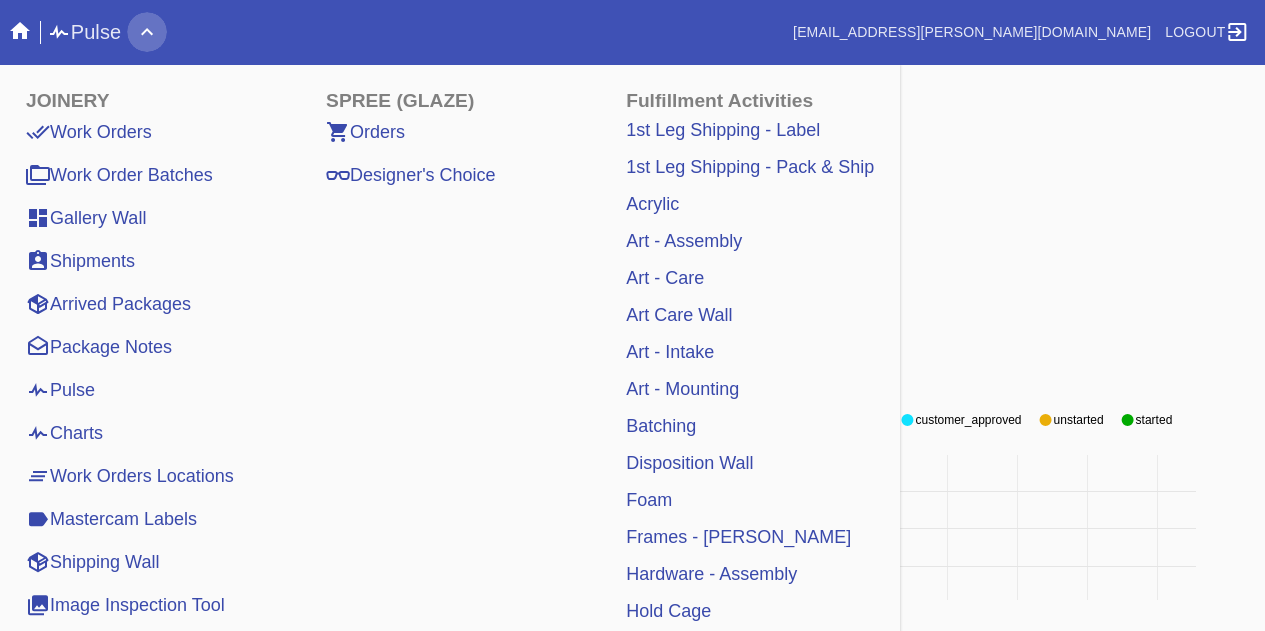 click 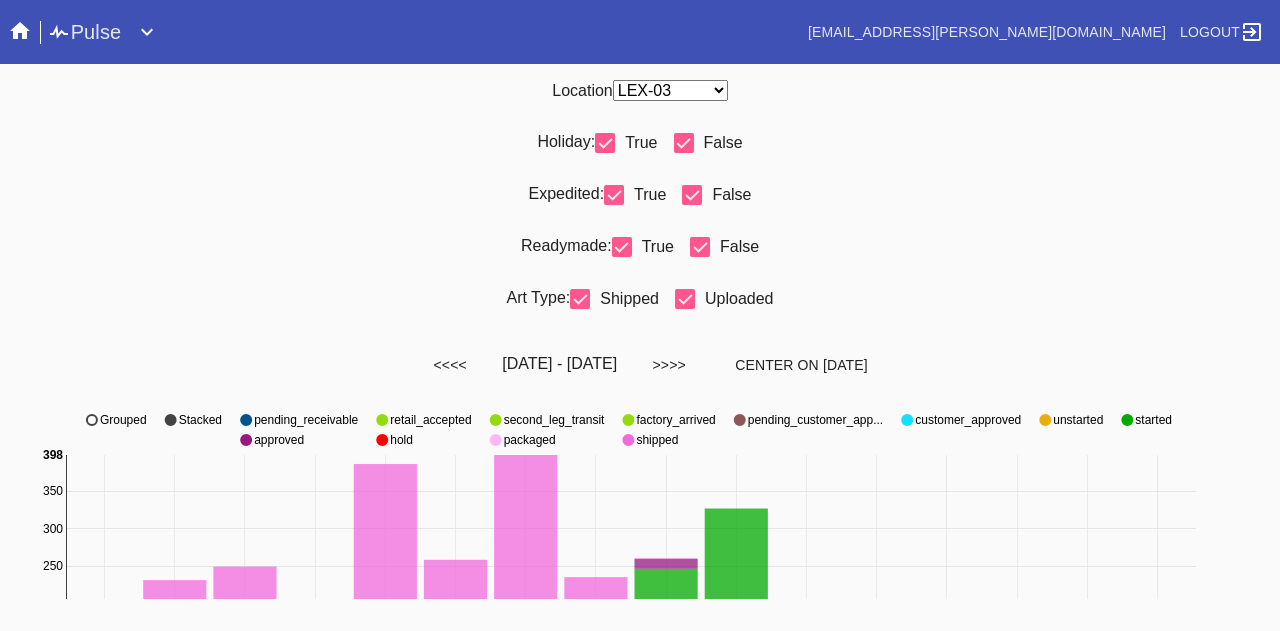 click at bounding box center [692, 195] 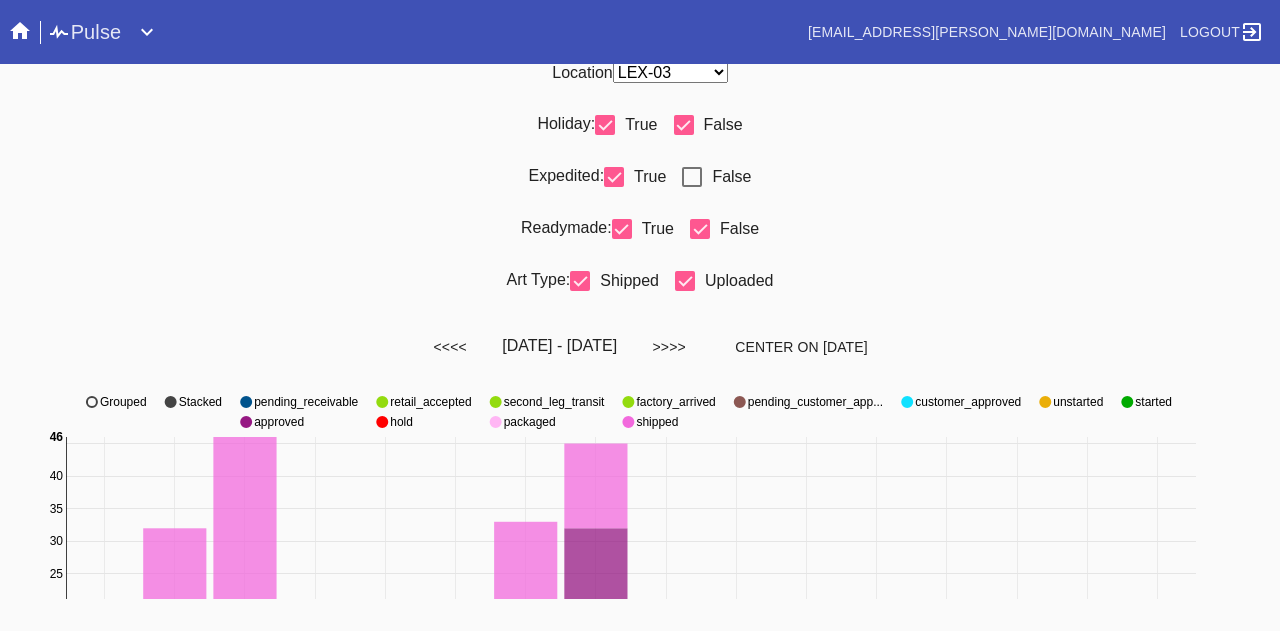 scroll, scrollTop: 0, scrollLeft: 0, axis: both 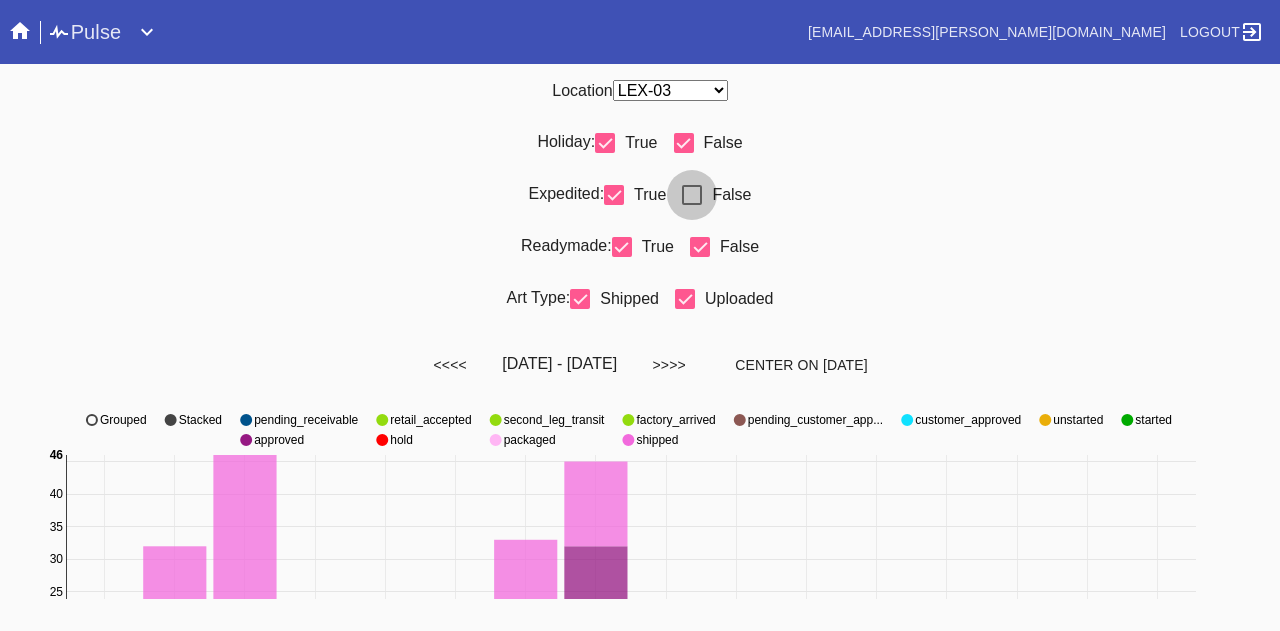 click at bounding box center [692, 195] 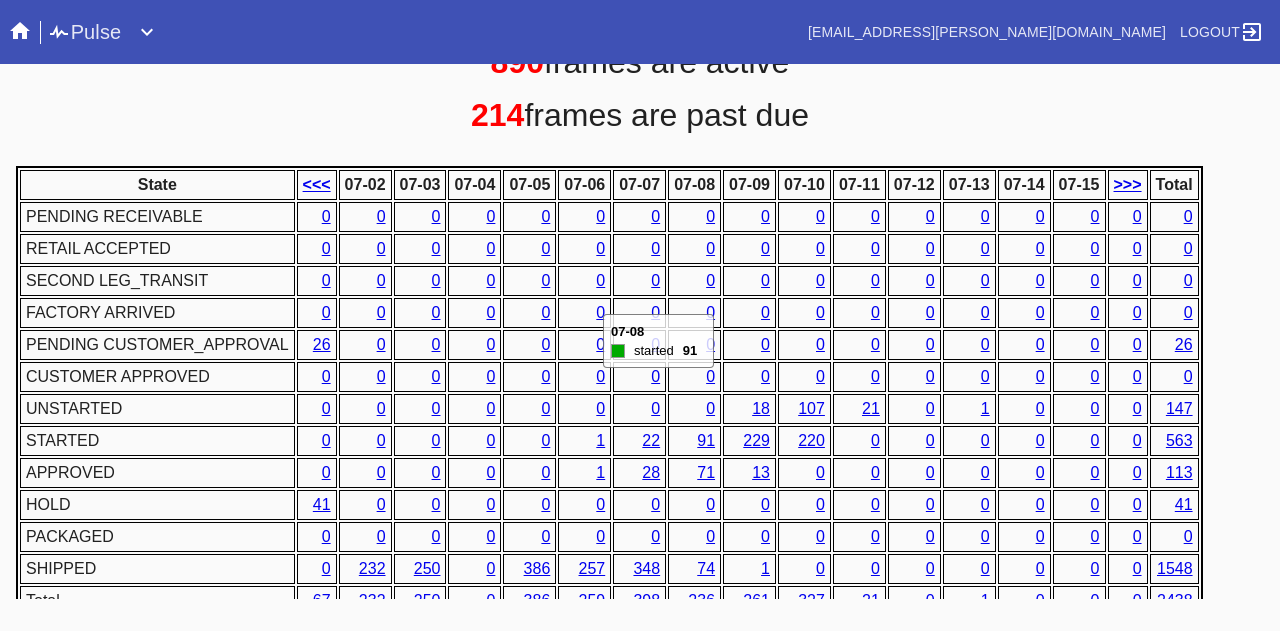 scroll, scrollTop: 1018, scrollLeft: 0, axis: vertical 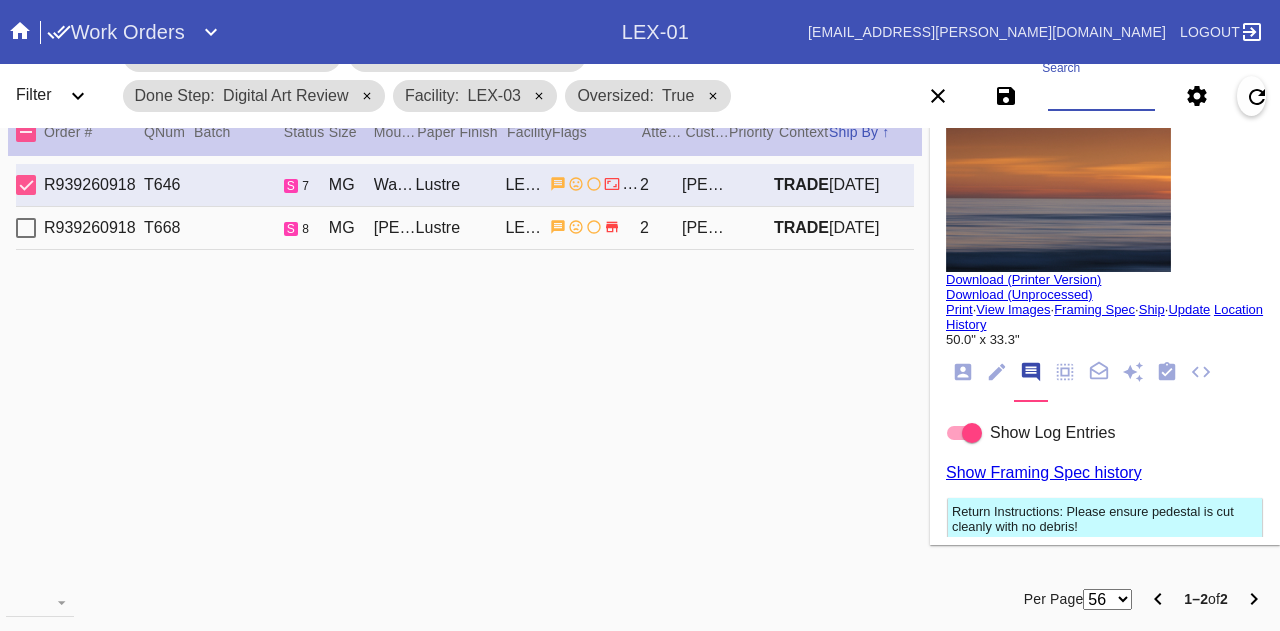 click on "Search" at bounding box center [1101, 96] 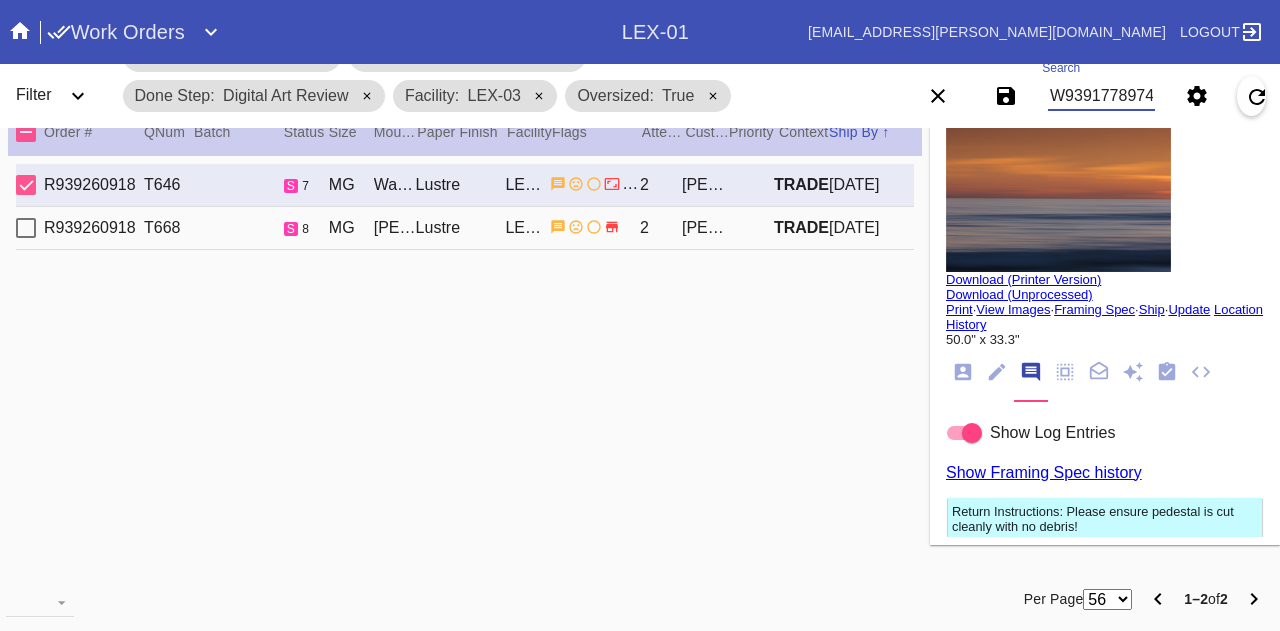 scroll, scrollTop: 0, scrollLeft: 44, axis: horizontal 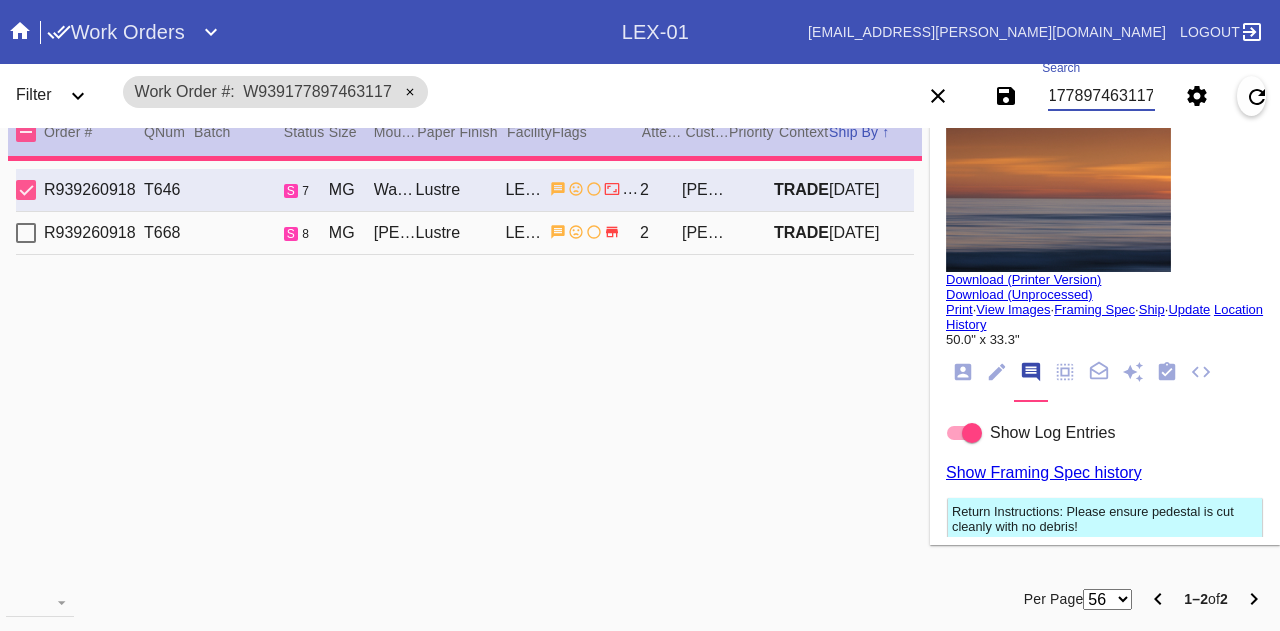 type 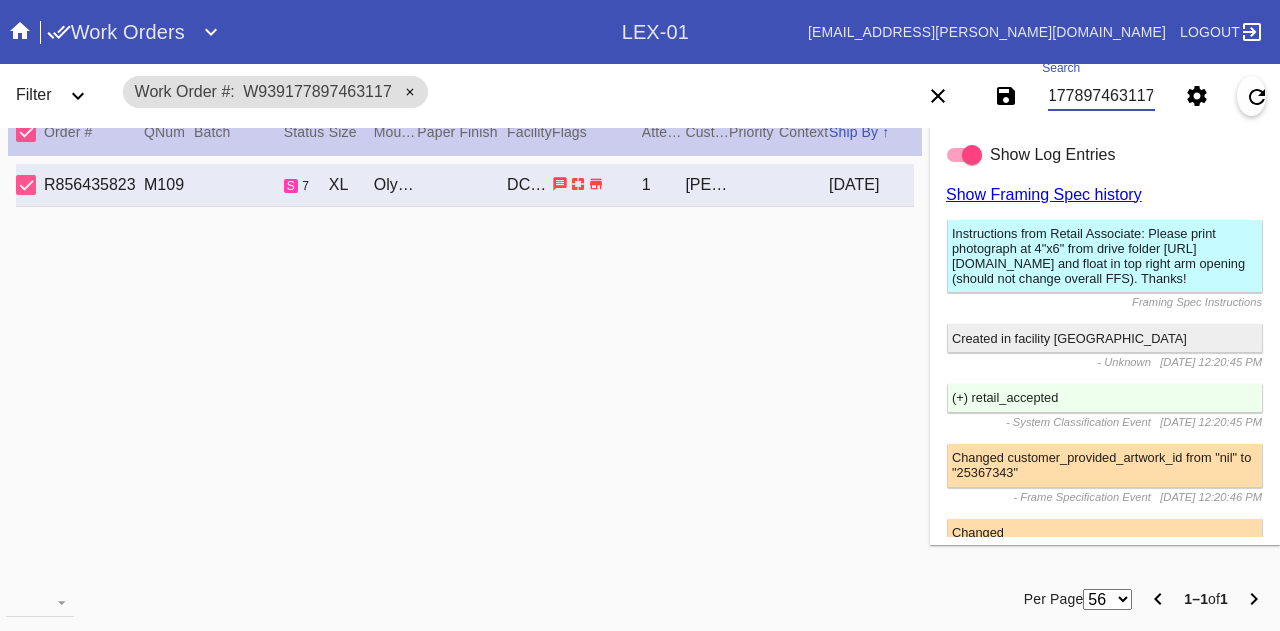 scroll, scrollTop: 0, scrollLeft: 0, axis: both 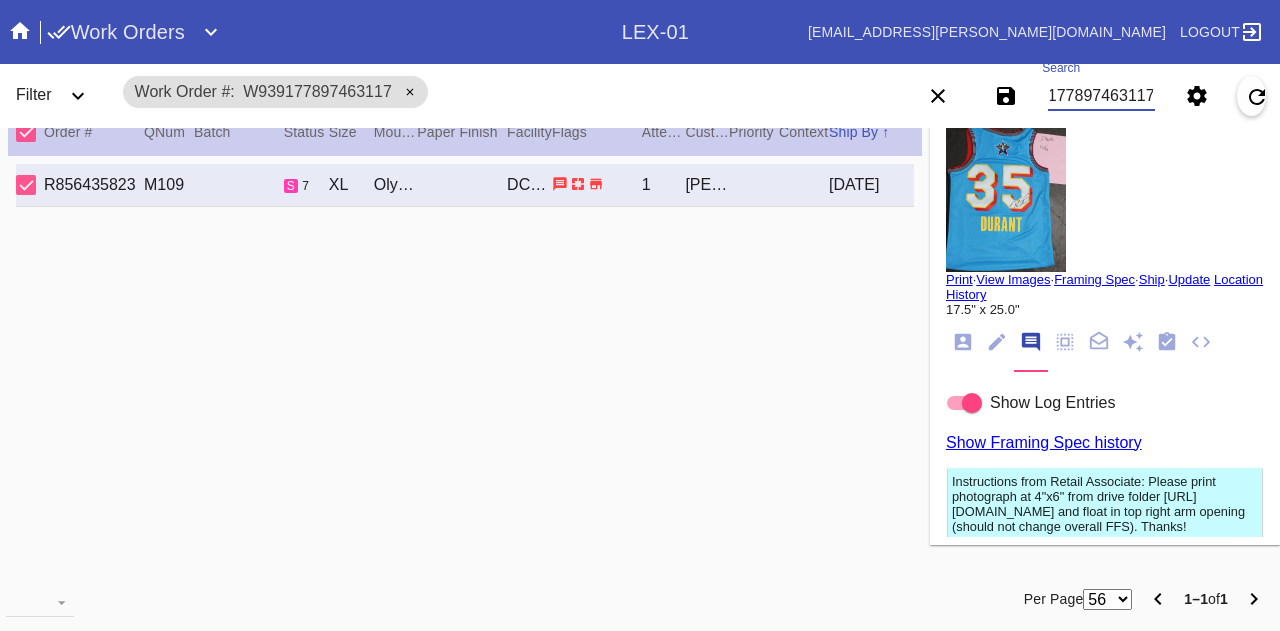 type on "W939177897463117" 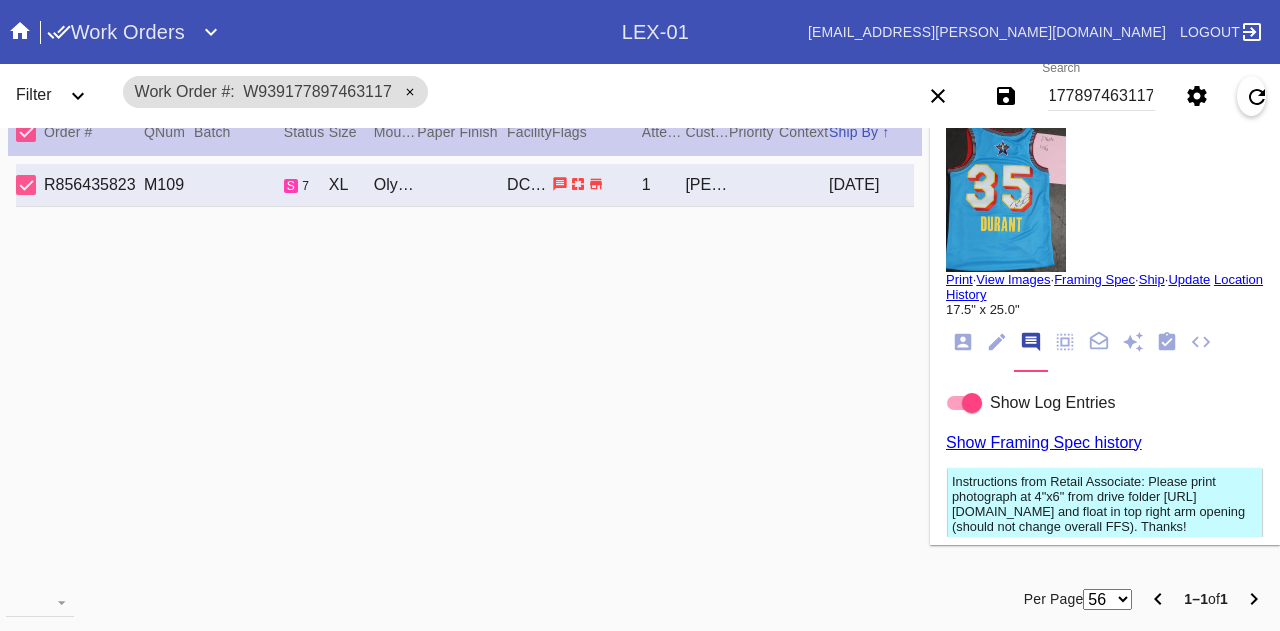 click 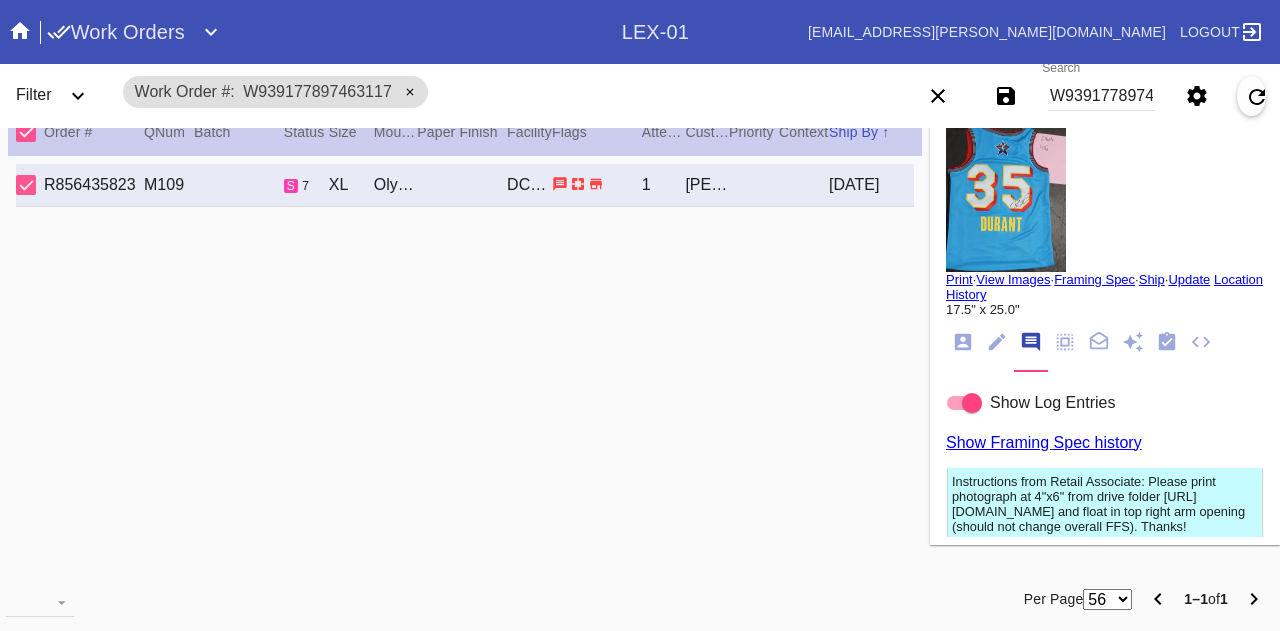 scroll, scrollTop: 24, scrollLeft: 0, axis: vertical 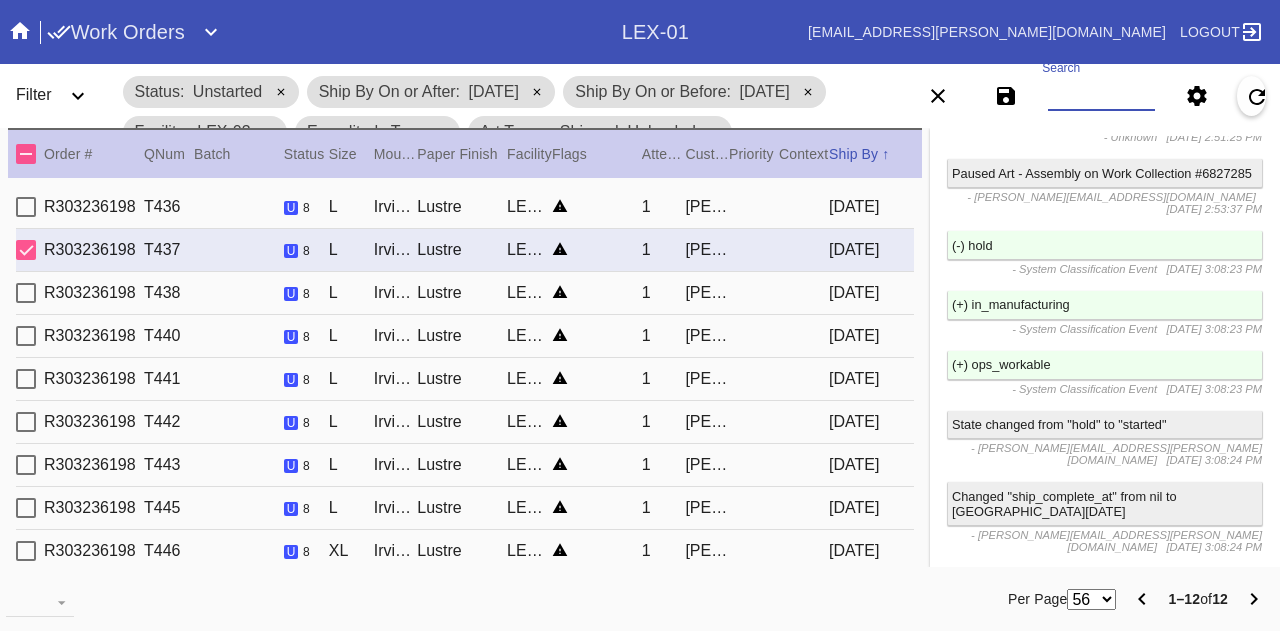 click on "Search" at bounding box center (1101, 96) 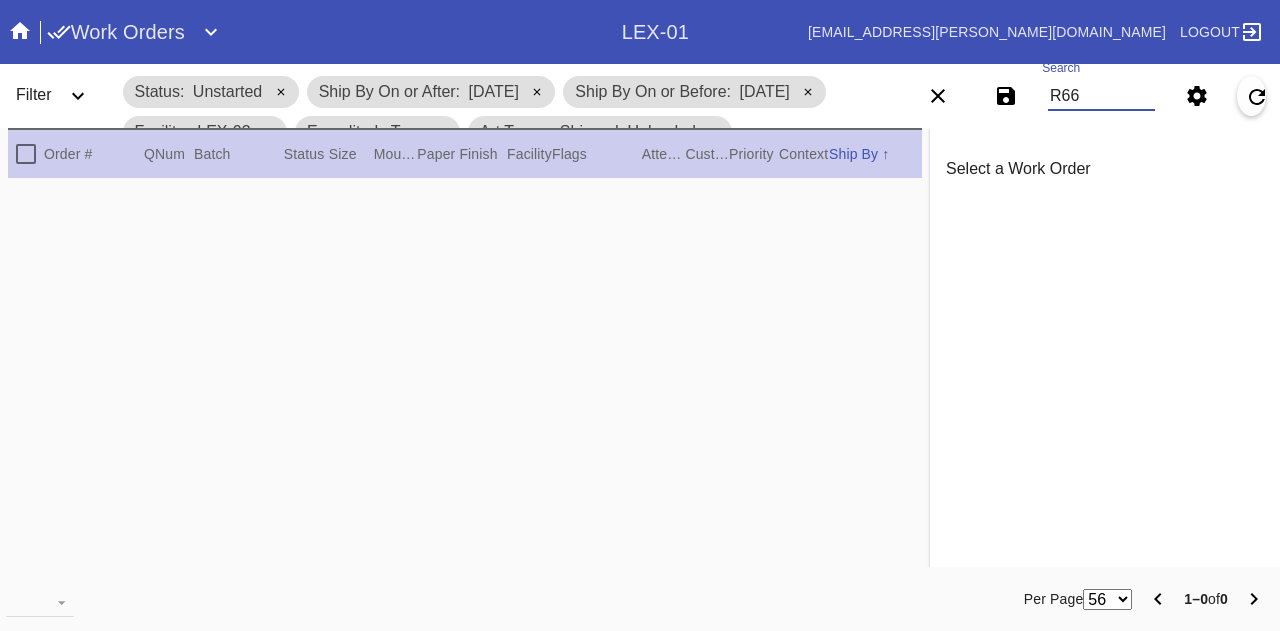 scroll, scrollTop: 0, scrollLeft: 0, axis: both 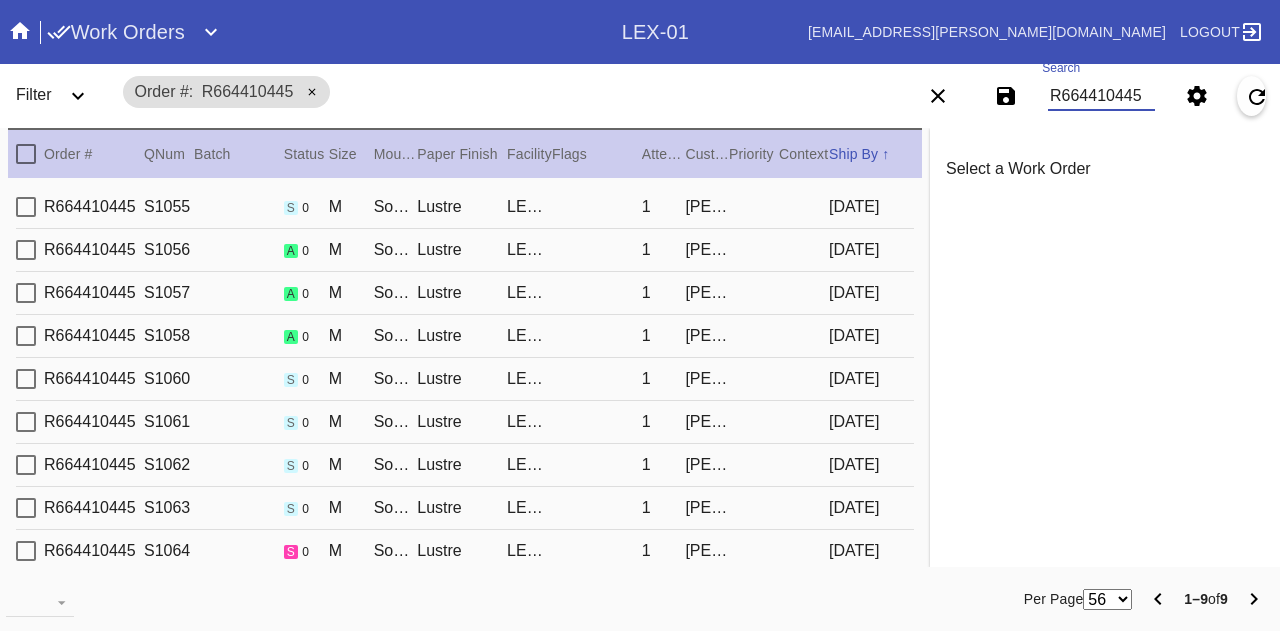 type on "R664410445" 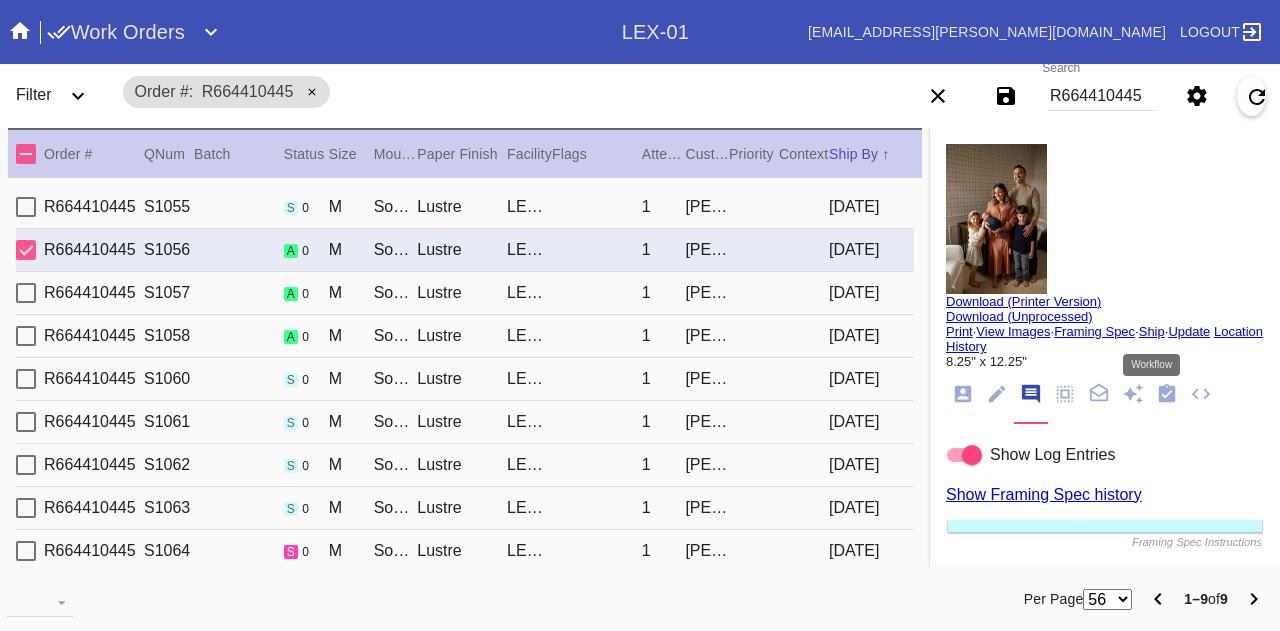 click 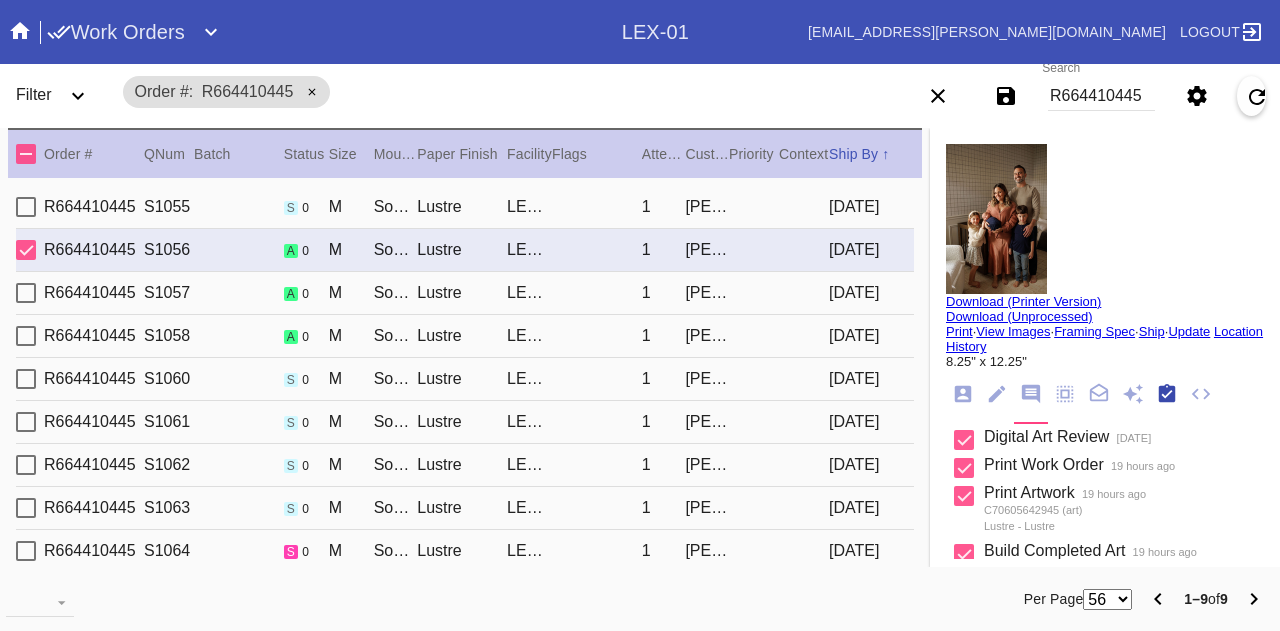 scroll, scrollTop: 318, scrollLeft: 0, axis: vertical 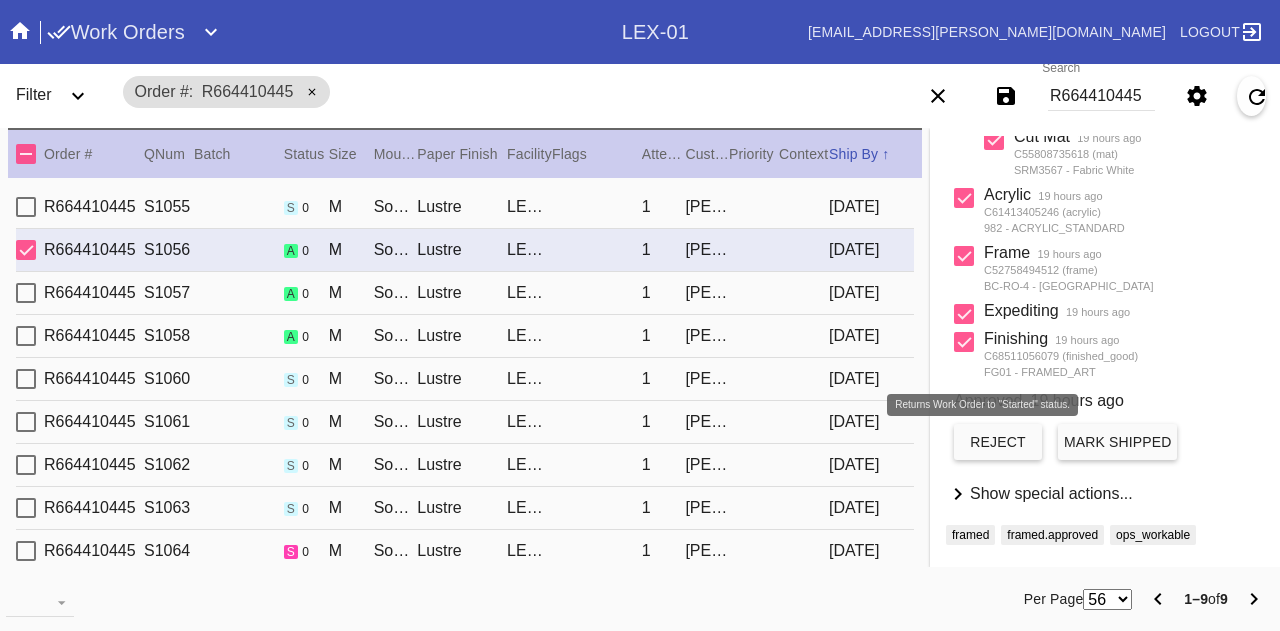click on "reject" at bounding box center [998, 442] 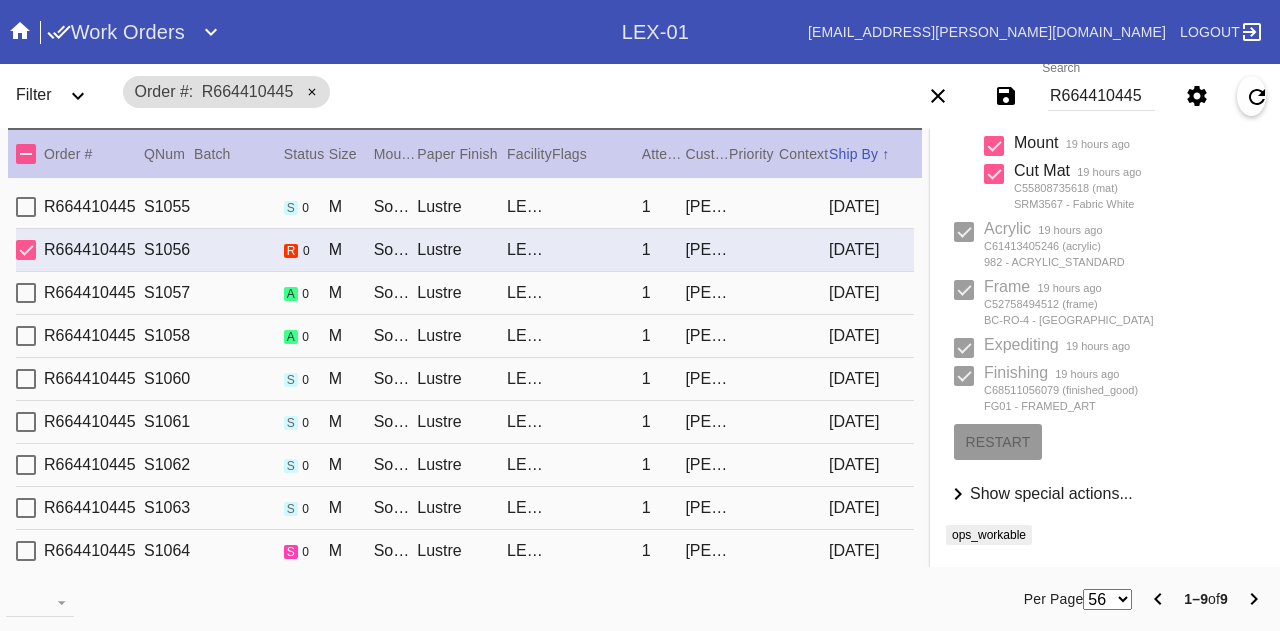 scroll, scrollTop: 471, scrollLeft: 0, axis: vertical 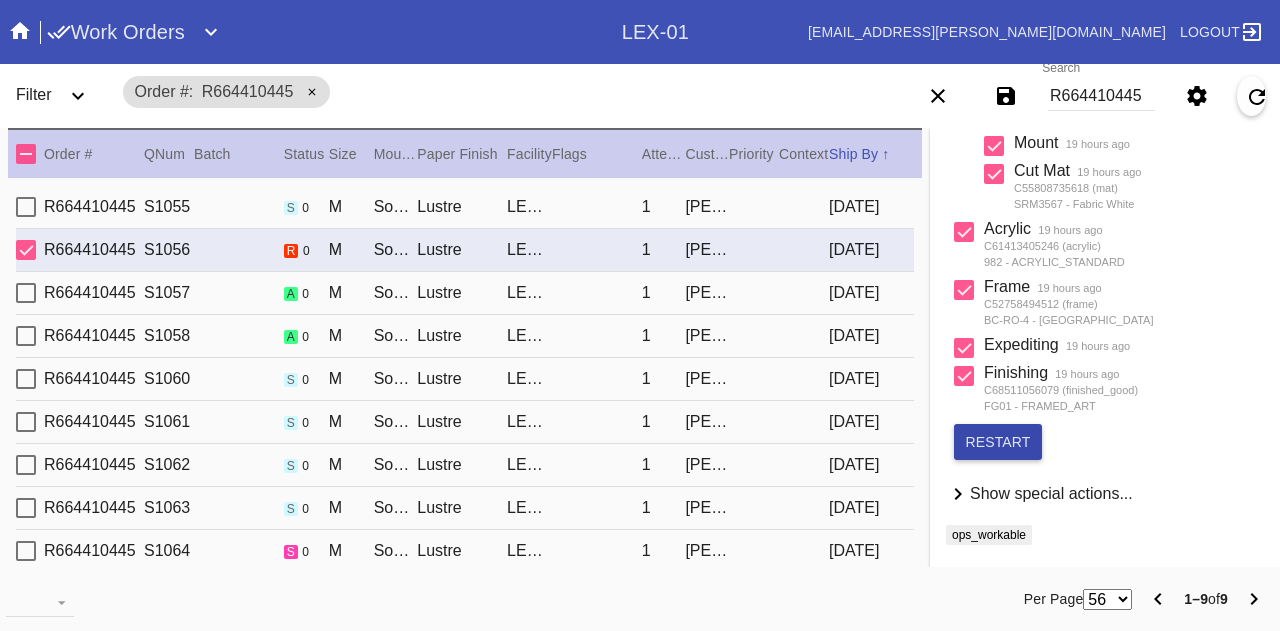click on "restart" at bounding box center [998, 442] 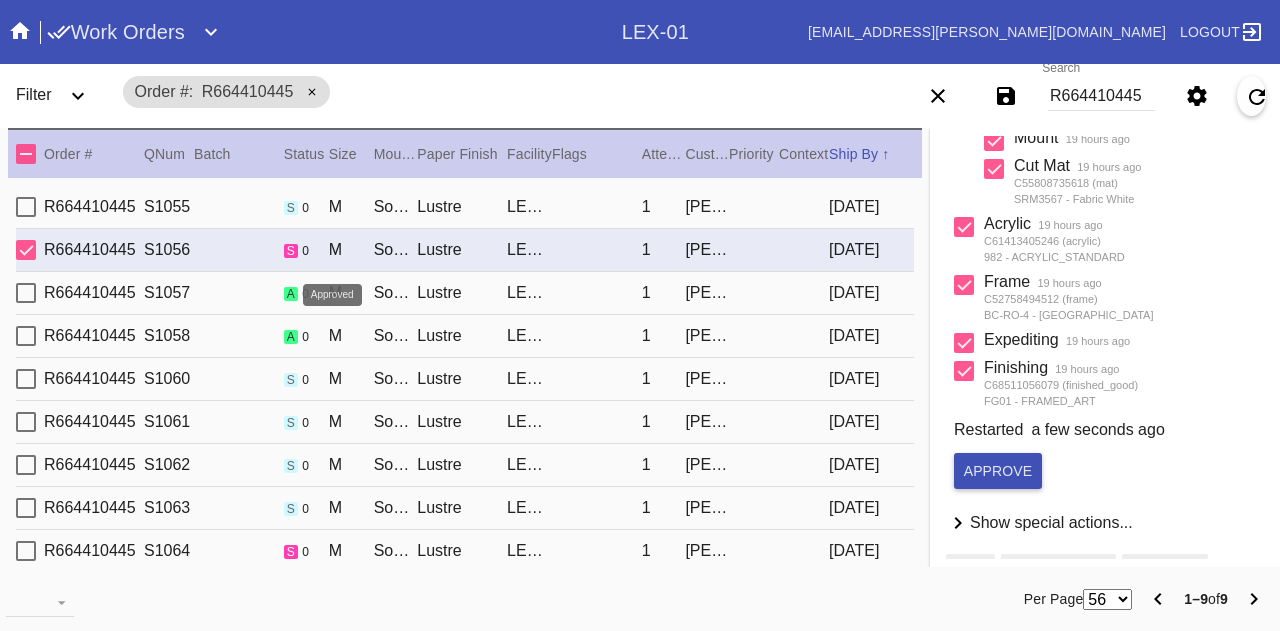 click on "a" at bounding box center [291, 294] 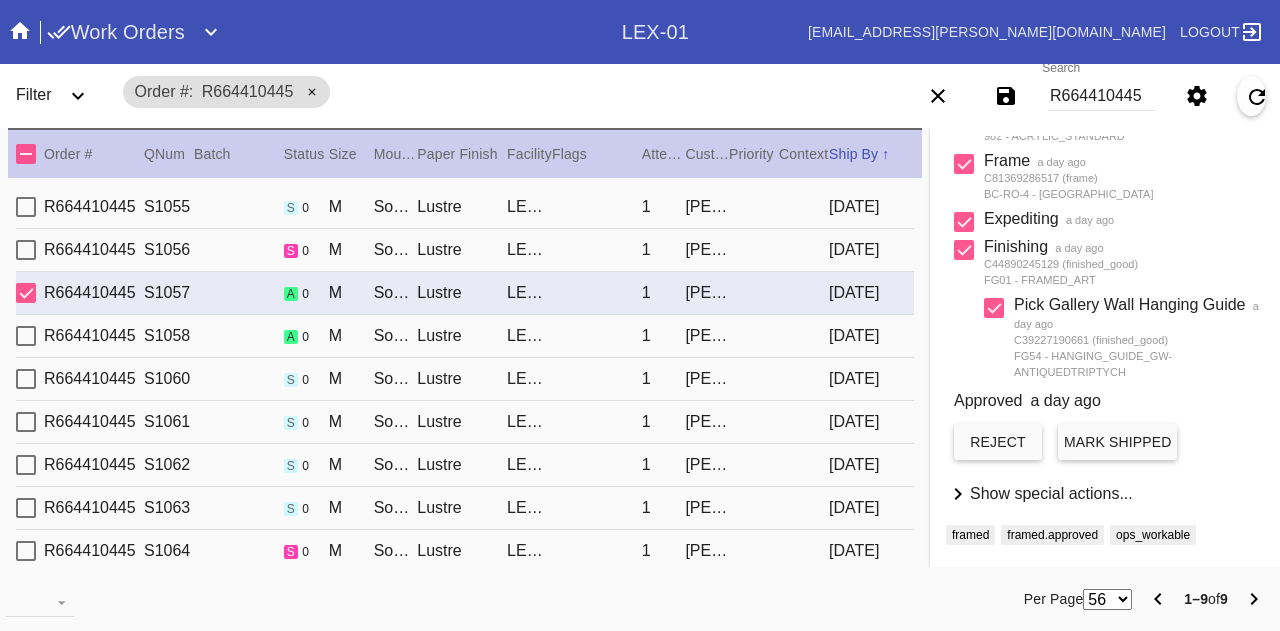scroll, scrollTop: 599, scrollLeft: 0, axis: vertical 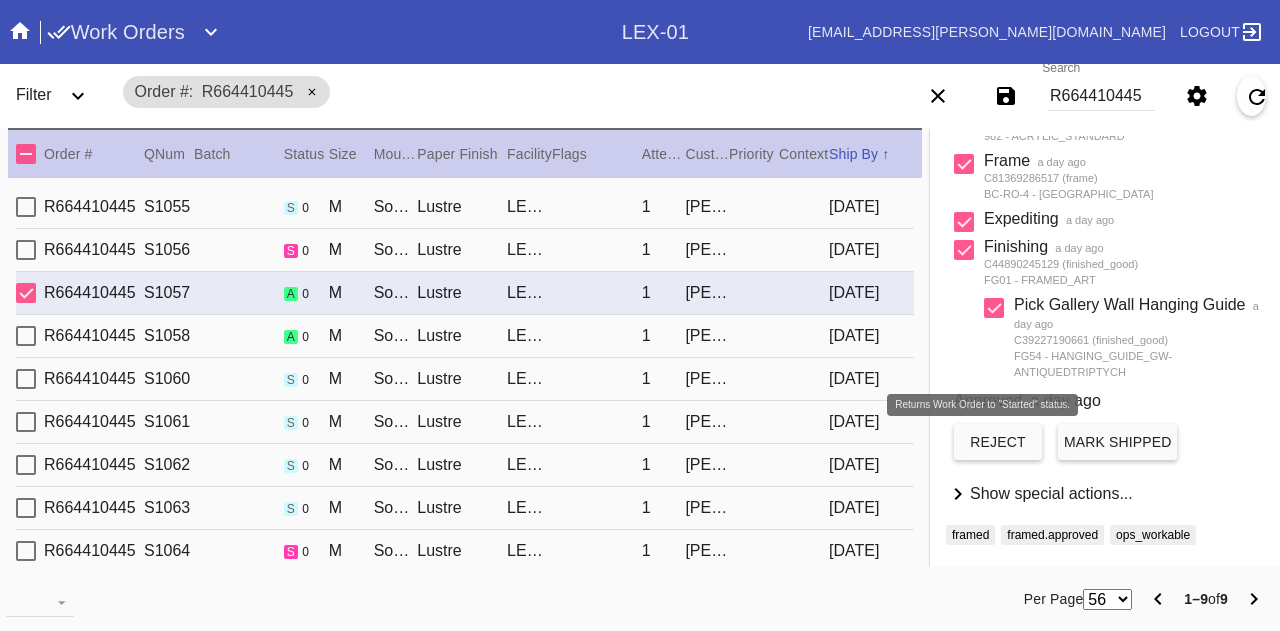 click on "reject" at bounding box center [998, 442] 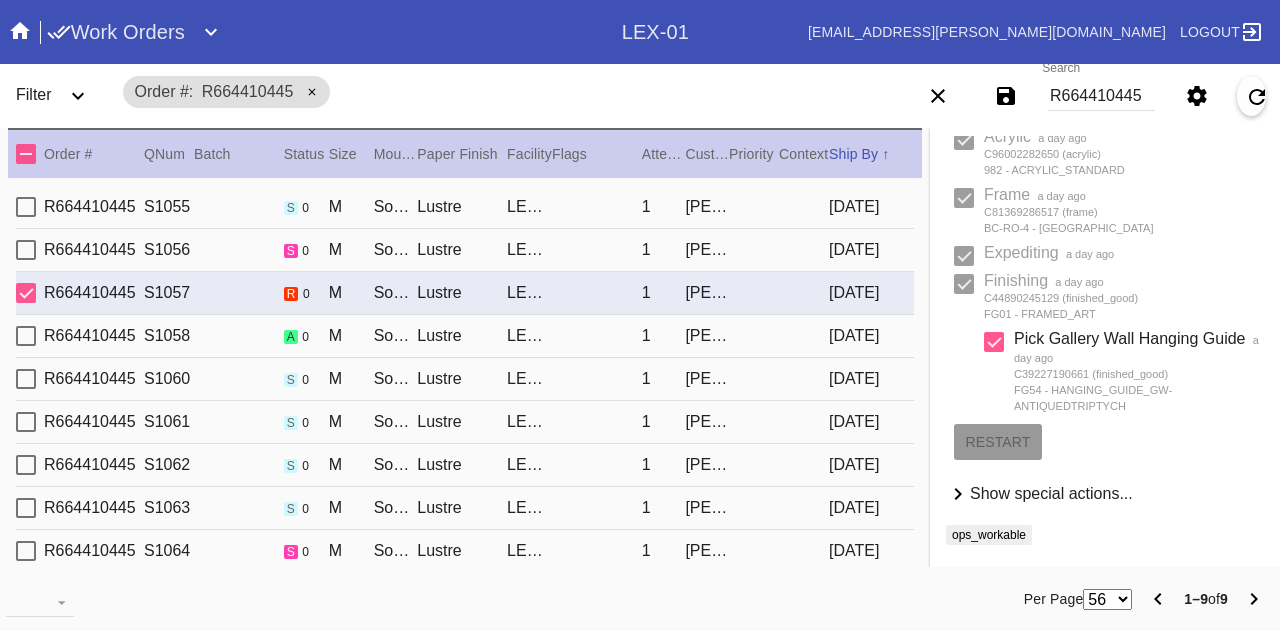scroll, scrollTop: 564, scrollLeft: 0, axis: vertical 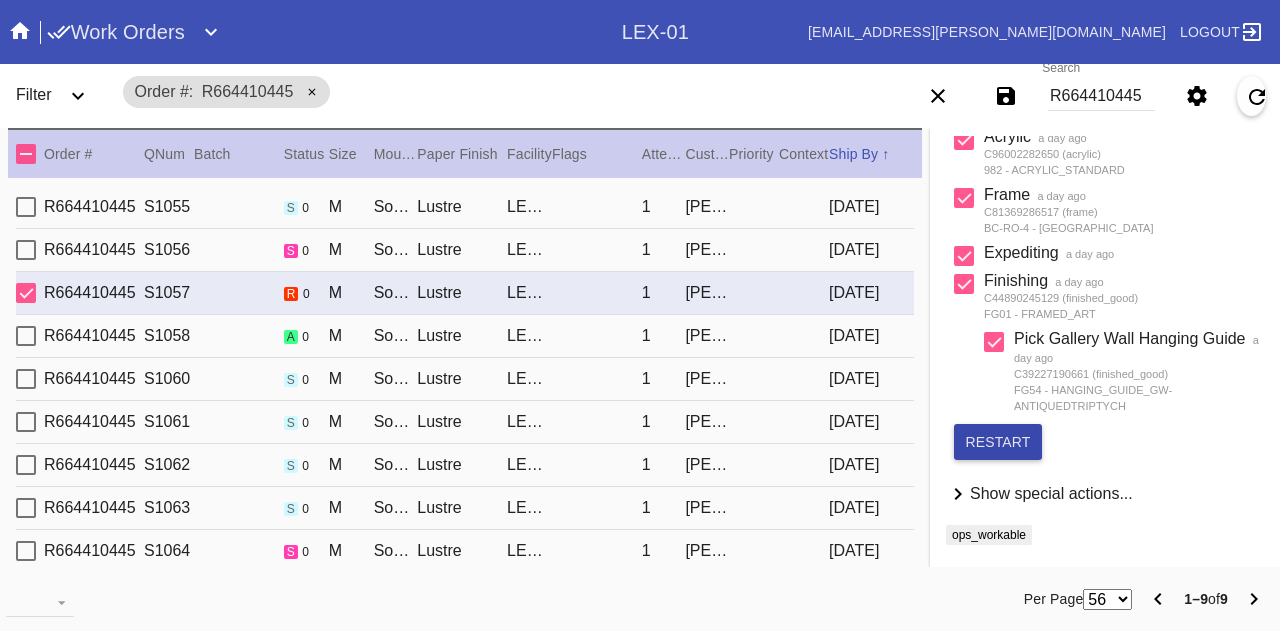click on "restart" at bounding box center (998, 442) 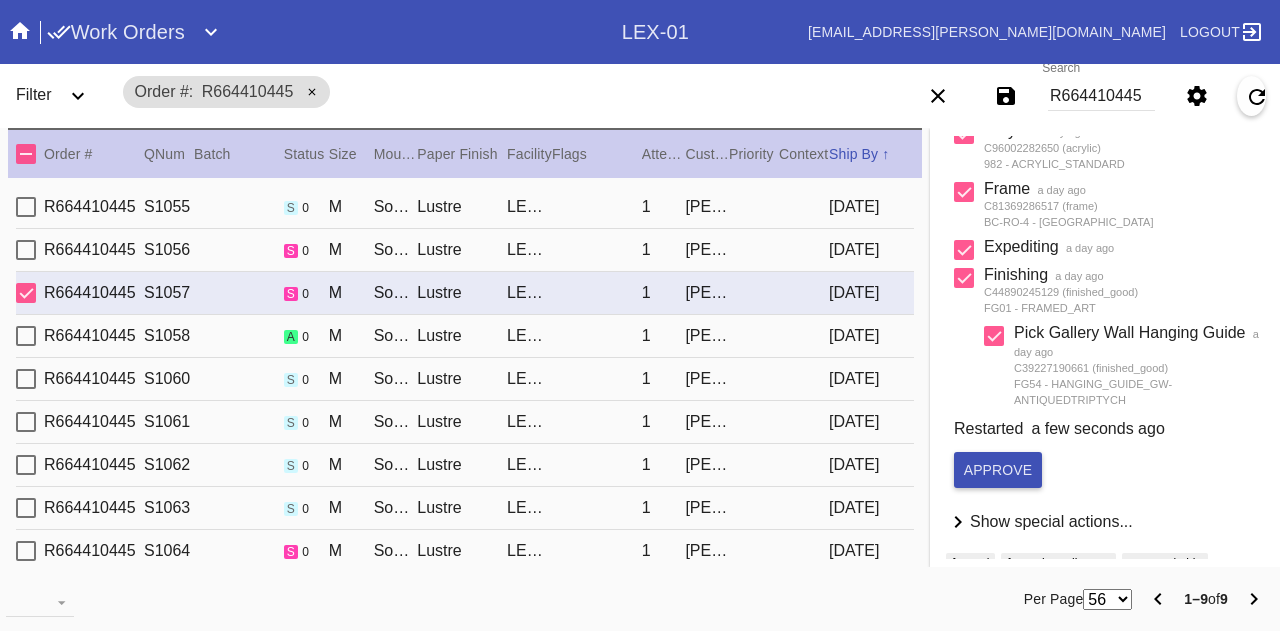 click on "Somerset / Fabric White" at bounding box center [396, 336] 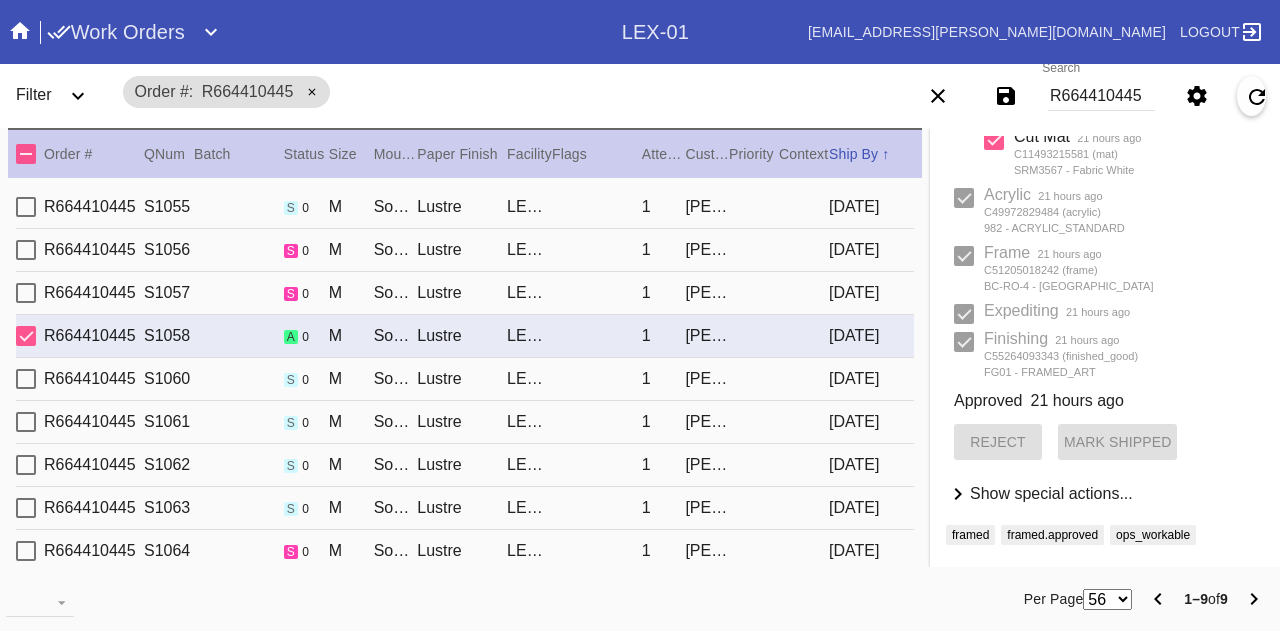 scroll, scrollTop: 506, scrollLeft: 0, axis: vertical 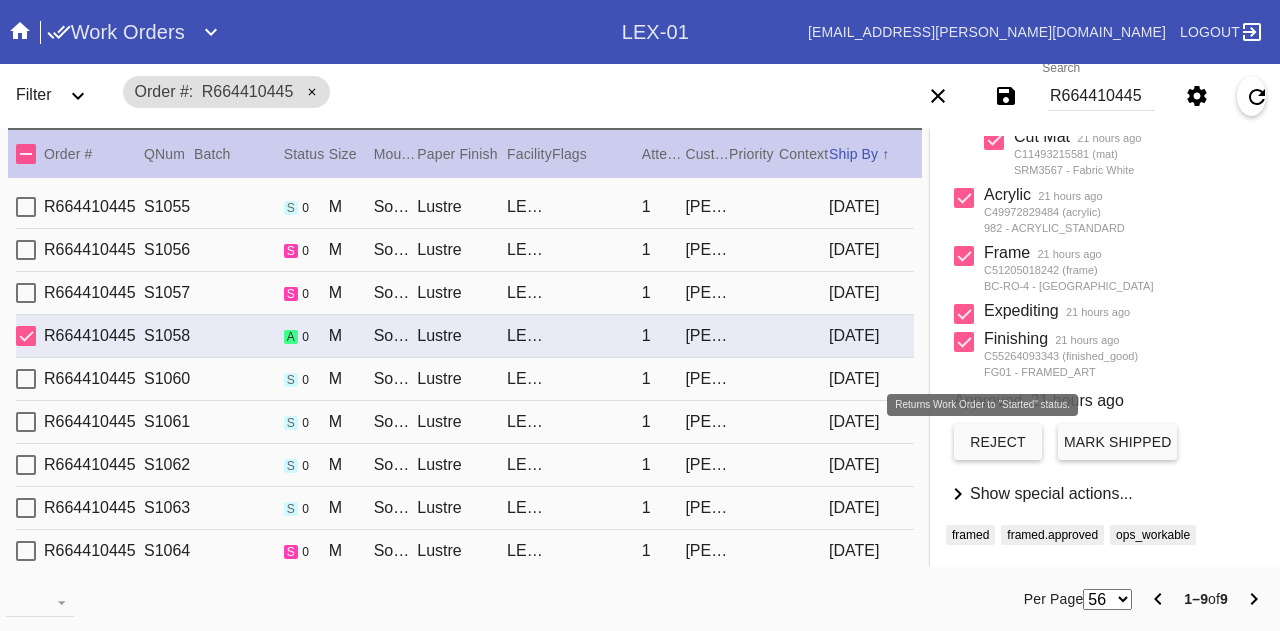 click on "reject" at bounding box center [998, 442] 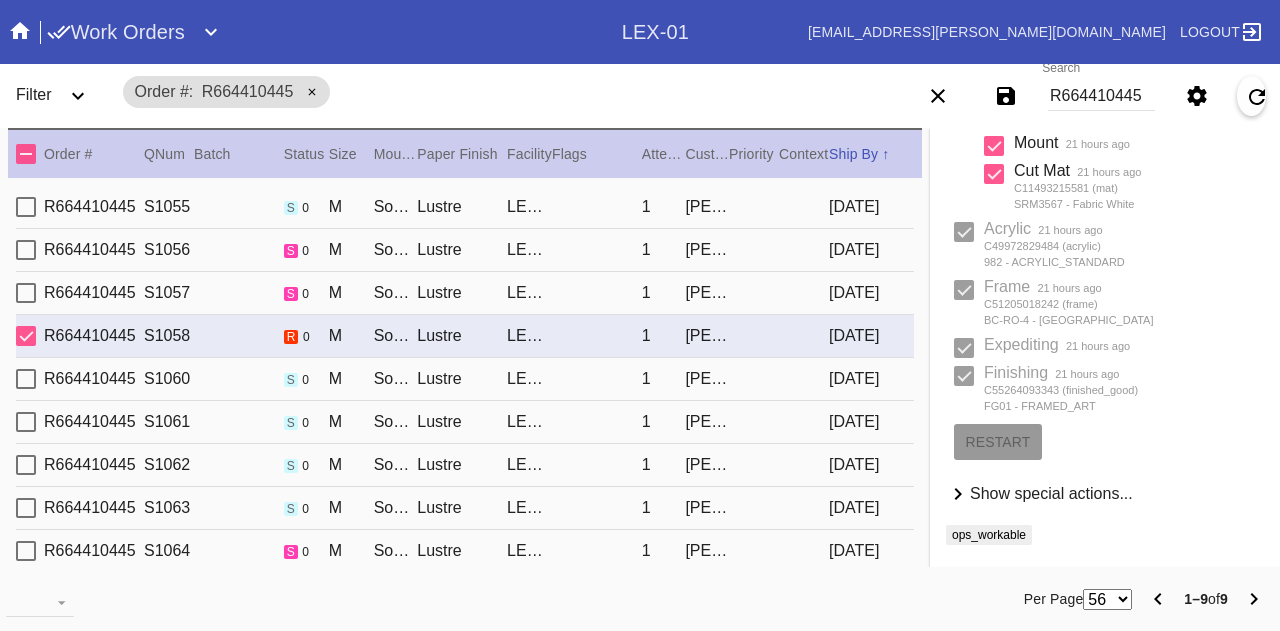 scroll, scrollTop: 471, scrollLeft: 0, axis: vertical 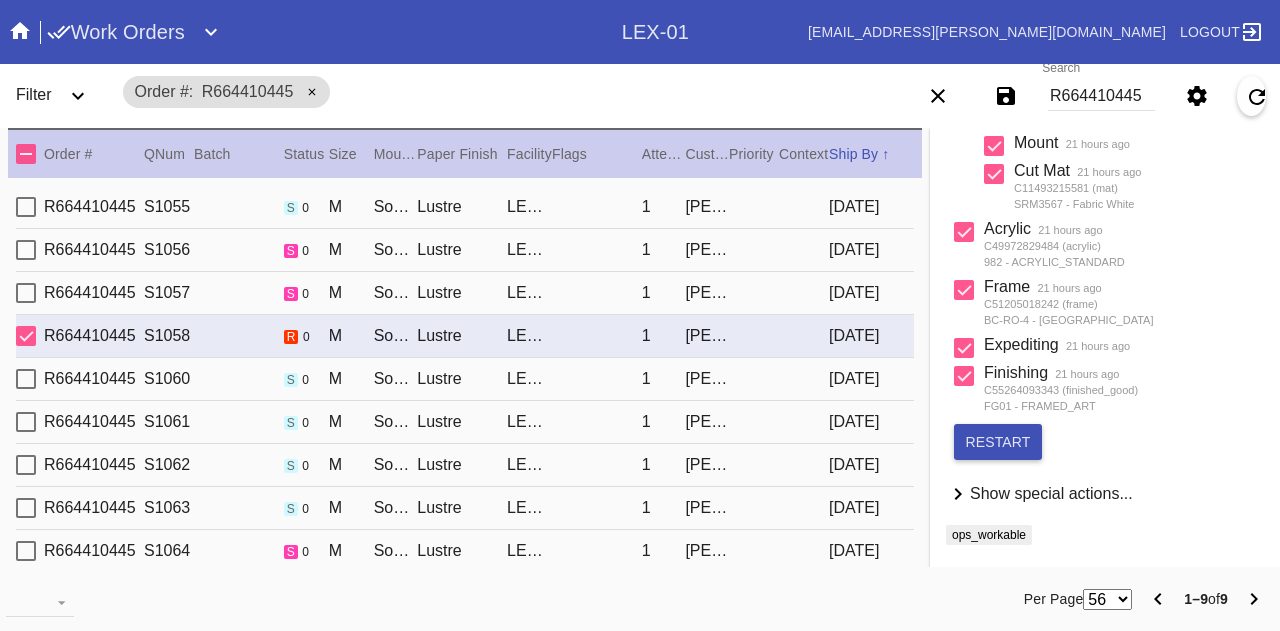 click on "restart" at bounding box center [998, 442] 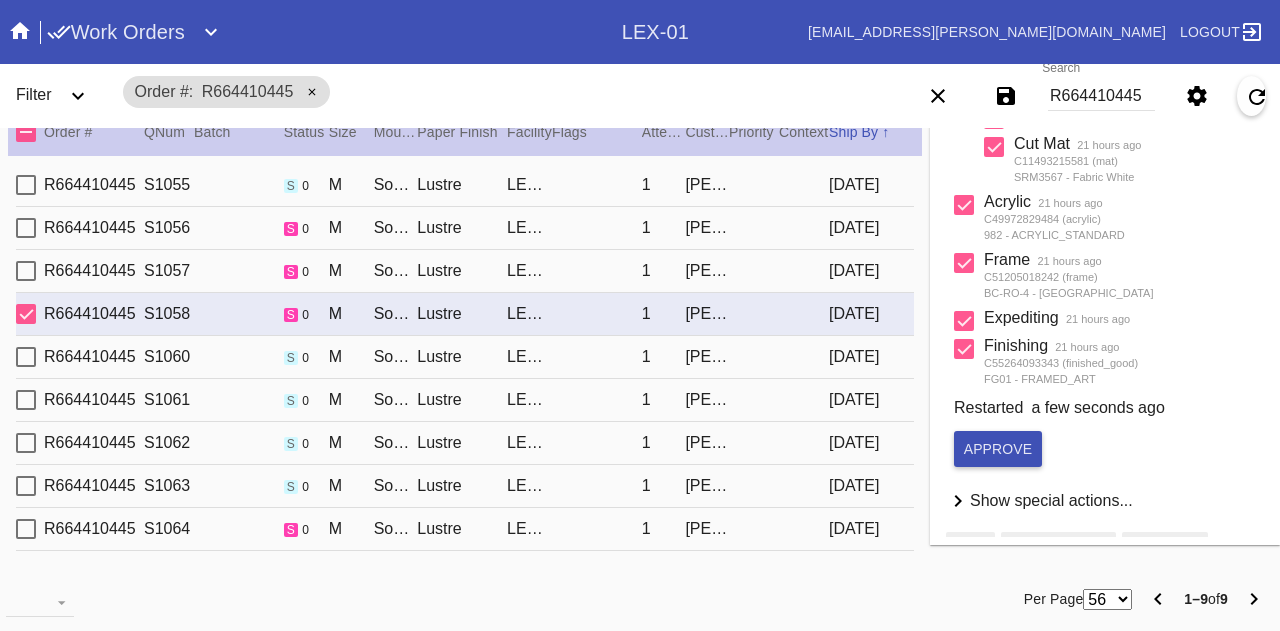 scroll, scrollTop: 0, scrollLeft: 0, axis: both 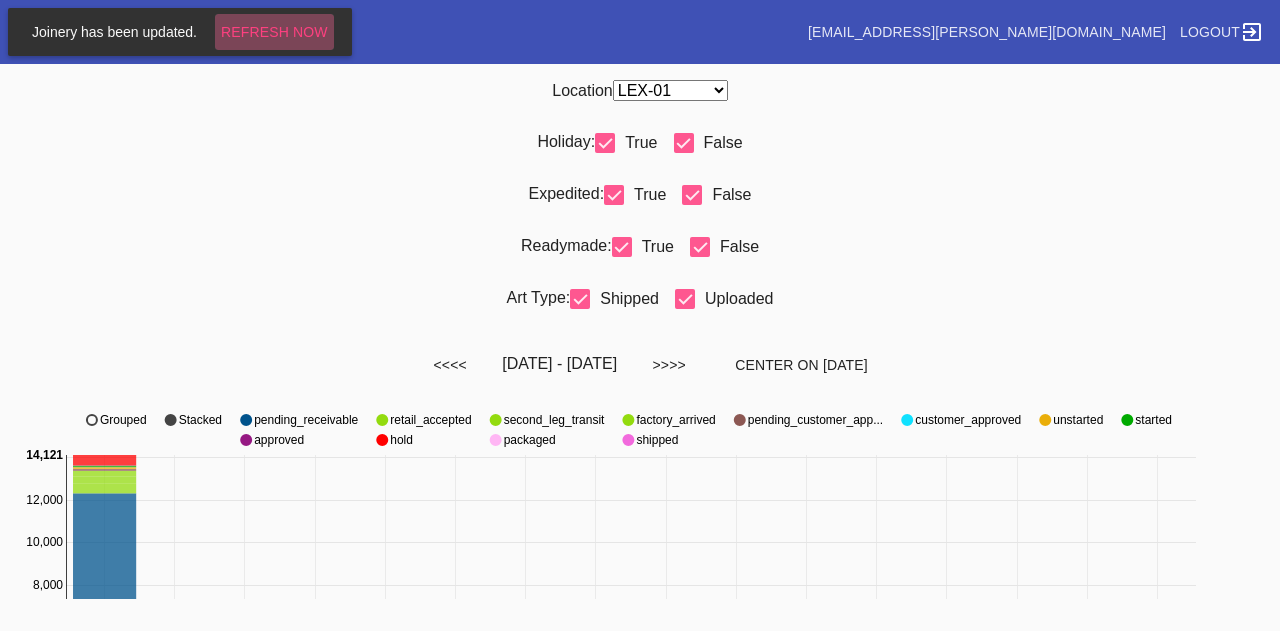 click on "Refresh Now" at bounding box center [274, 32] 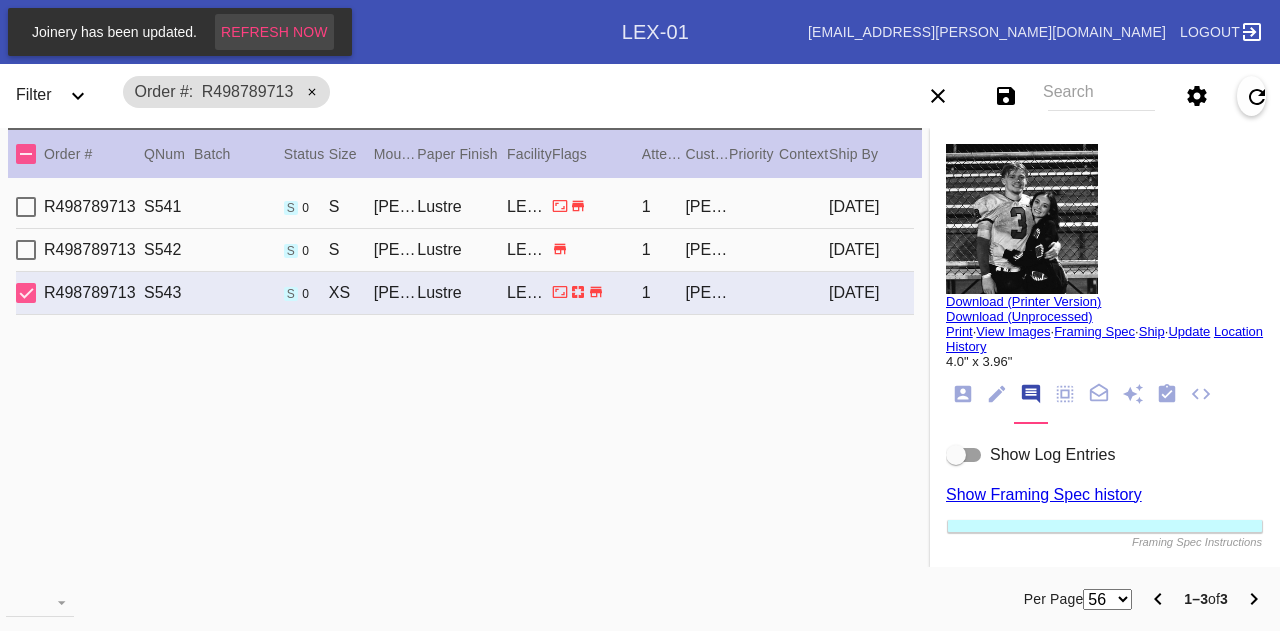 scroll, scrollTop: 0, scrollLeft: 0, axis: both 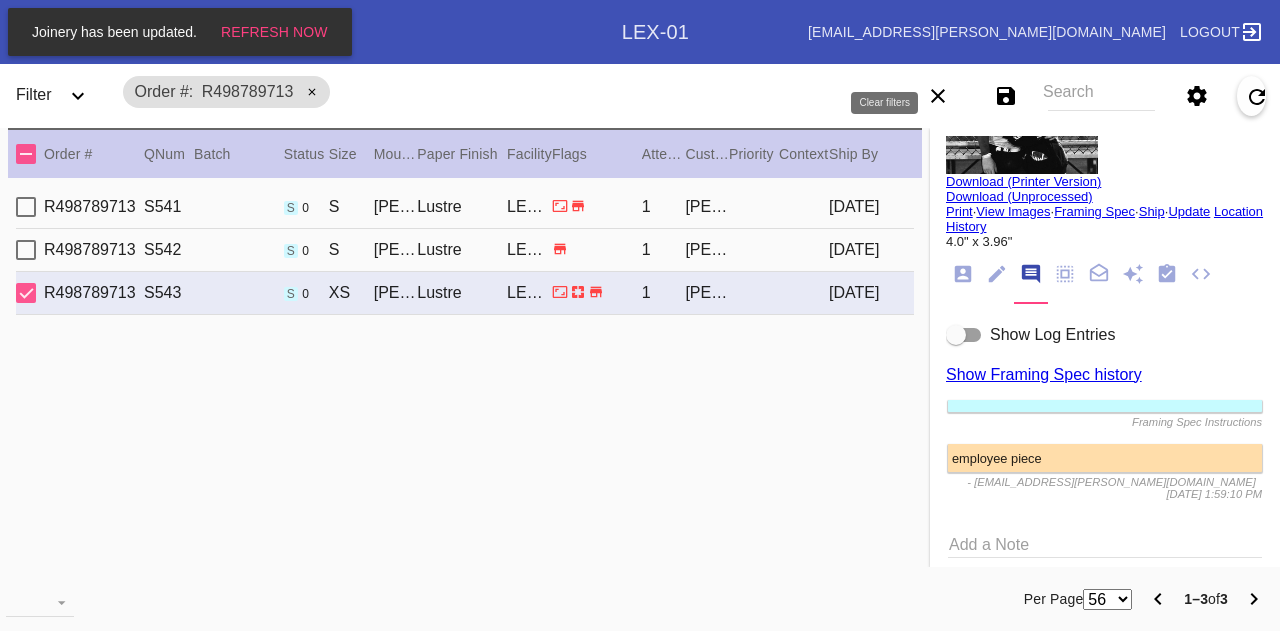 click 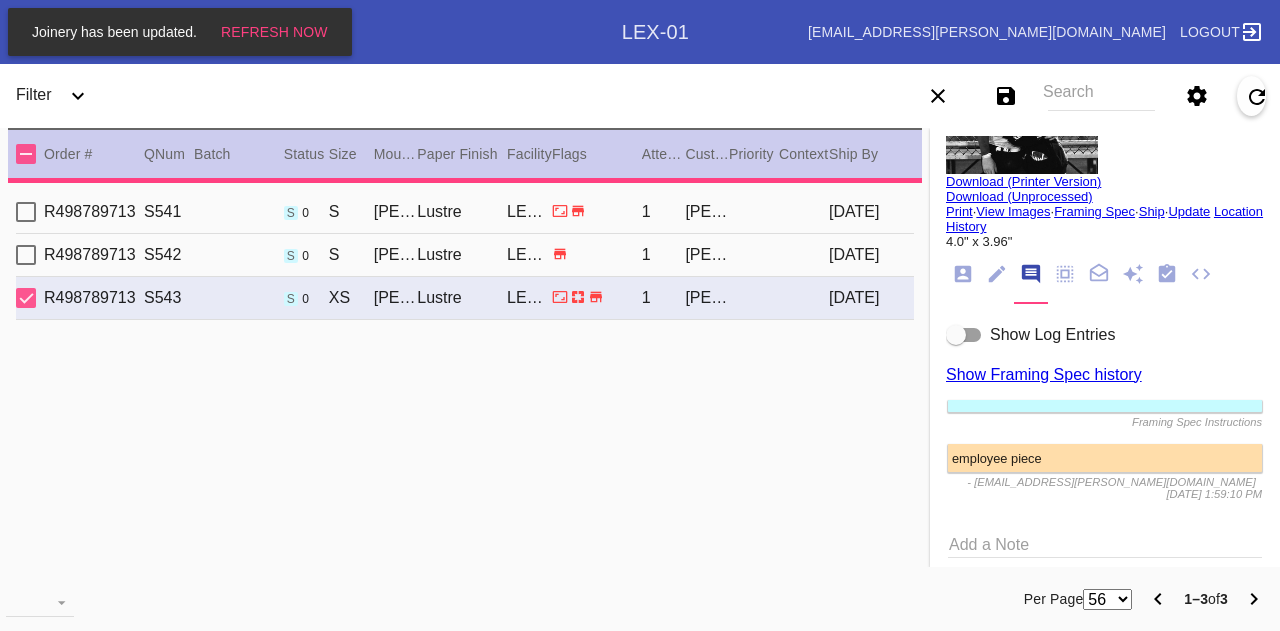 click 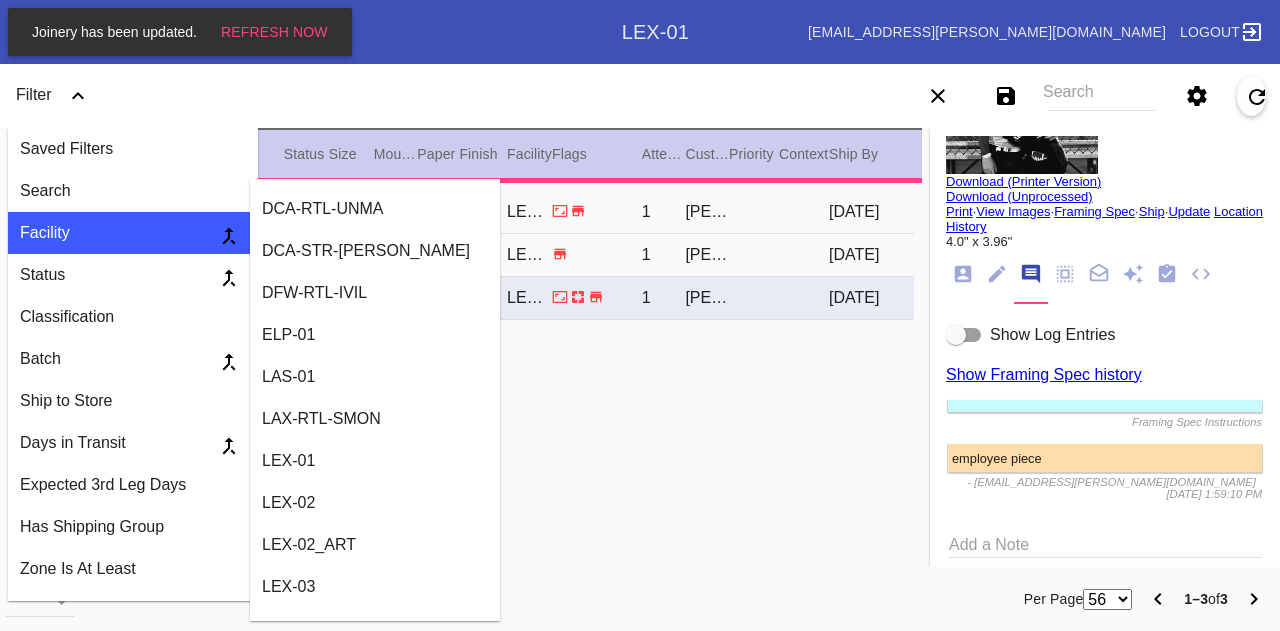 scroll, scrollTop: 1300, scrollLeft: 0, axis: vertical 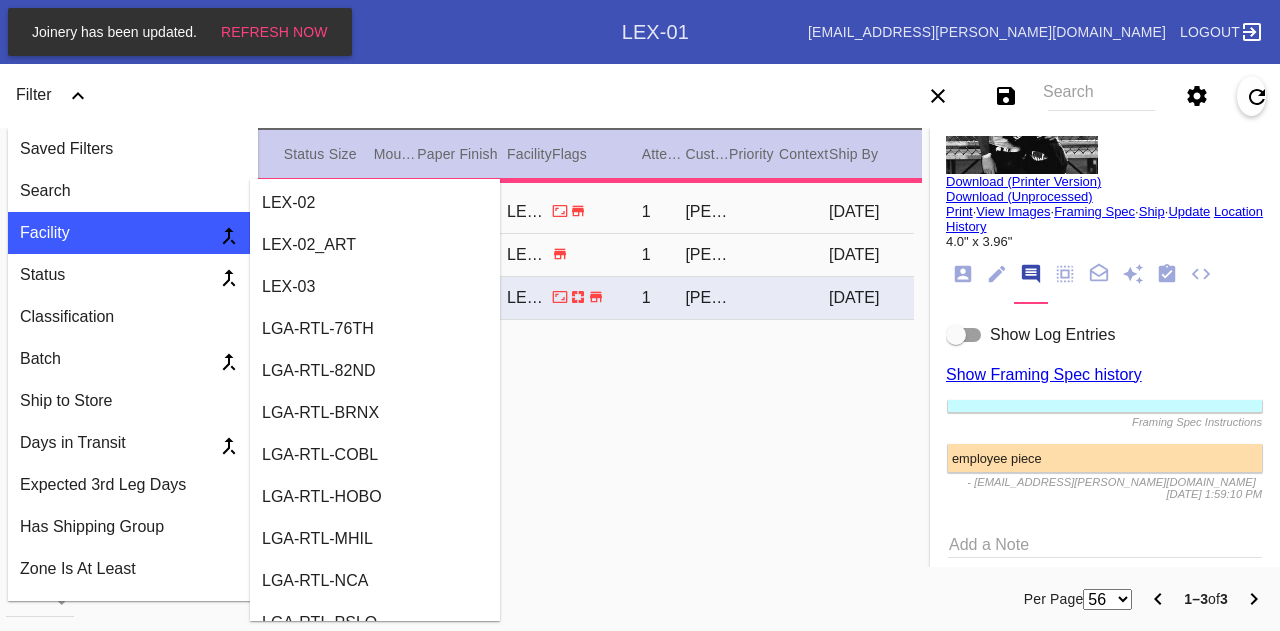 click on "LEX-03" at bounding box center (375, 287) 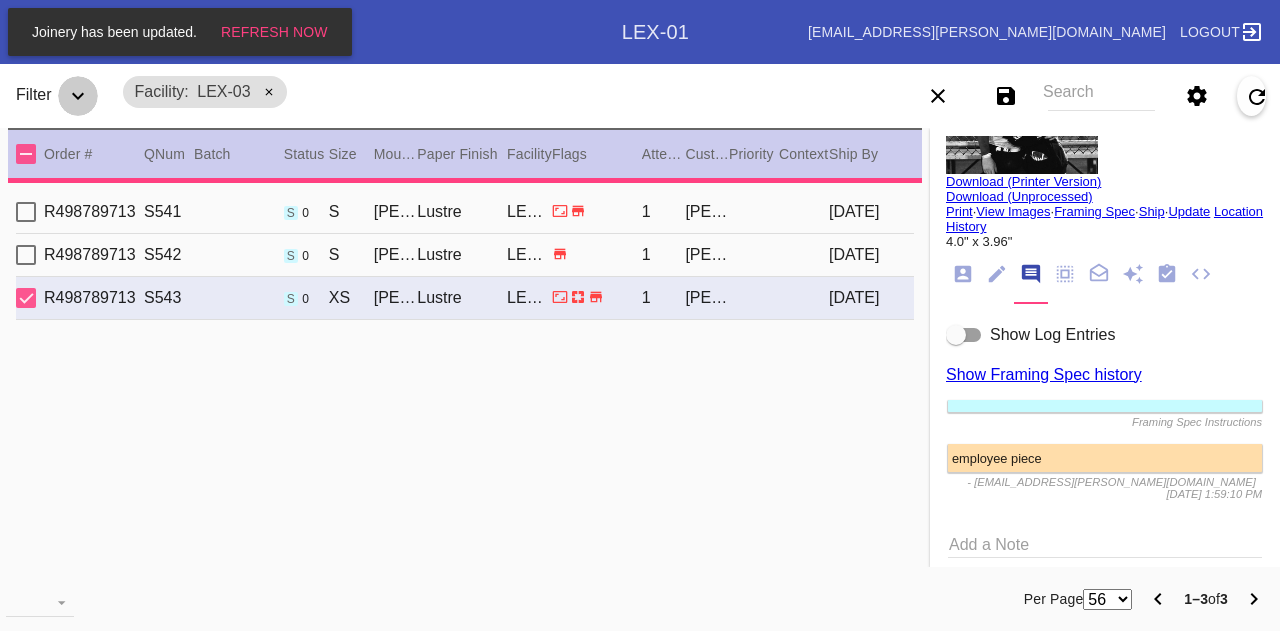 click 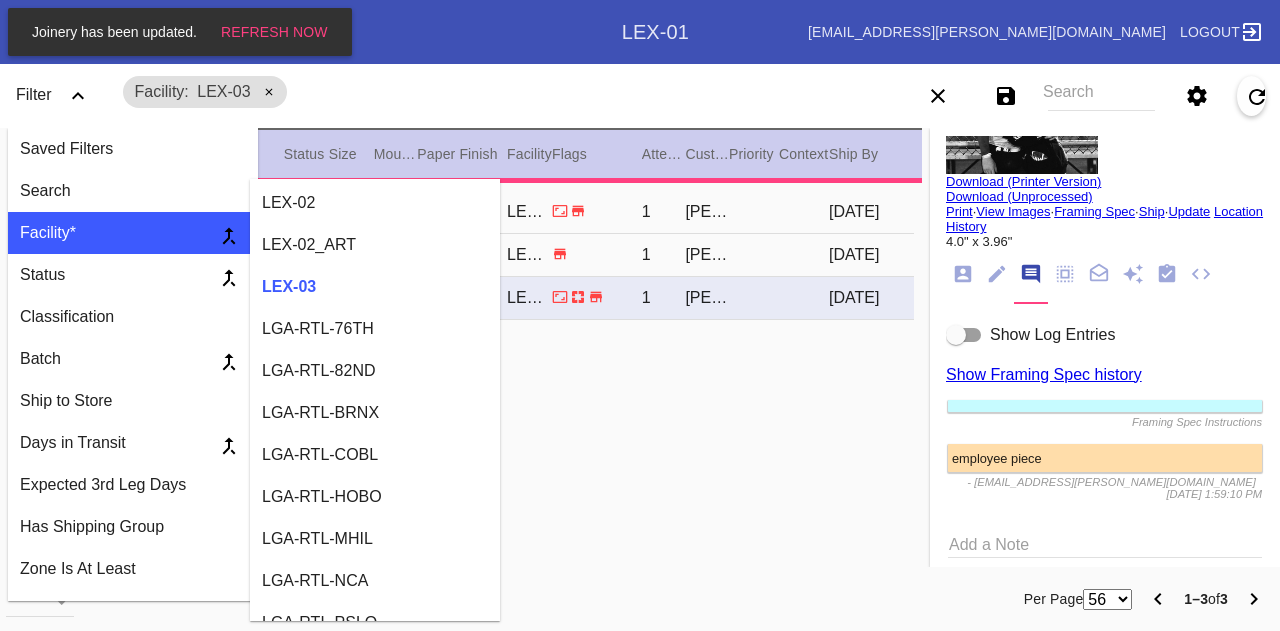 scroll, scrollTop: 0, scrollLeft: 0, axis: both 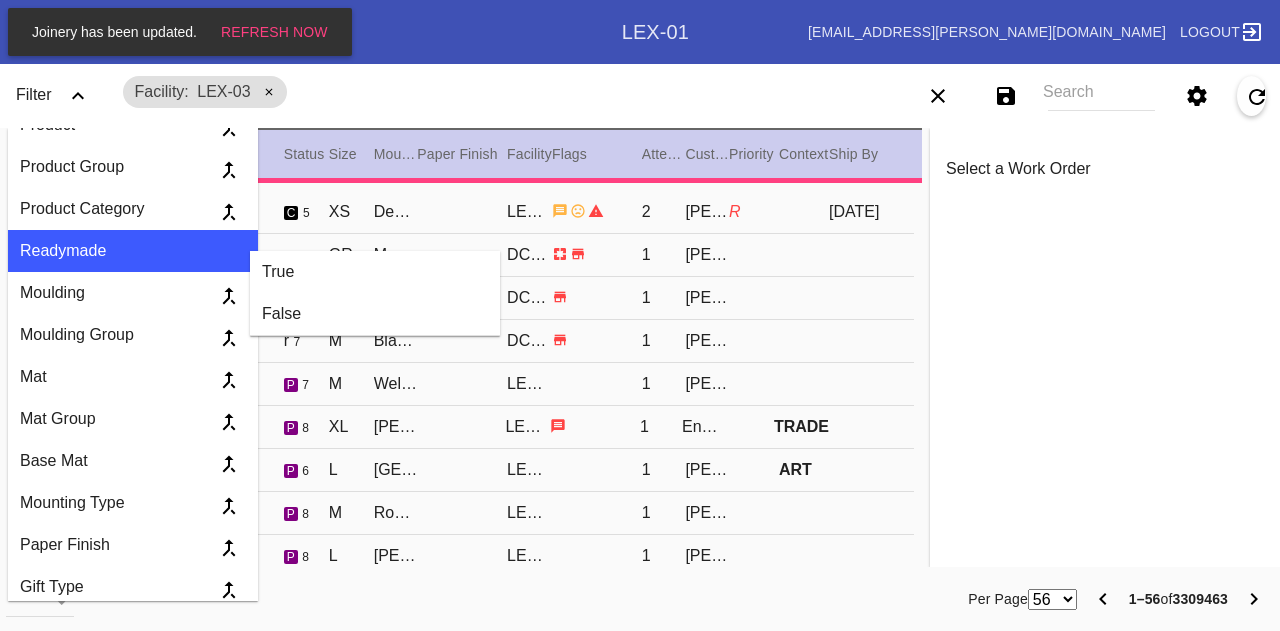 click on "True" at bounding box center [375, 272] 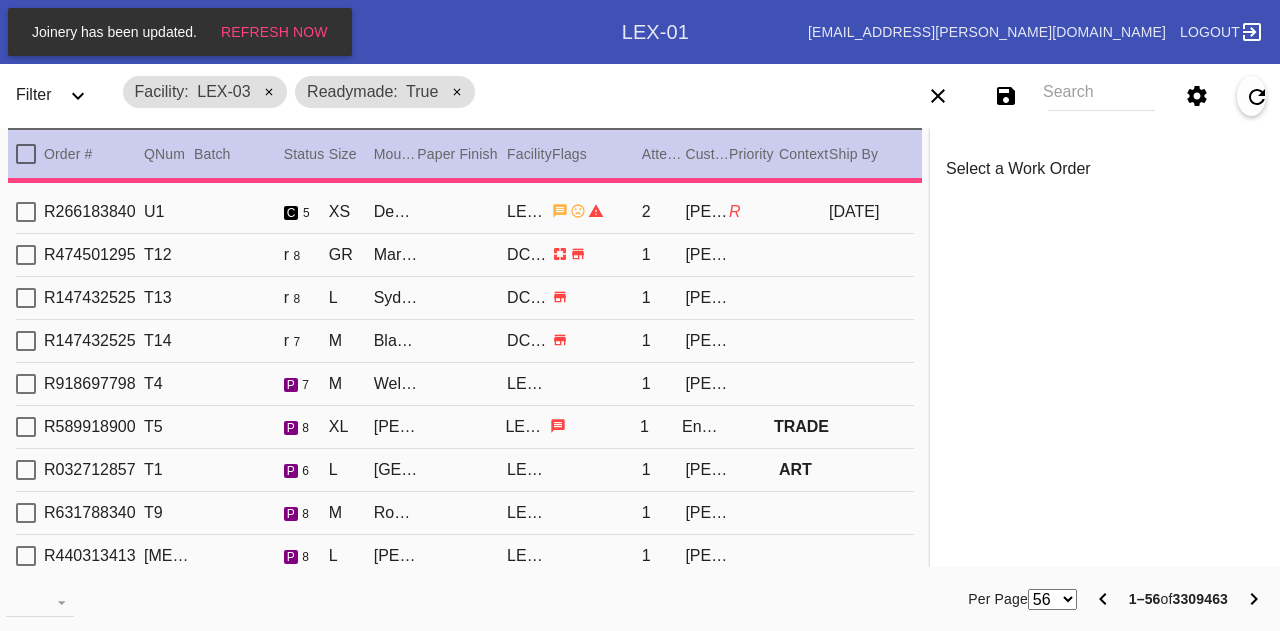 click 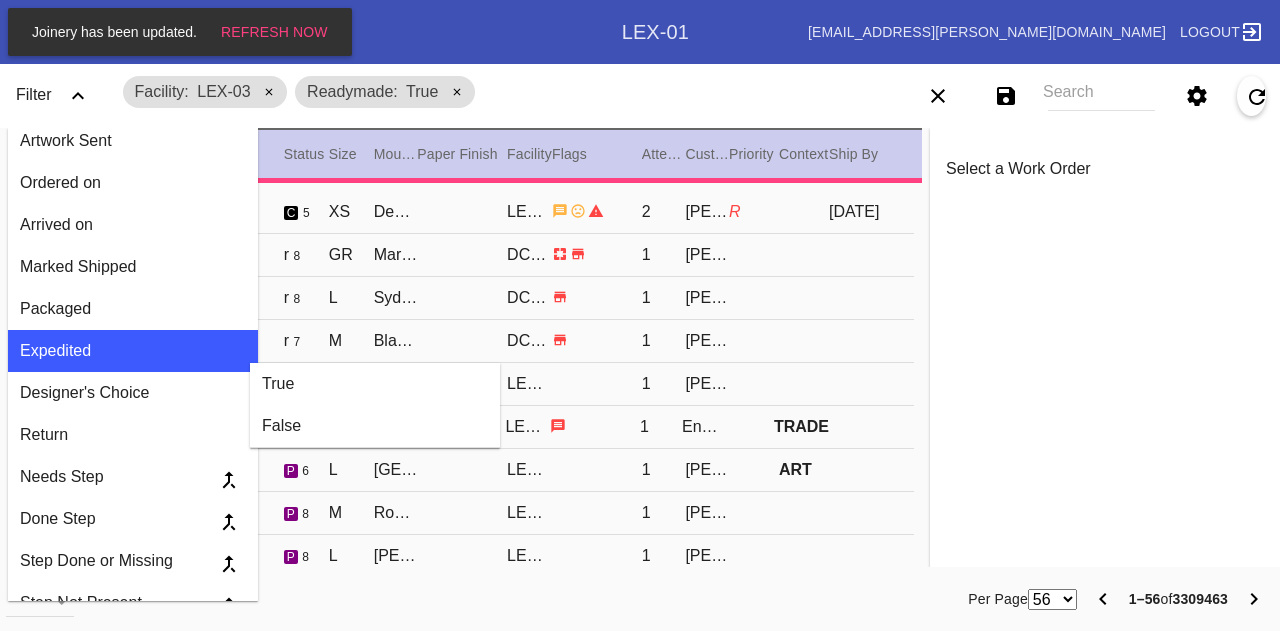 scroll, scrollTop: 1900, scrollLeft: 0, axis: vertical 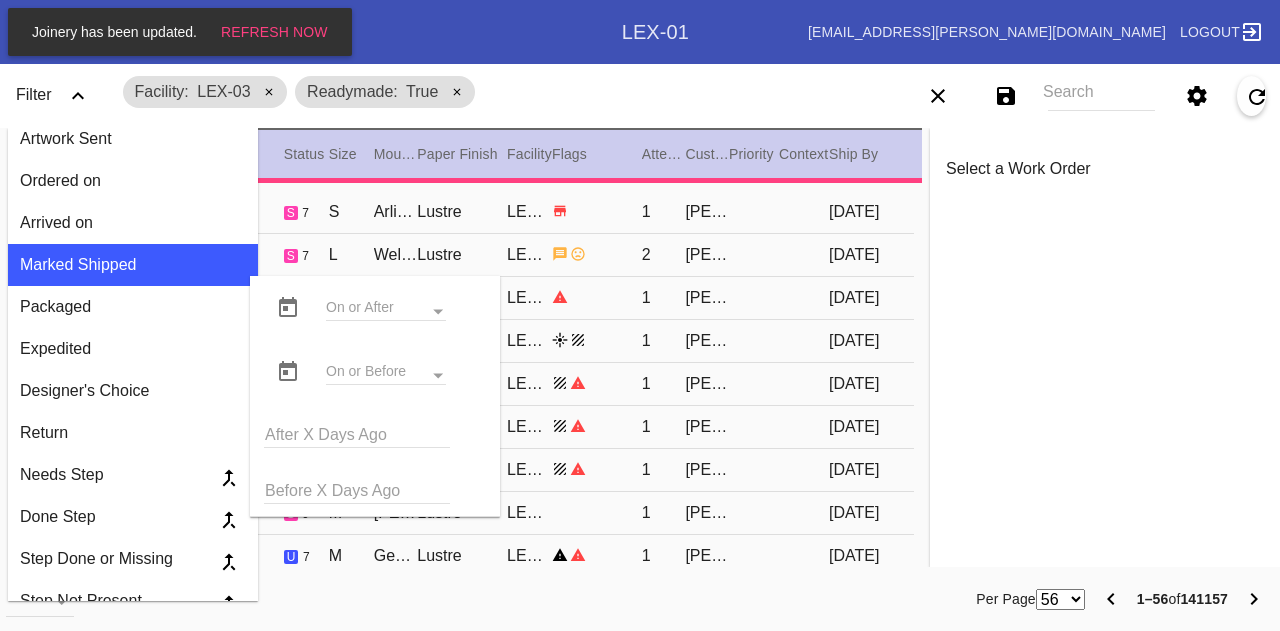 click at bounding box center (288, 308) 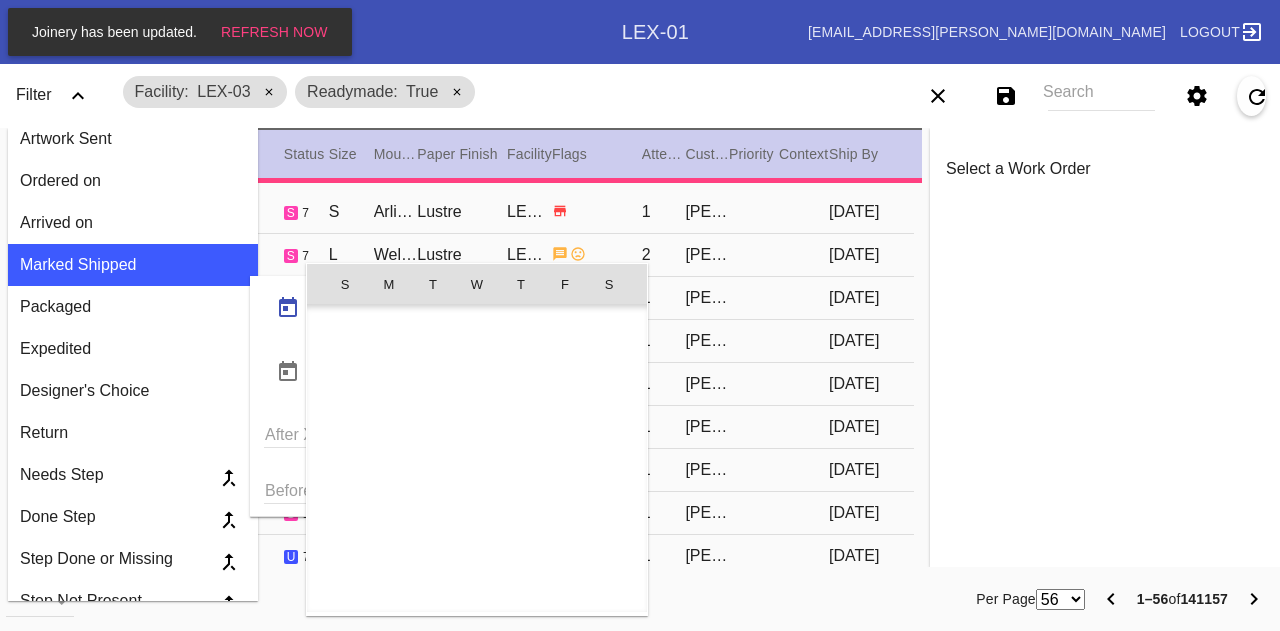 scroll, scrollTop: 462690, scrollLeft: 0, axis: vertical 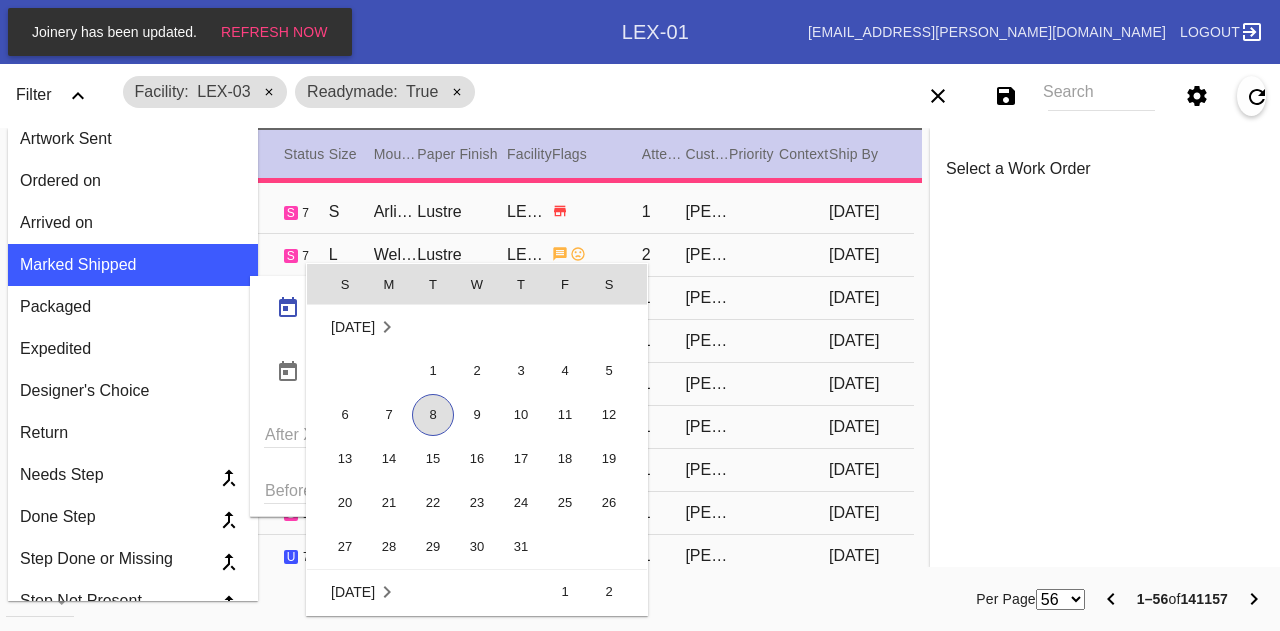 click on "8" at bounding box center [433, 415] 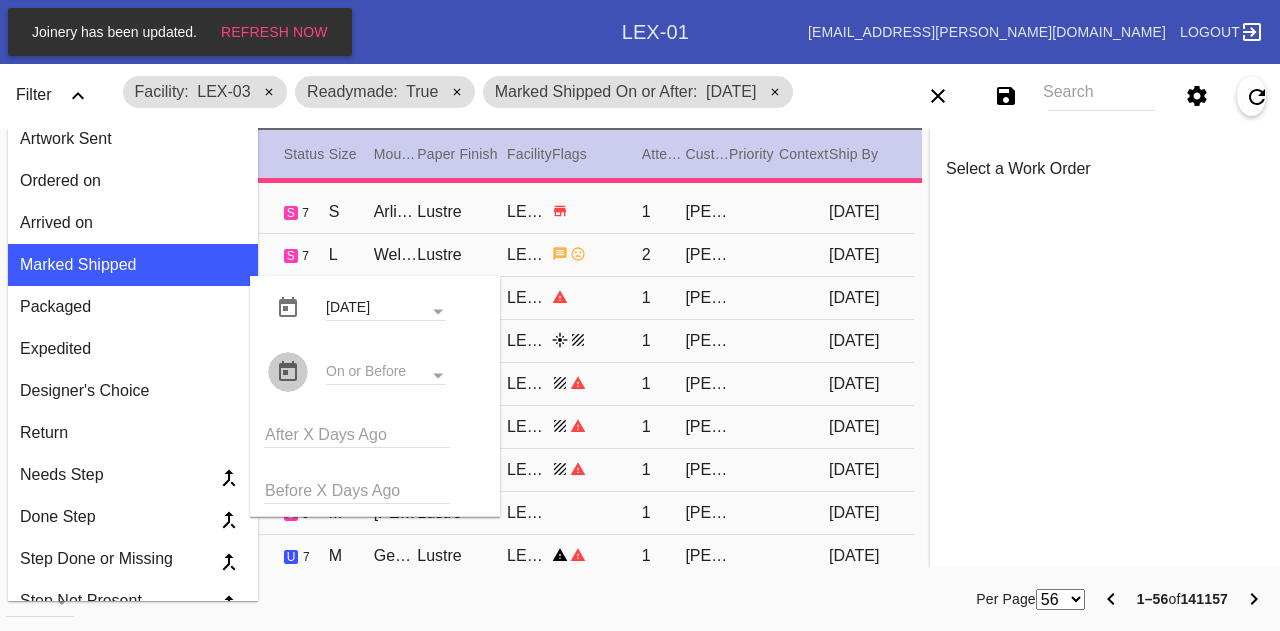 click at bounding box center [288, 372] 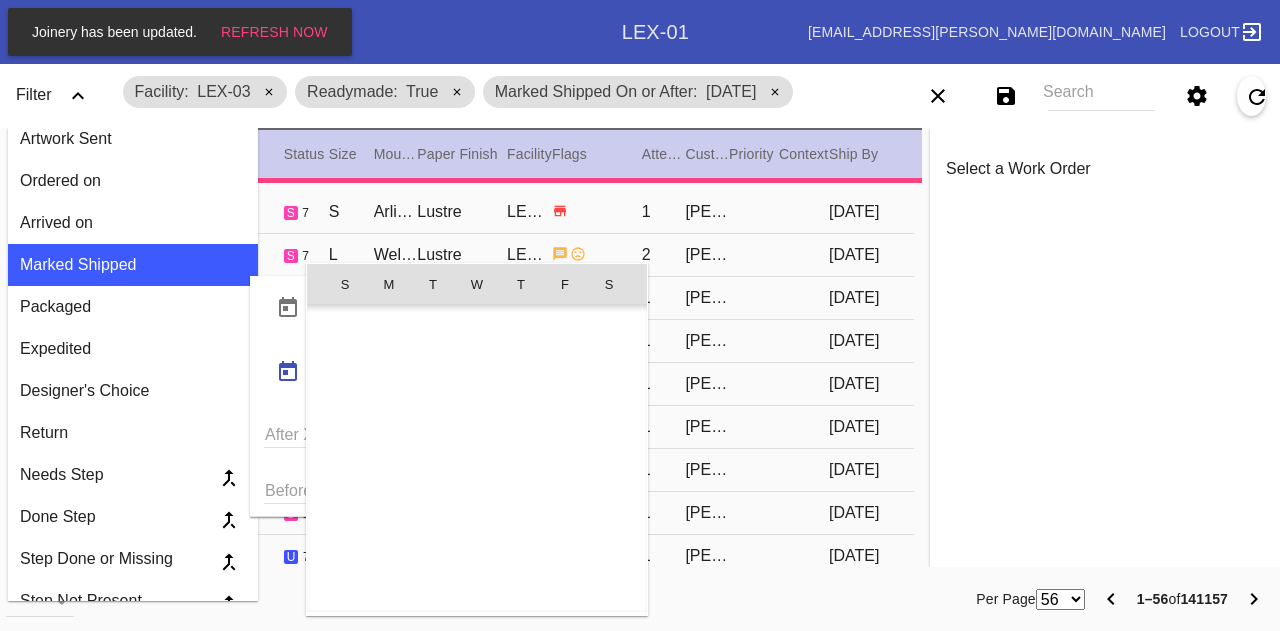scroll, scrollTop: 462690, scrollLeft: 0, axis: vertical 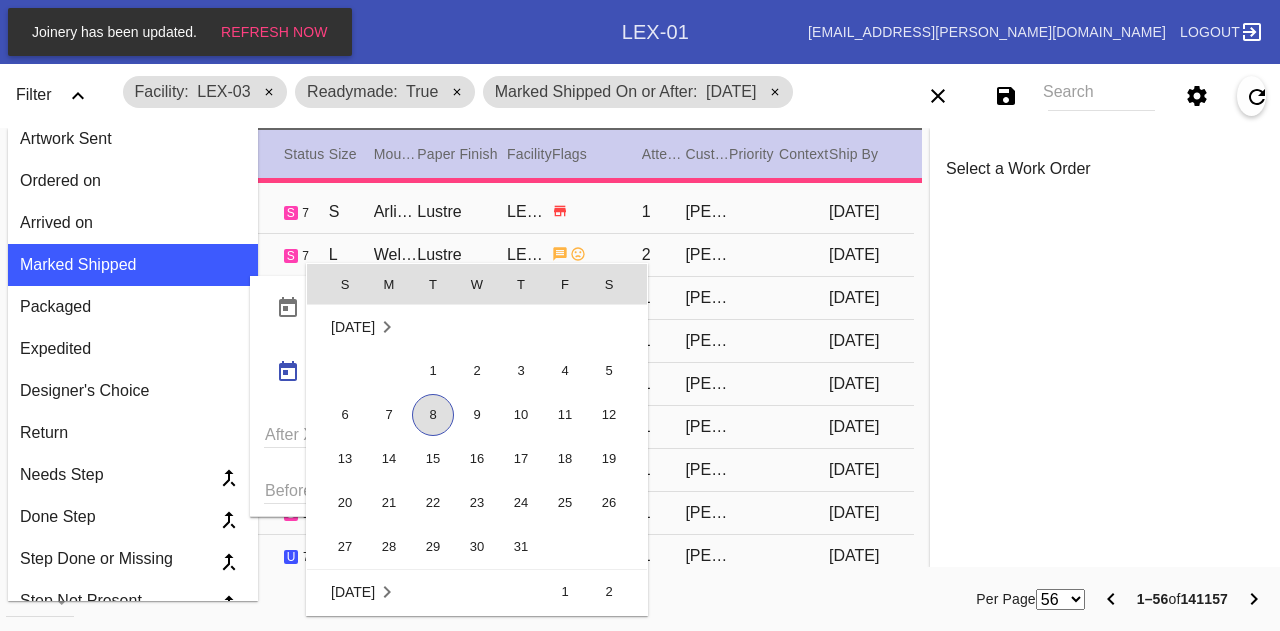 click on "8" at bounding box center [433, 415] 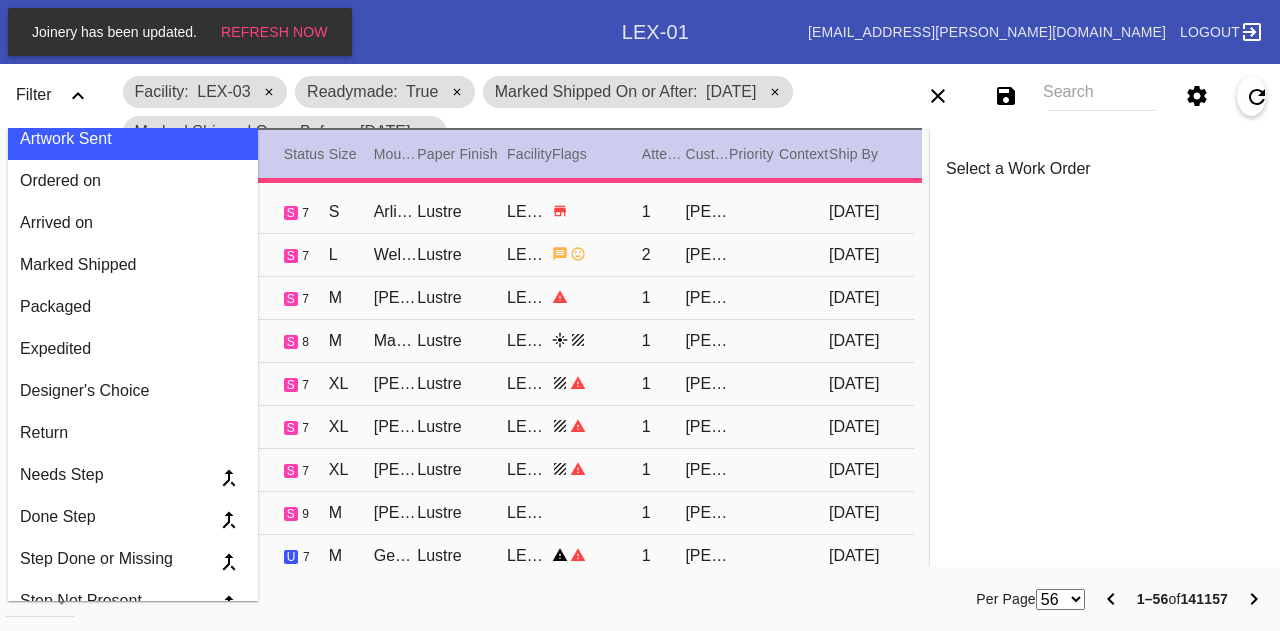 click 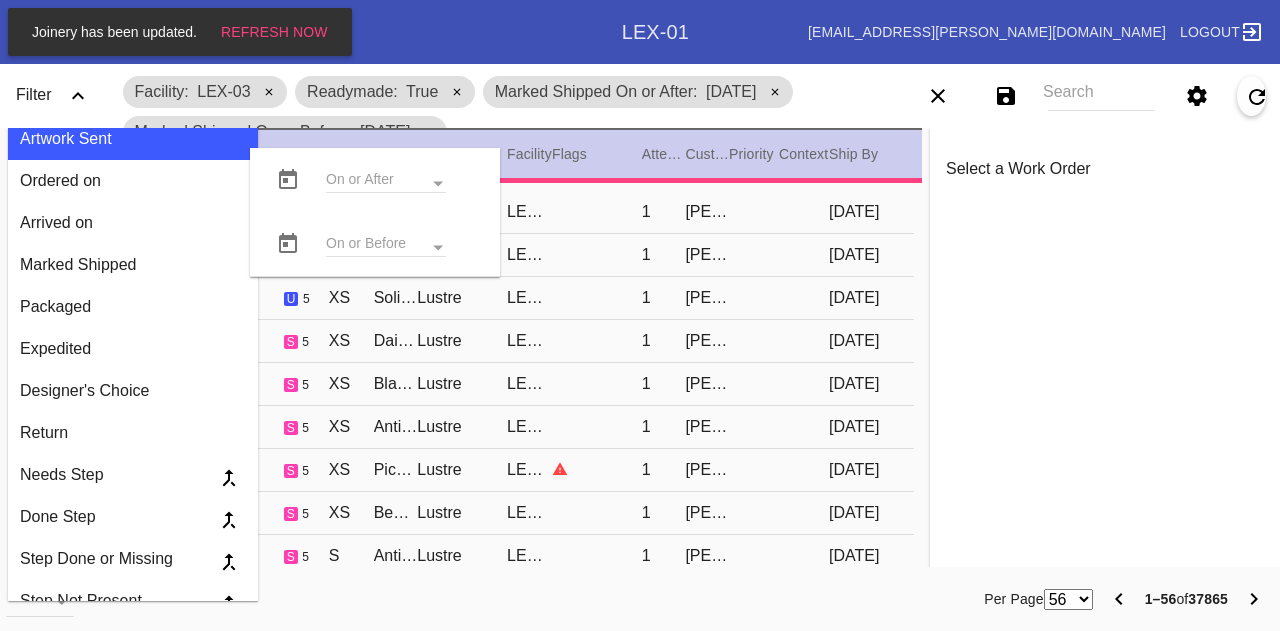 click 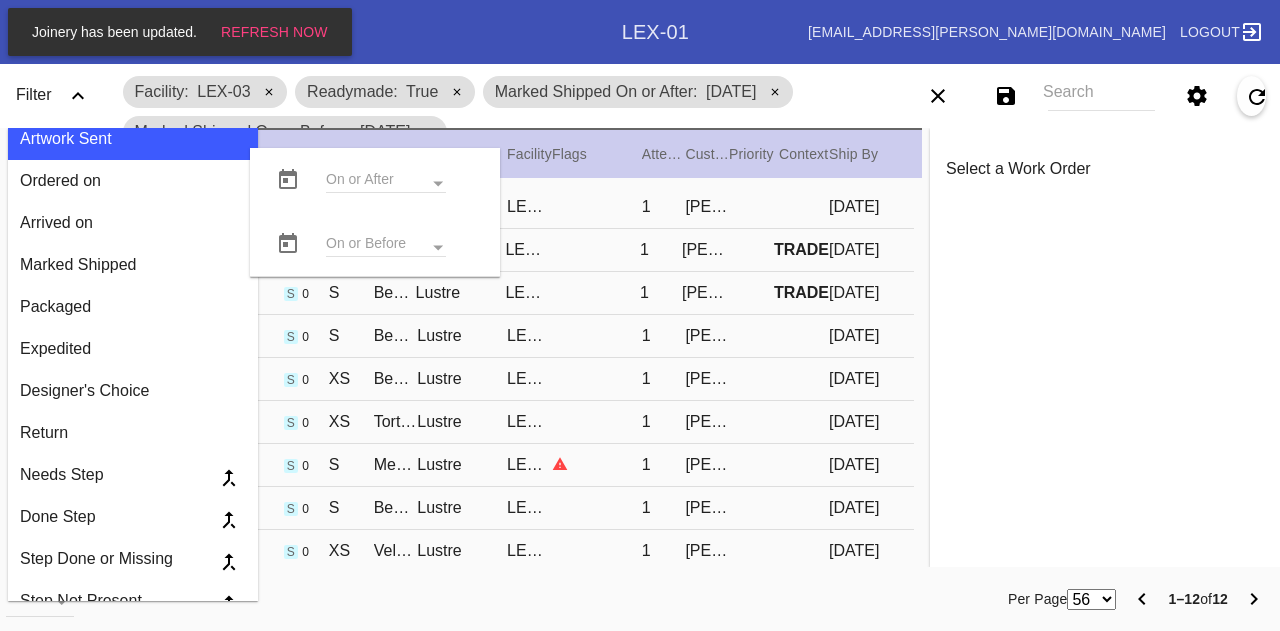 click 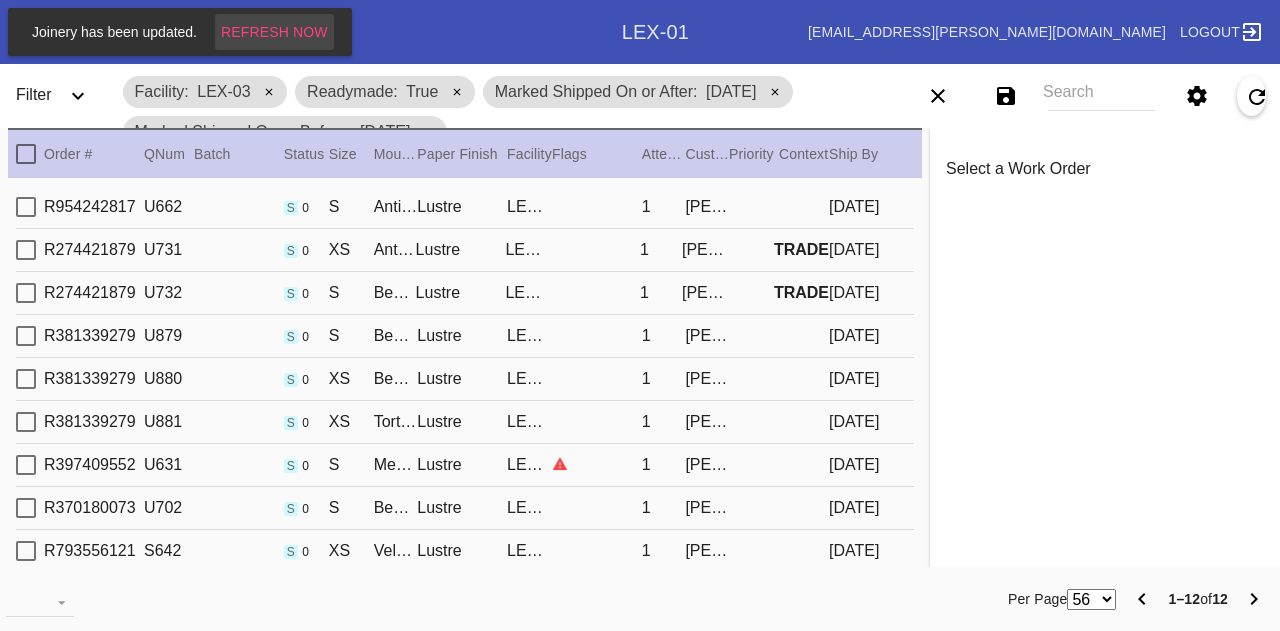 click on "Refresh Now" at bounding box center (274, 32) 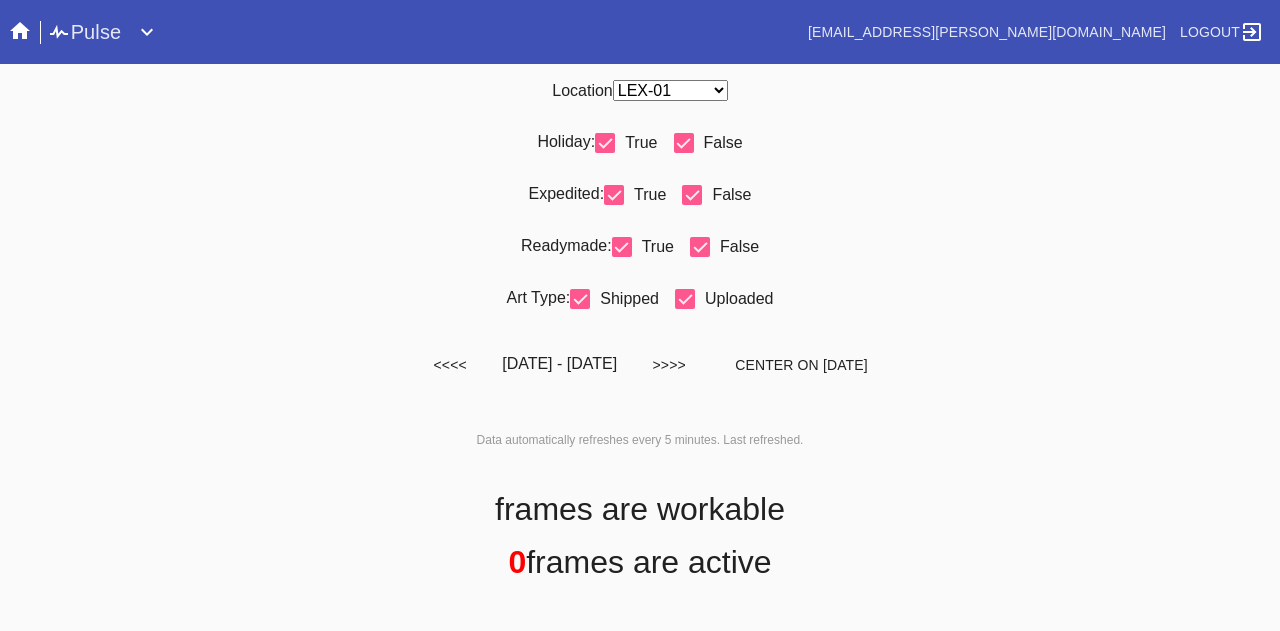 scroll, scrollTop: 0, scrollLeft: 0, axis: both 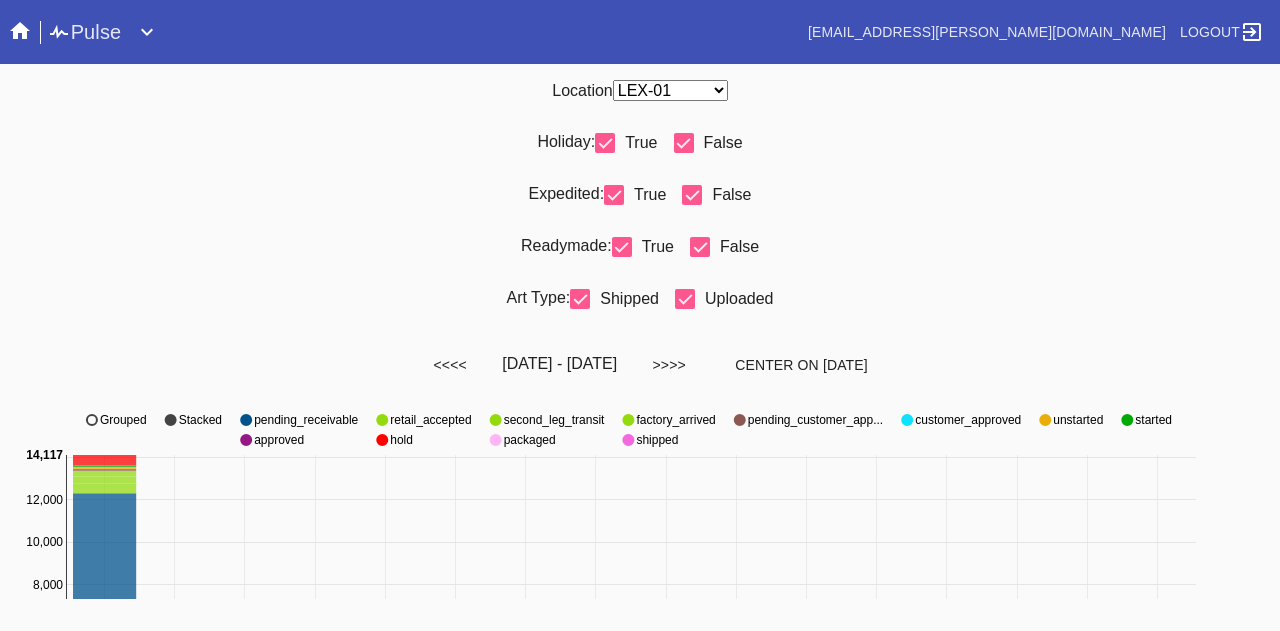 select on "number:31" 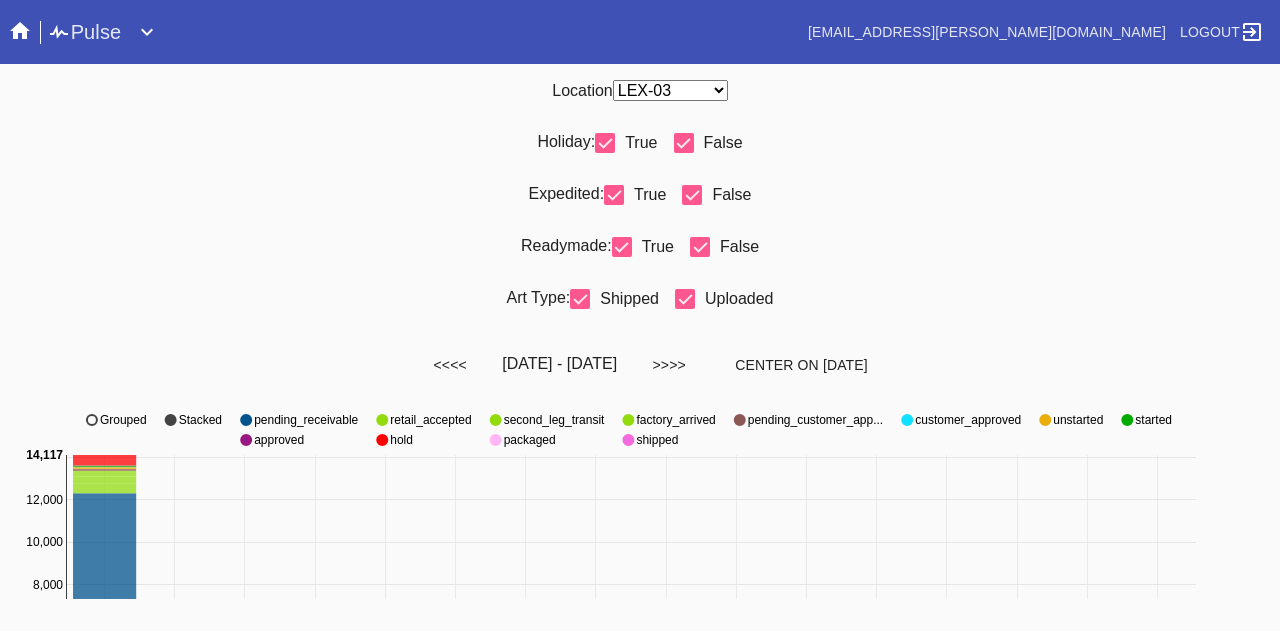click on "Any Location DCA-05 ELP-01 LAS-01 LEX-01 LEX-03" at bounding box center (670, 90) 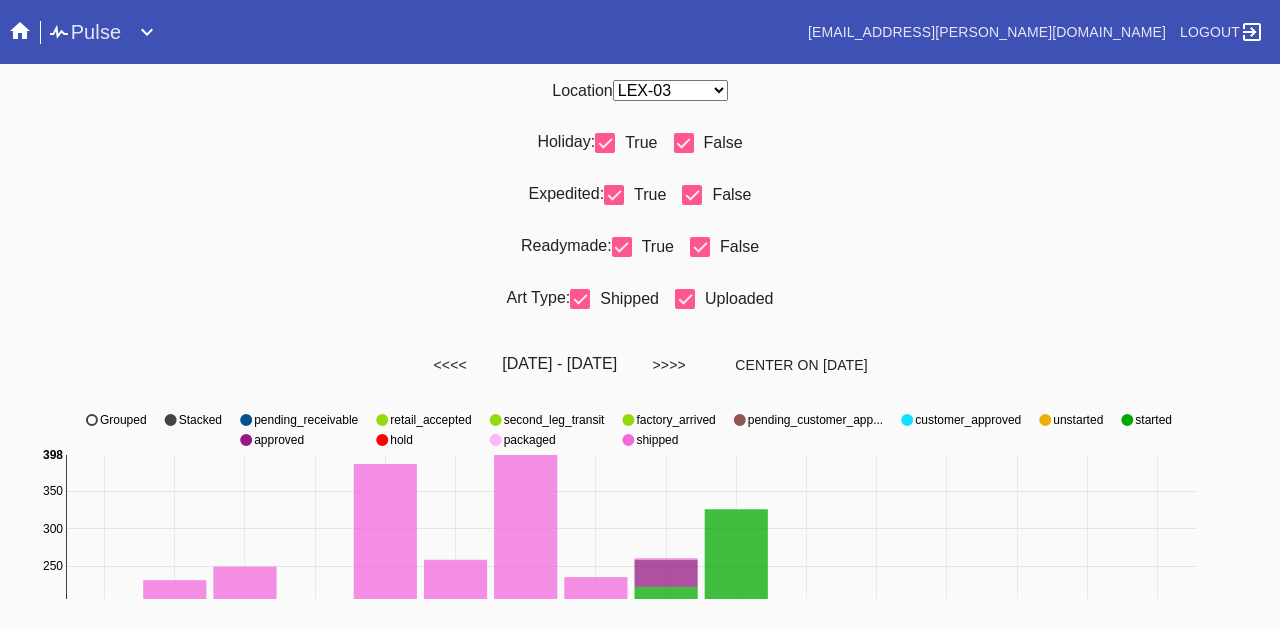 click at bounding box center [605, 143] 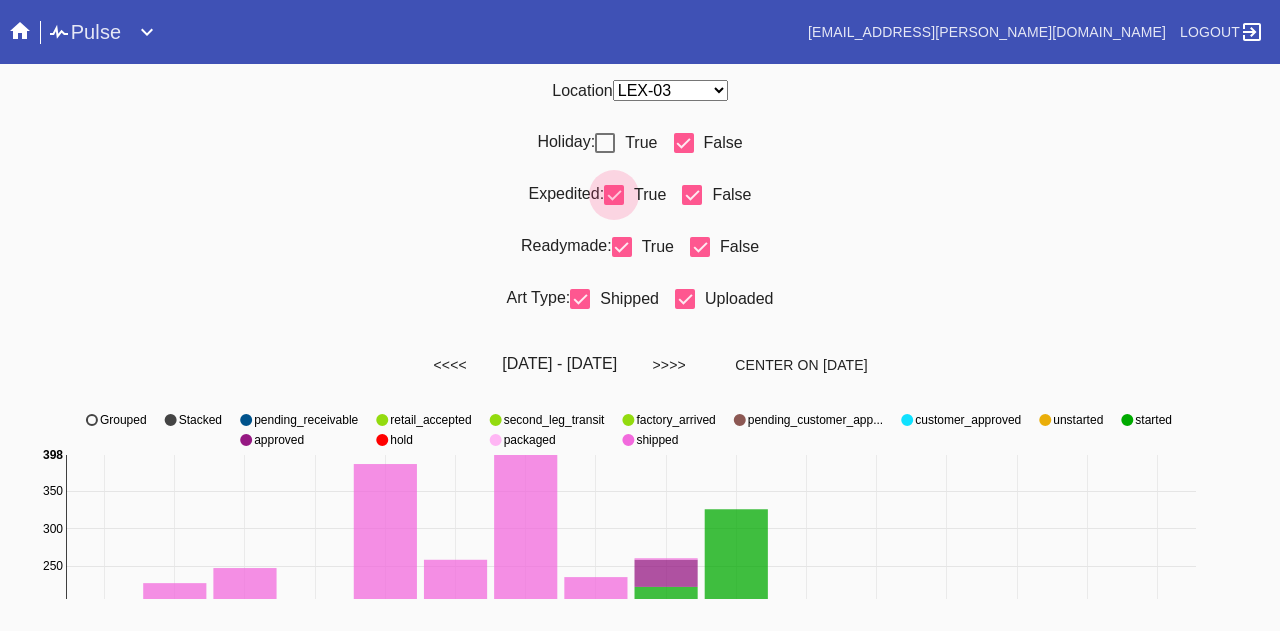 click at bounding box center [614, 195] 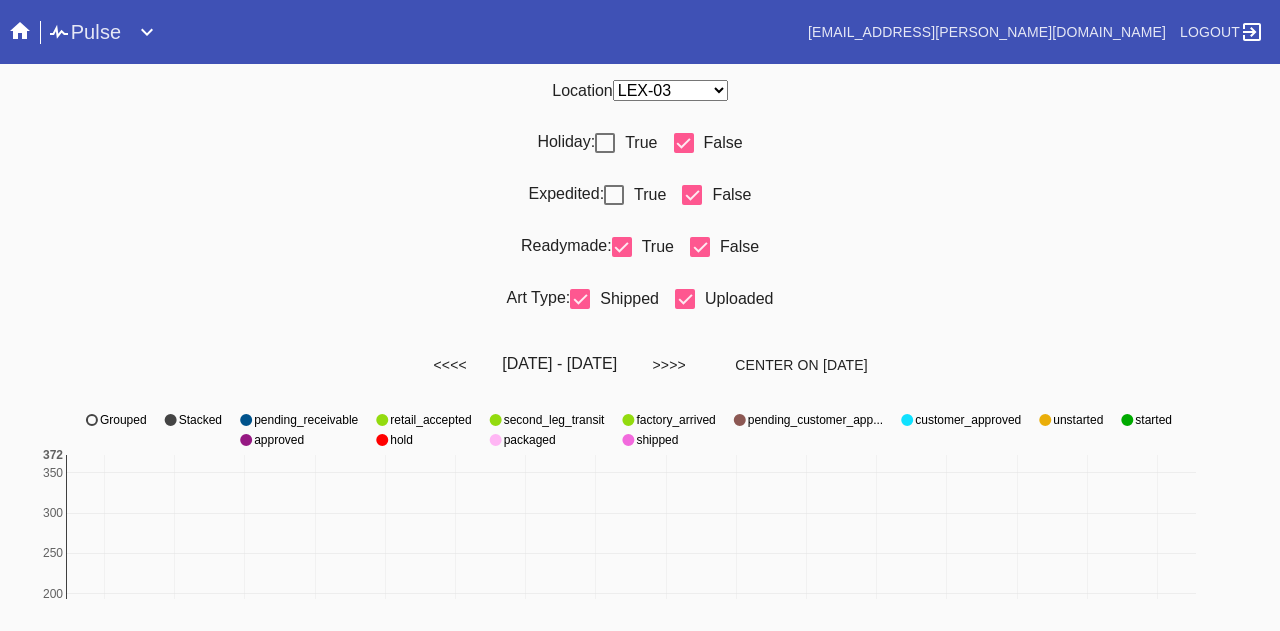 click at bounding box center (700, 247) 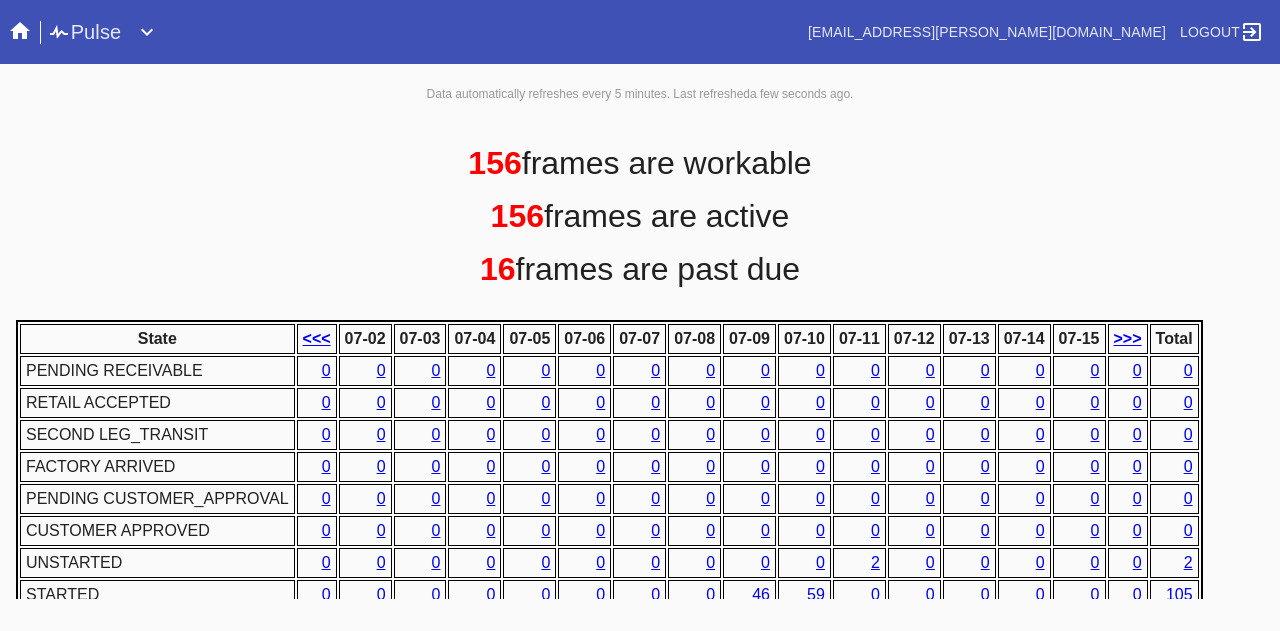 scroll, scrollTop: 1018, scrollLeft: 0, axis: vertical 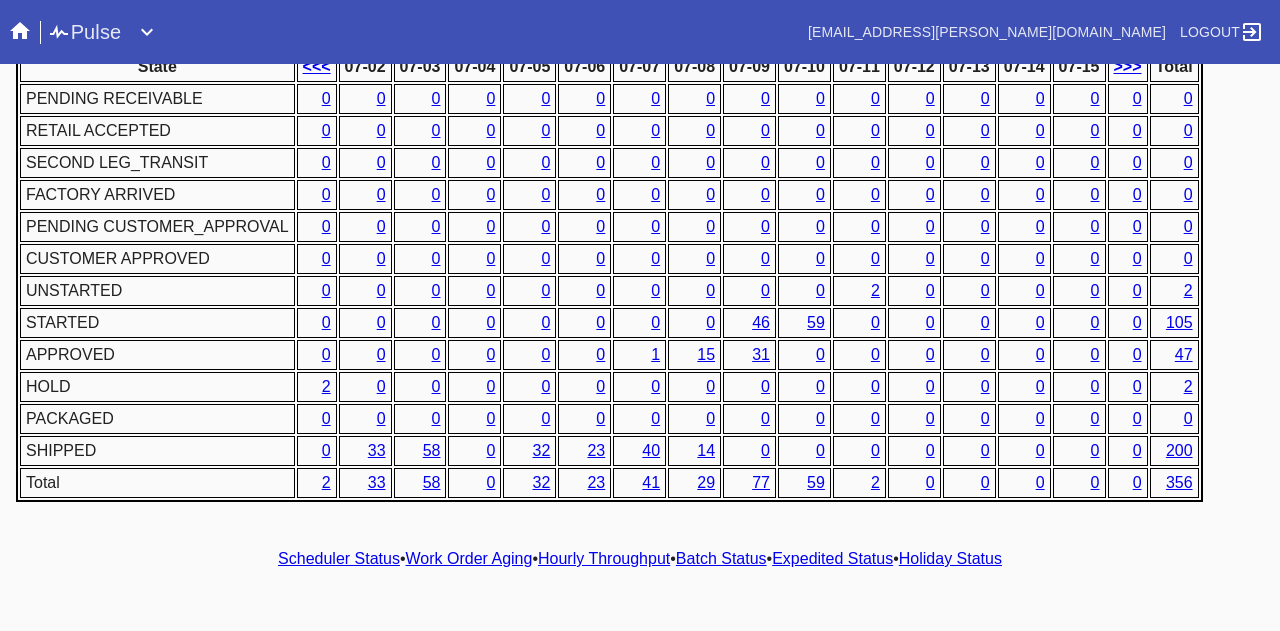 click on "Hourly Throughput" at bounding box center [604, 558] 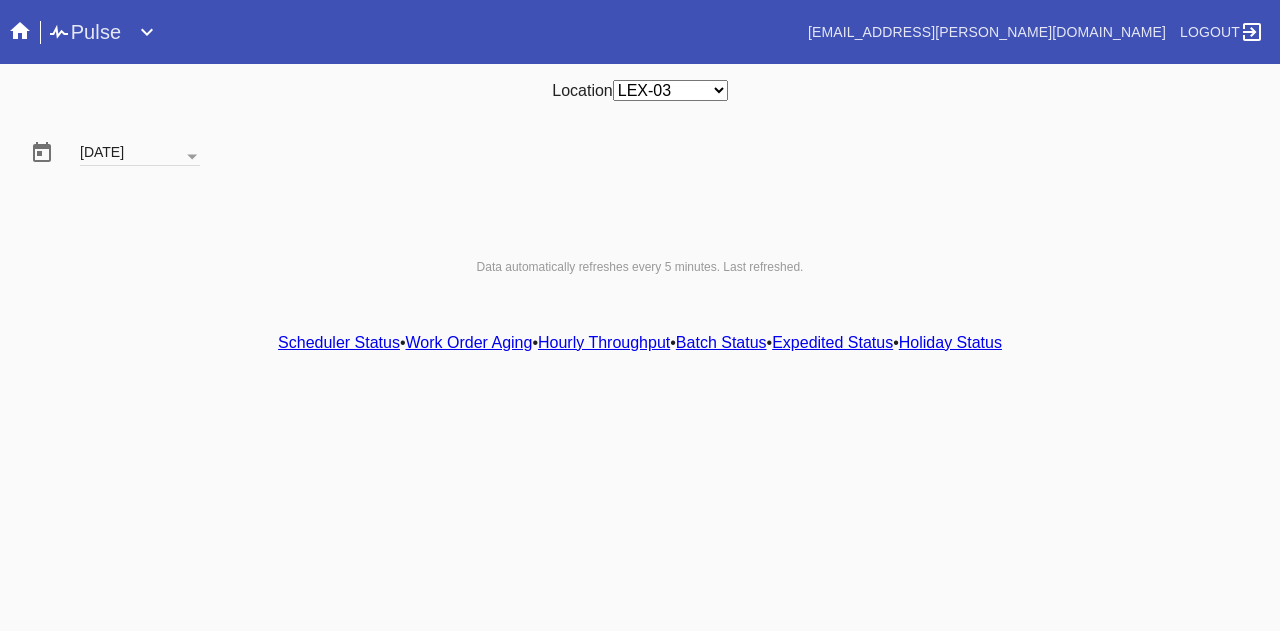 scroll, scrollTop: 0, scrollLeft: 0, axis: both 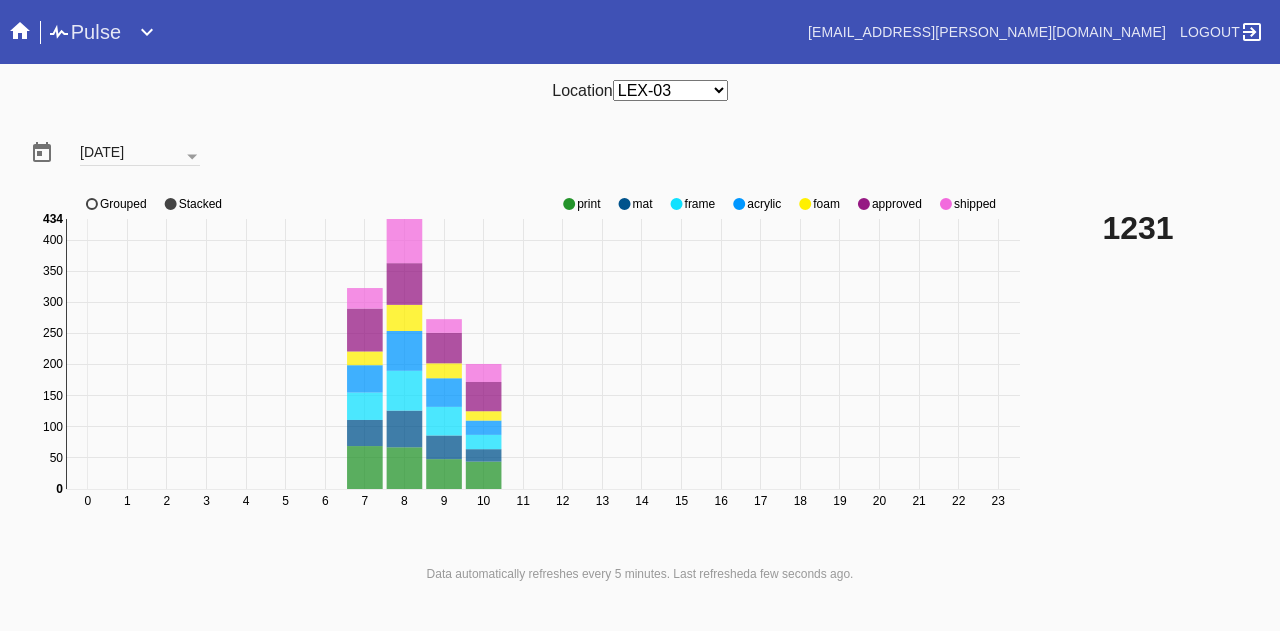 click on "shipped" 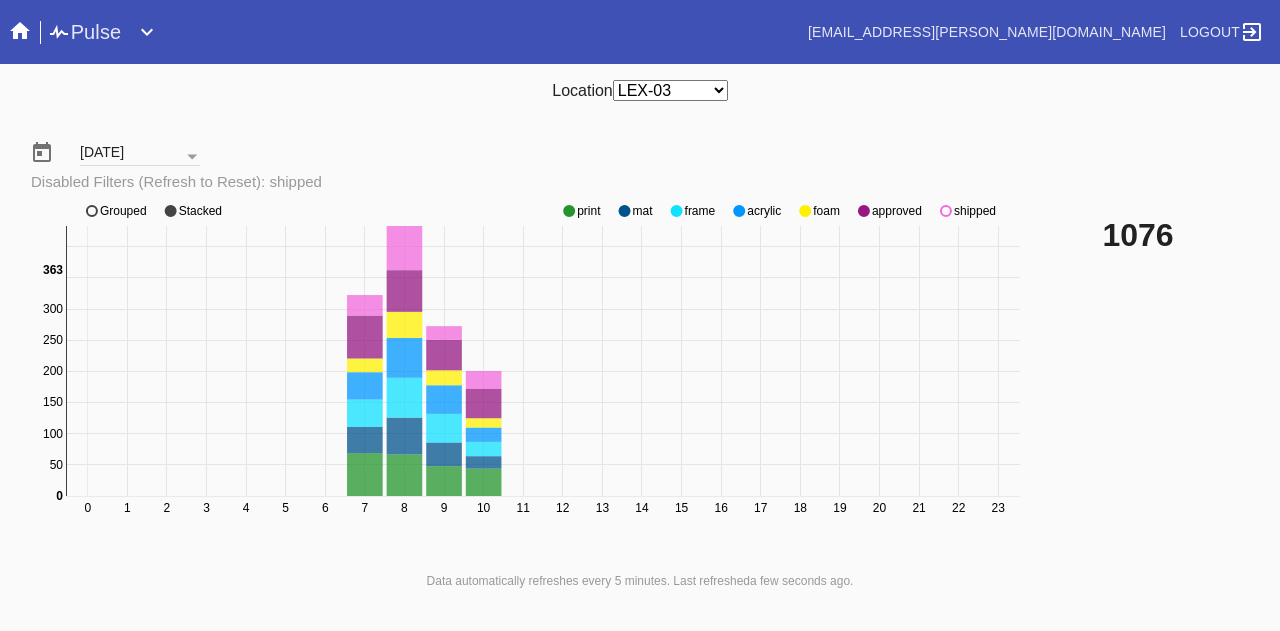 click on "0 1 2 3 4 5 6 7 8 9 10 11 12 13 14 15 16 17 18 19 20 21 22 23 0 50 100 150 200 250 300 350 400 0 363 print mat frame acrylic foam approved shipped Grouped Stacked" 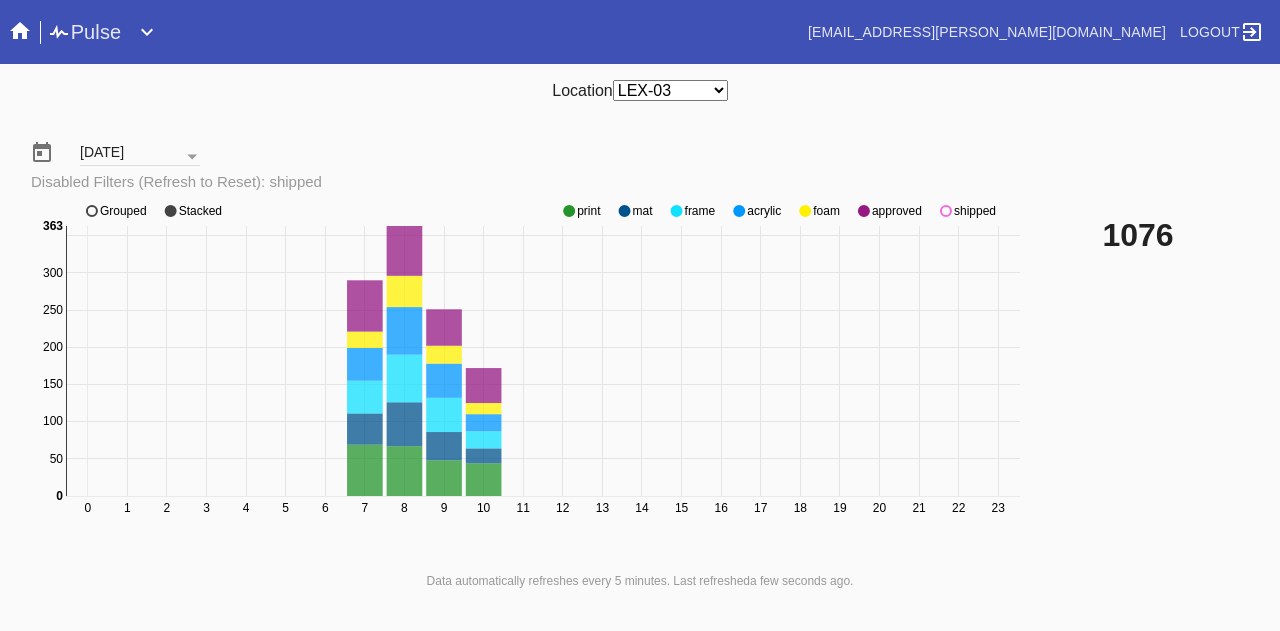 click on "shipped" 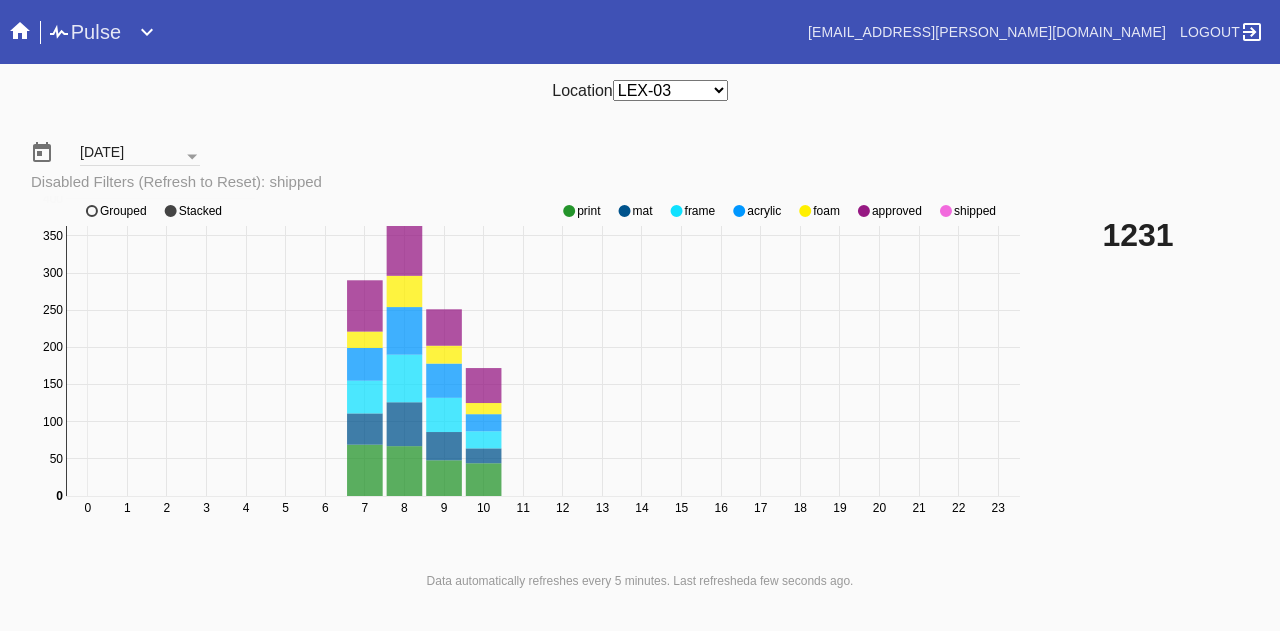 click on "shipped" 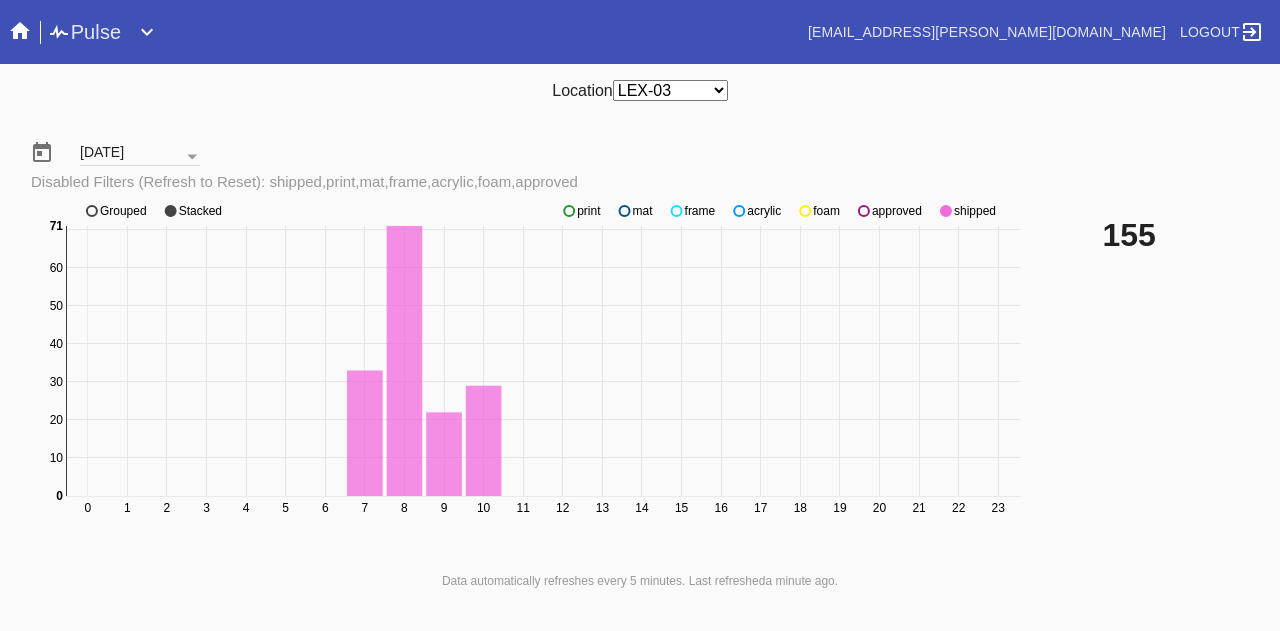 click on "approved" 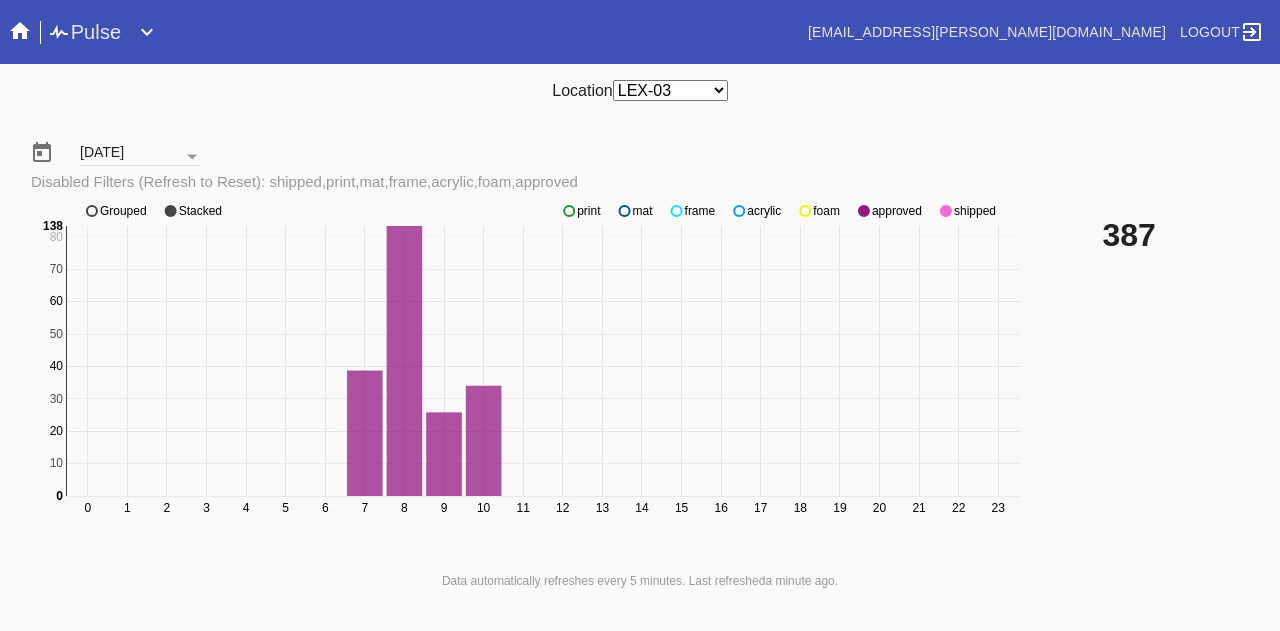 click on "approved" 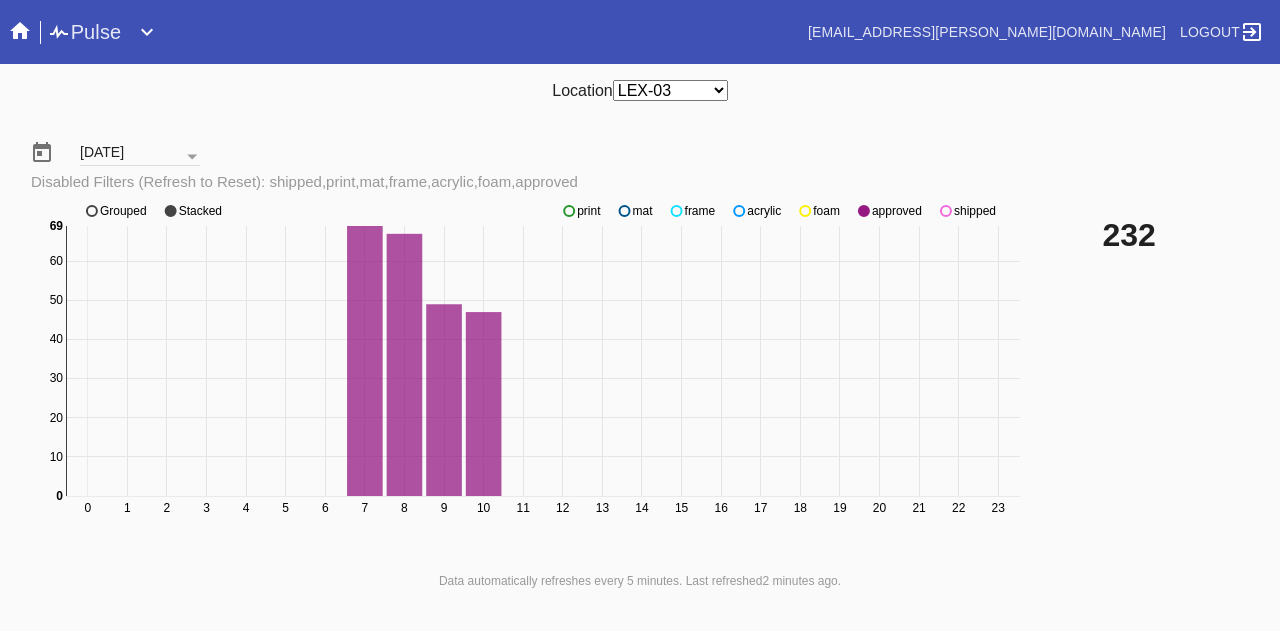 click on "shipped" 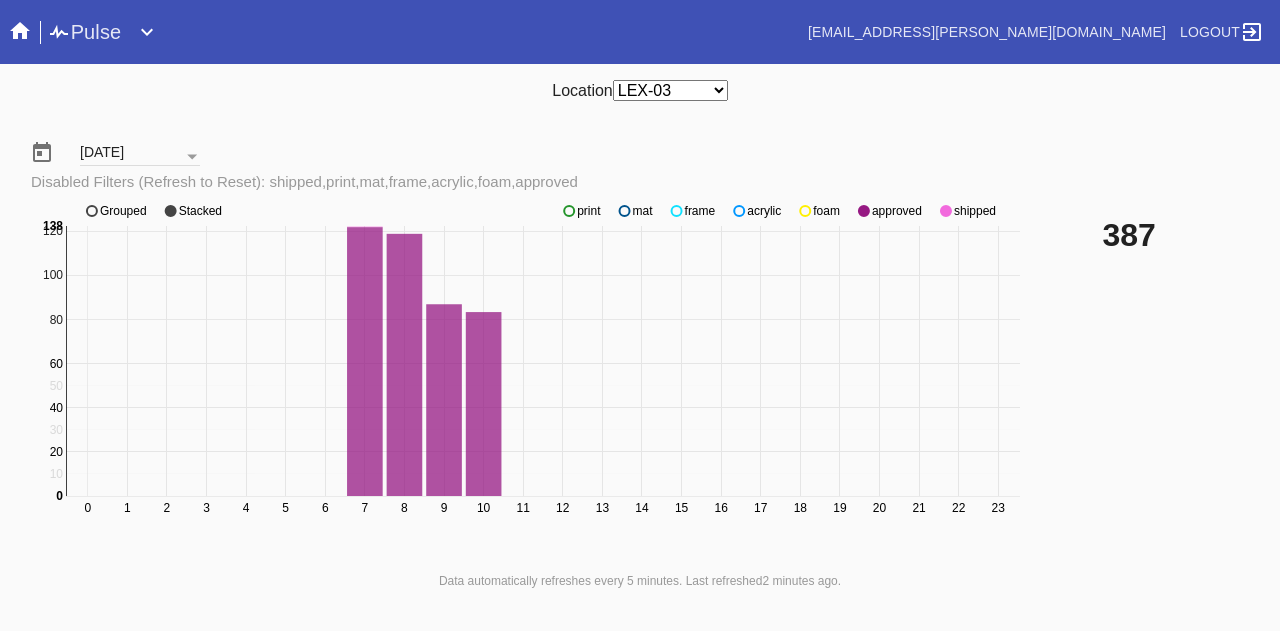 click on "shipped" 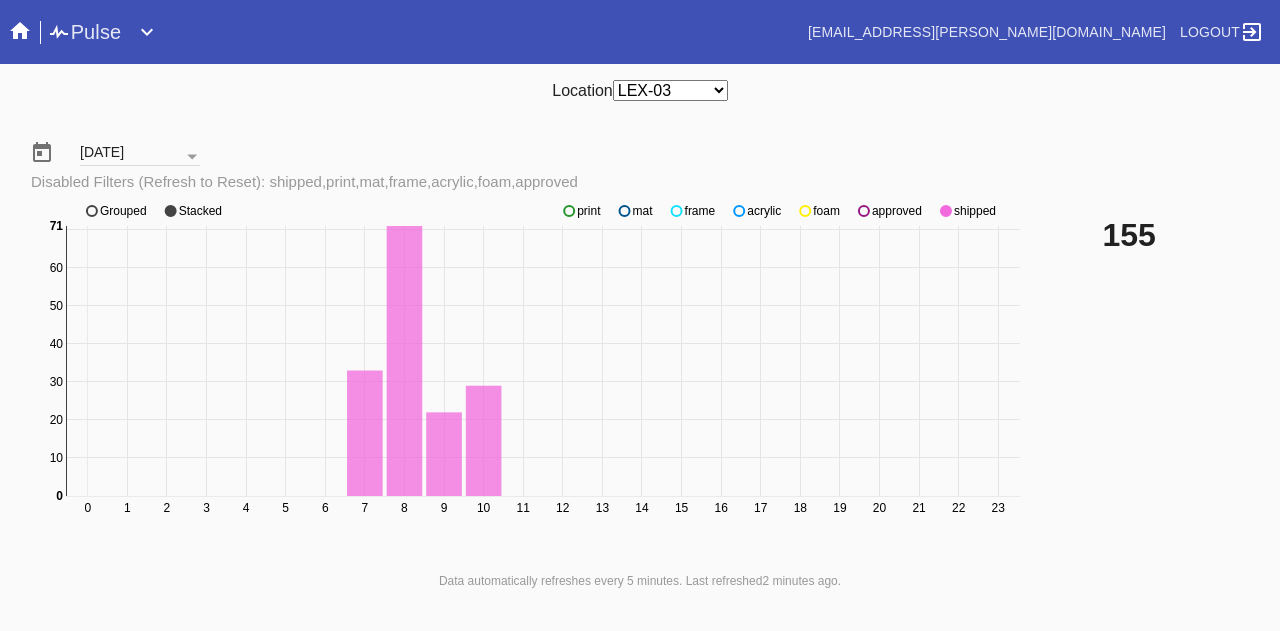 click on "approved" 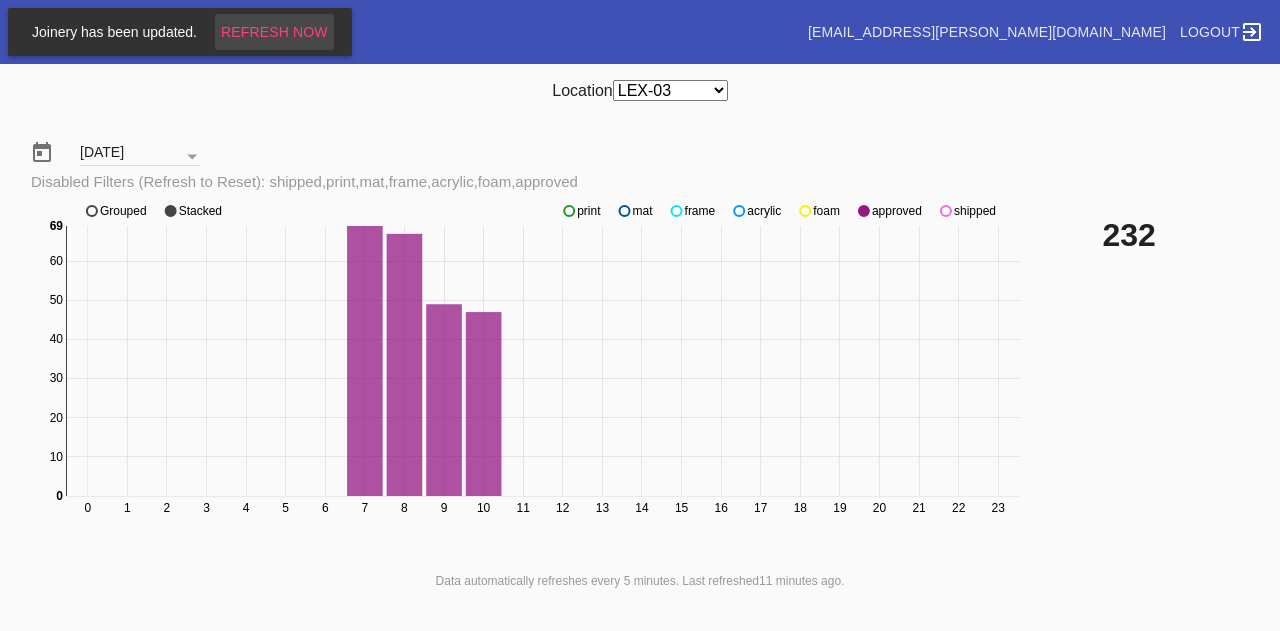 click on "Refresh Now" at bounding box center (274, 32) 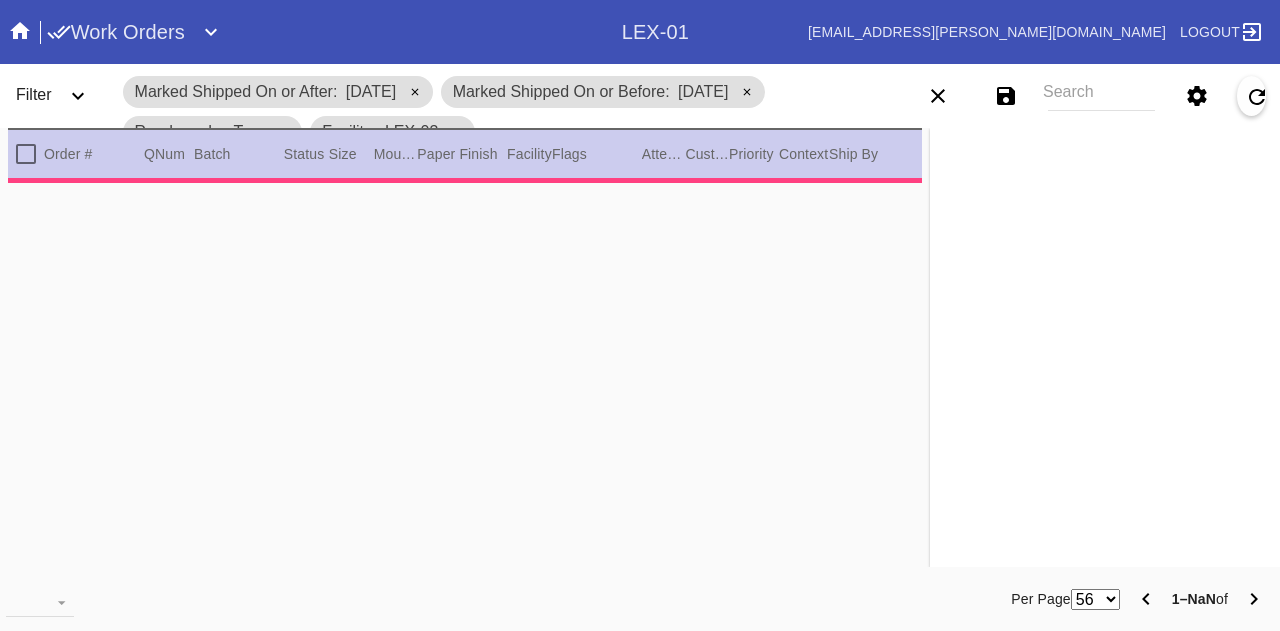scroll, scrollTop: 0, scrollLeft: 0, axis: both 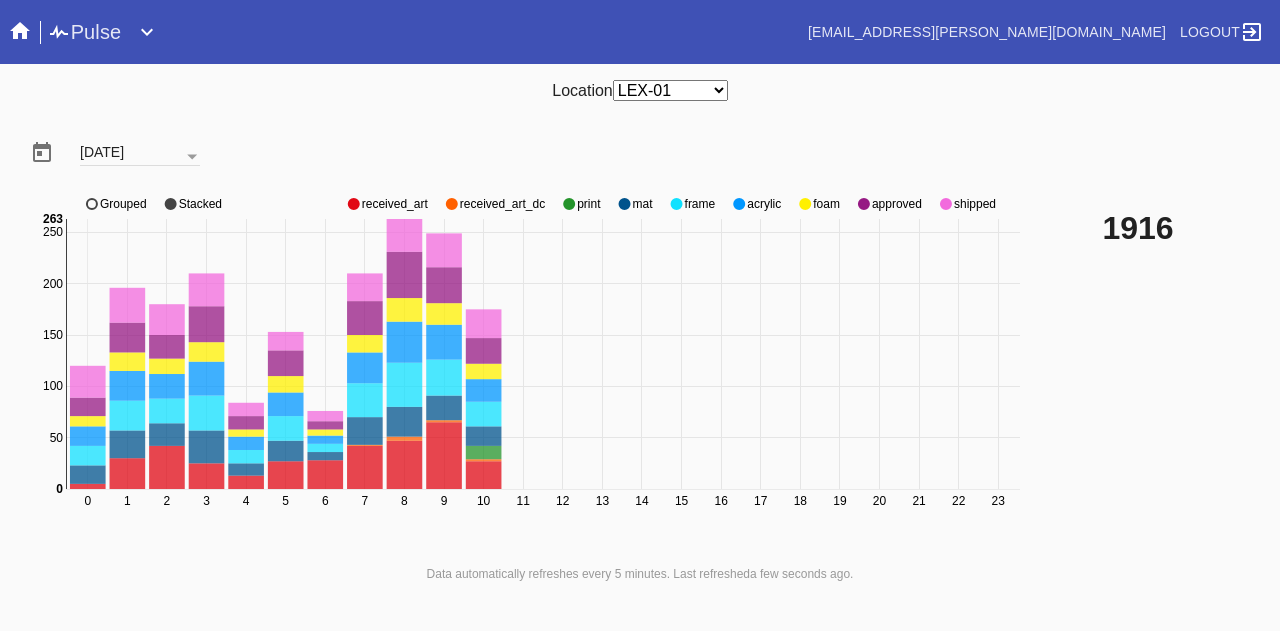 click on "Any Location DCA-05 ELP-01 LAS-01 LEX-01 LEX-03" at bounding box center [670, 90] 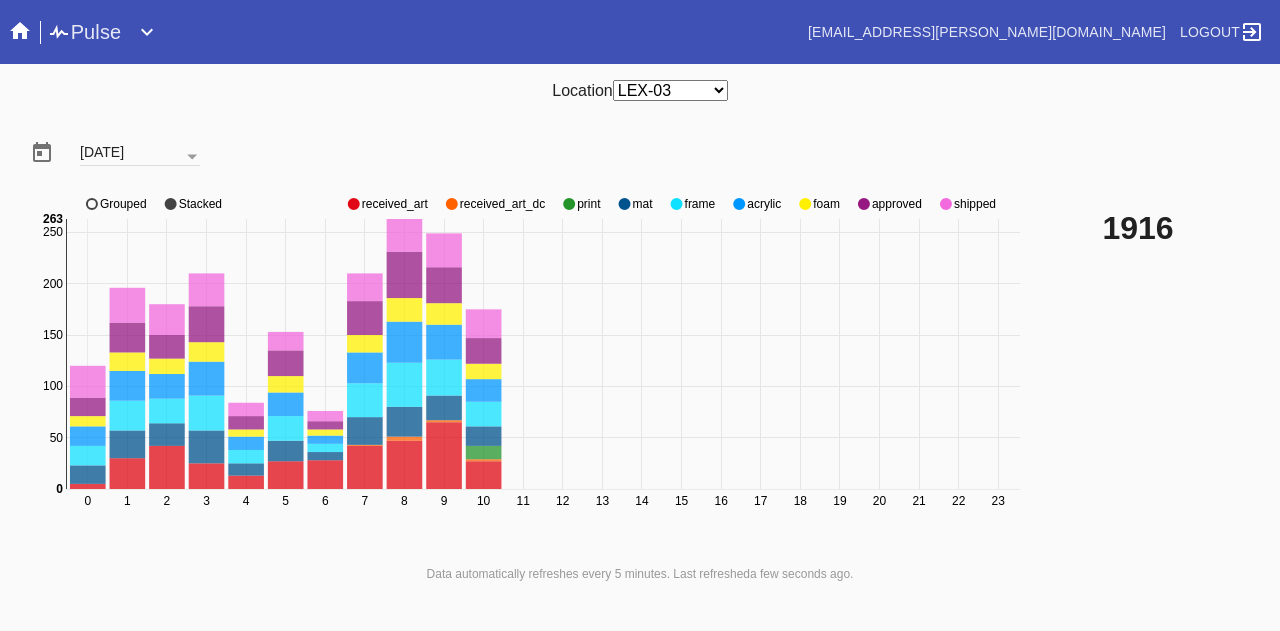 click on "Any Location DCA-05 ELP-01 LAS-01 LEX-01 LEX-03" at bounding box center [670, 90] 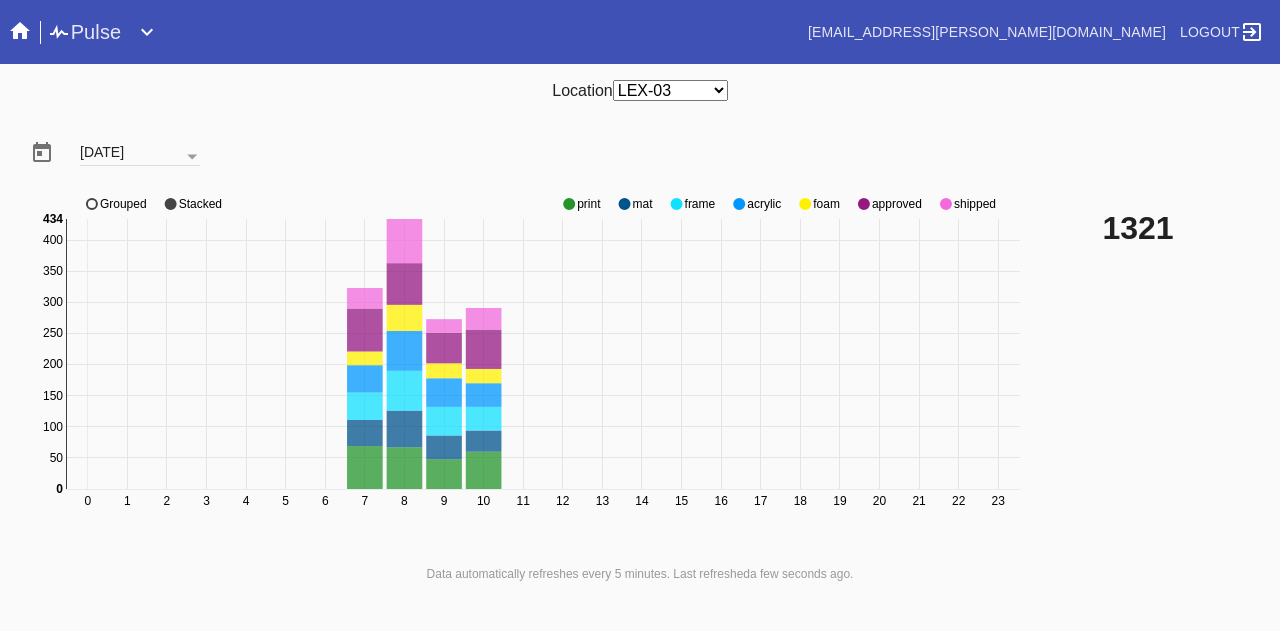 click on "shipped" 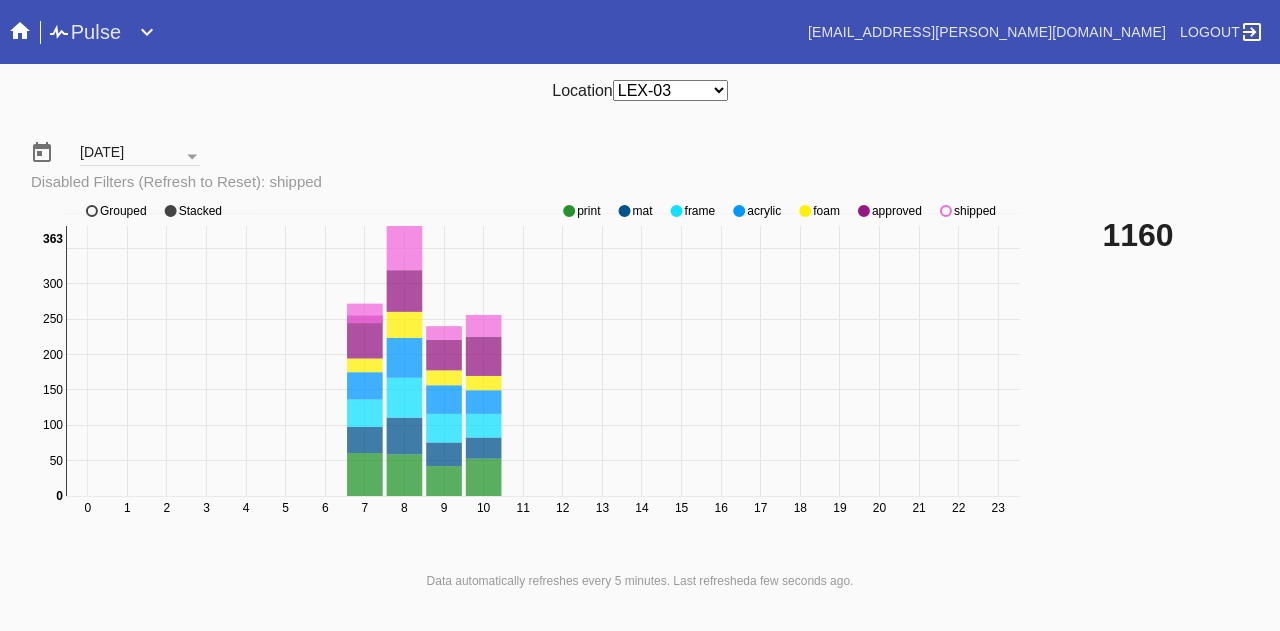 click on "shipped" 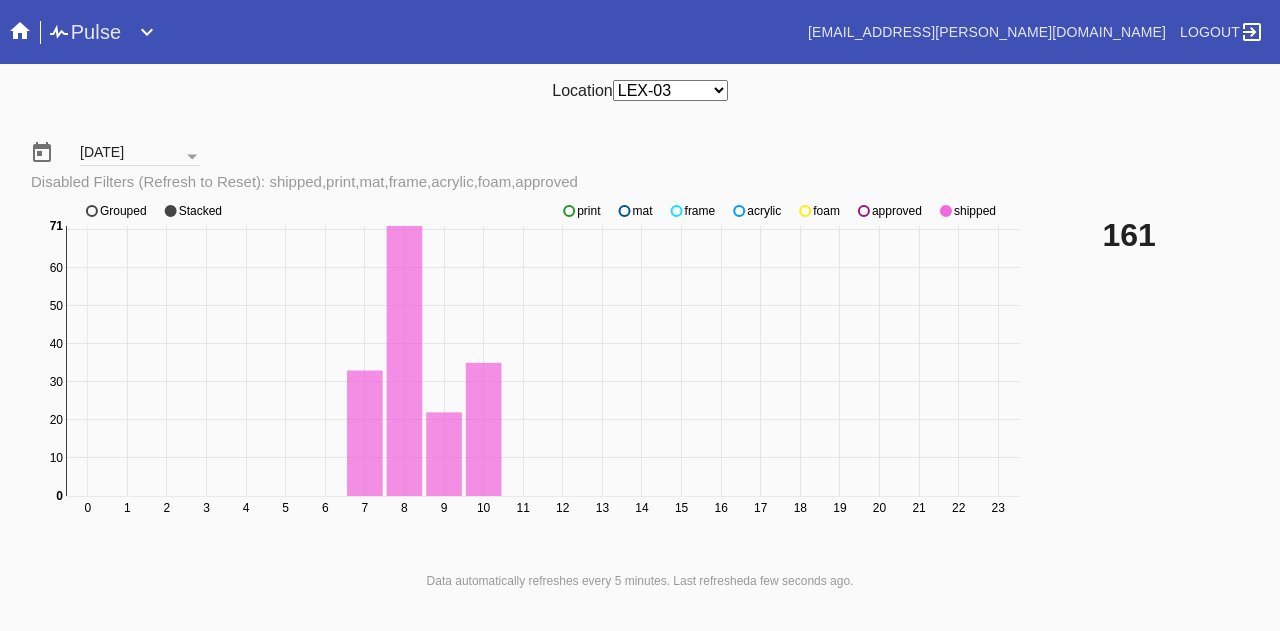 click 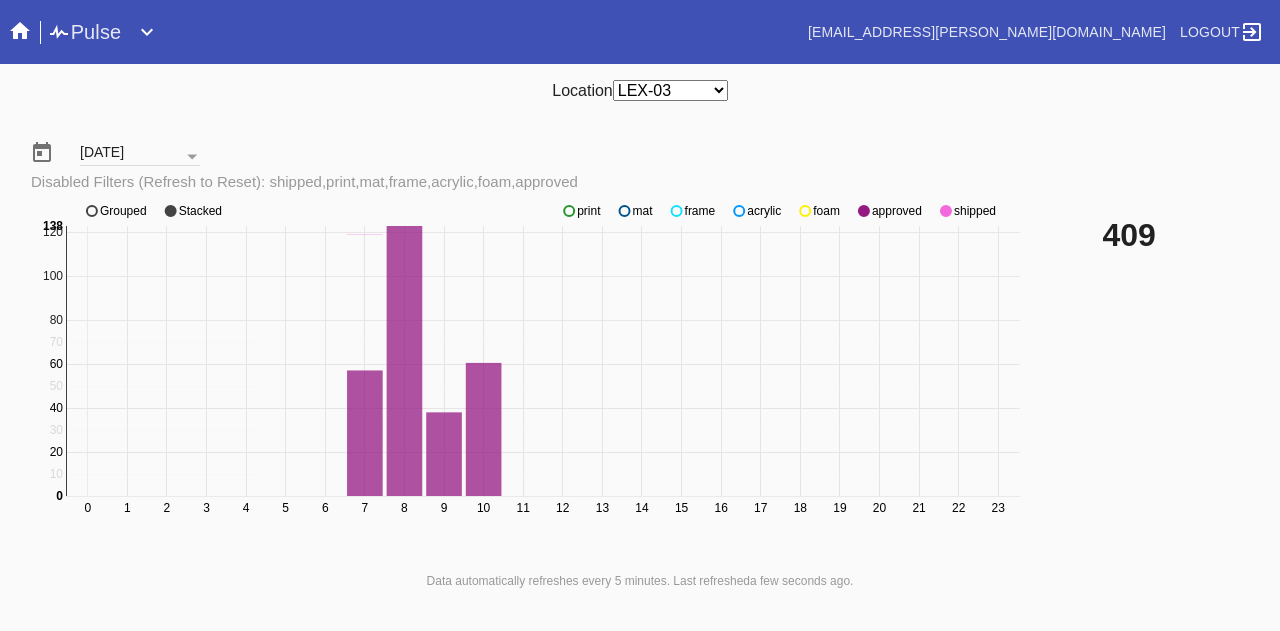 click 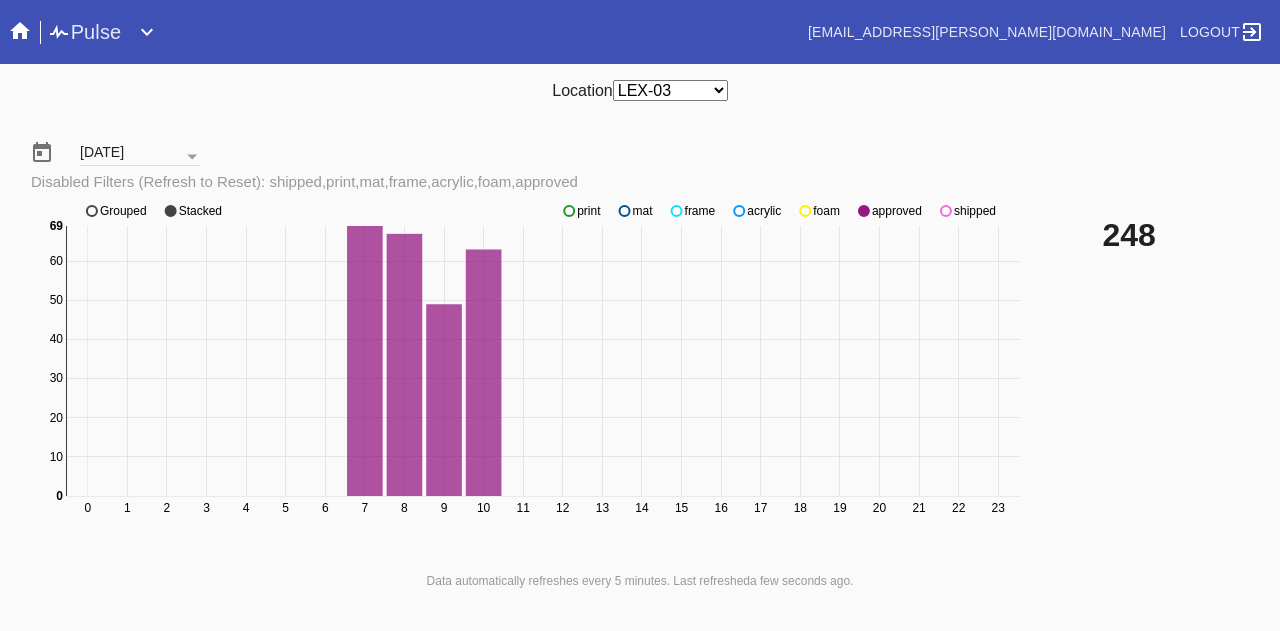 click on "shipped" 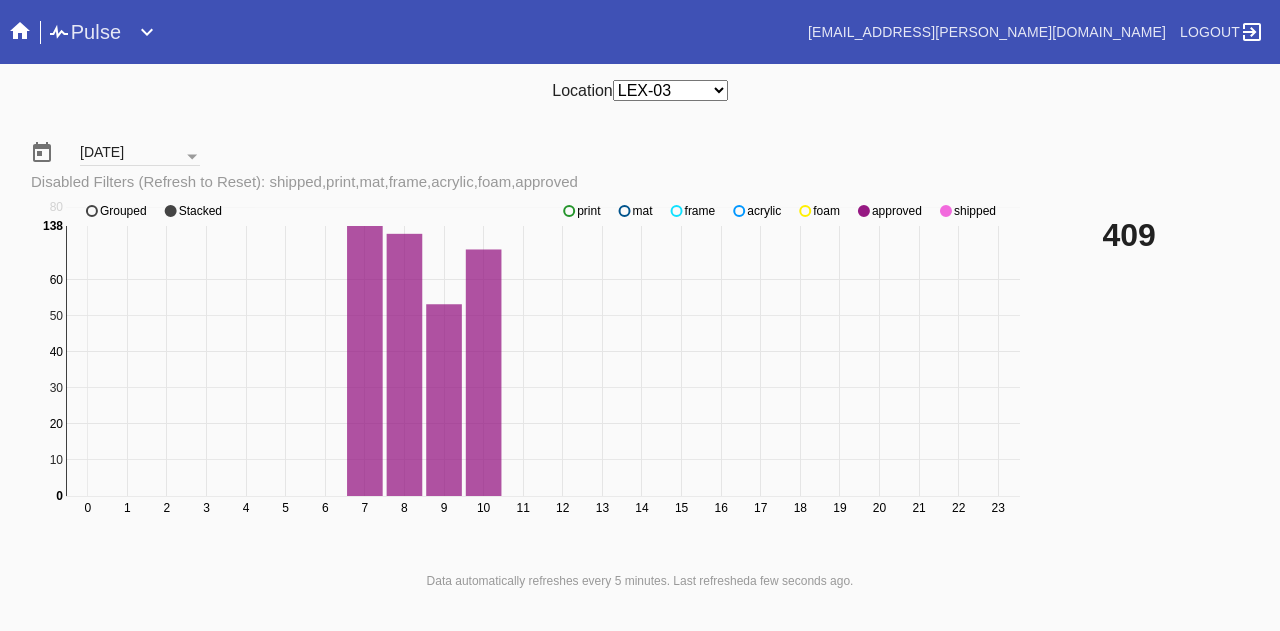 click on "shipped" 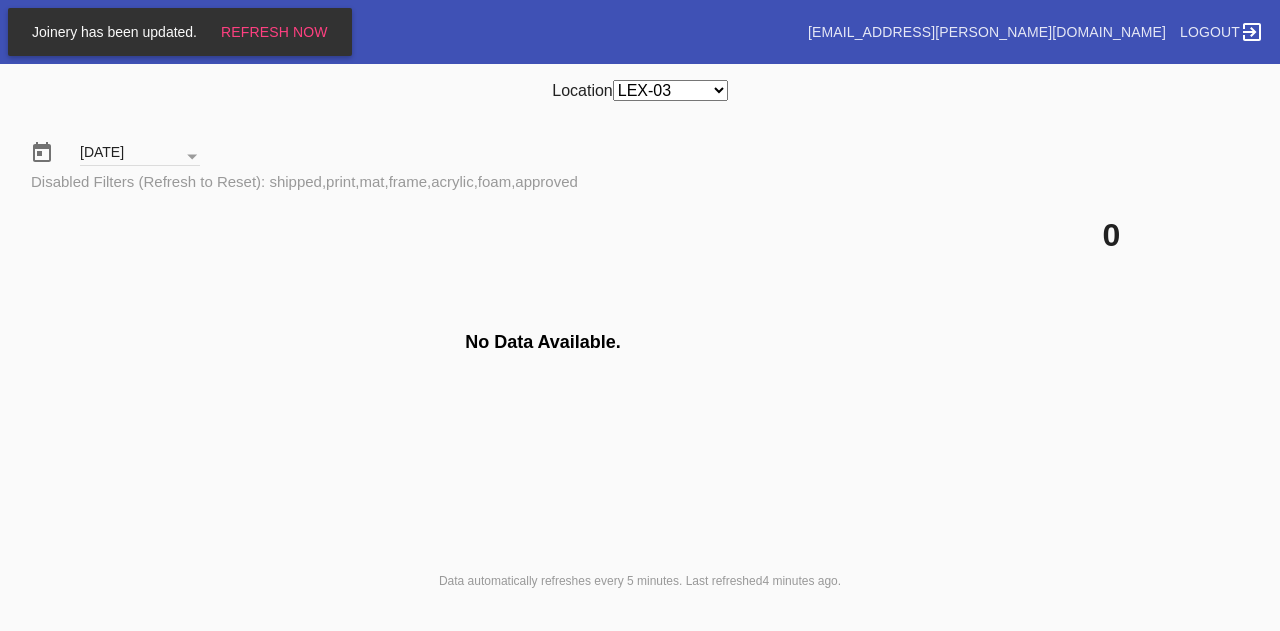 click on "Joinery has been updated.                Refresh Now" at bounding box center (180, 32) 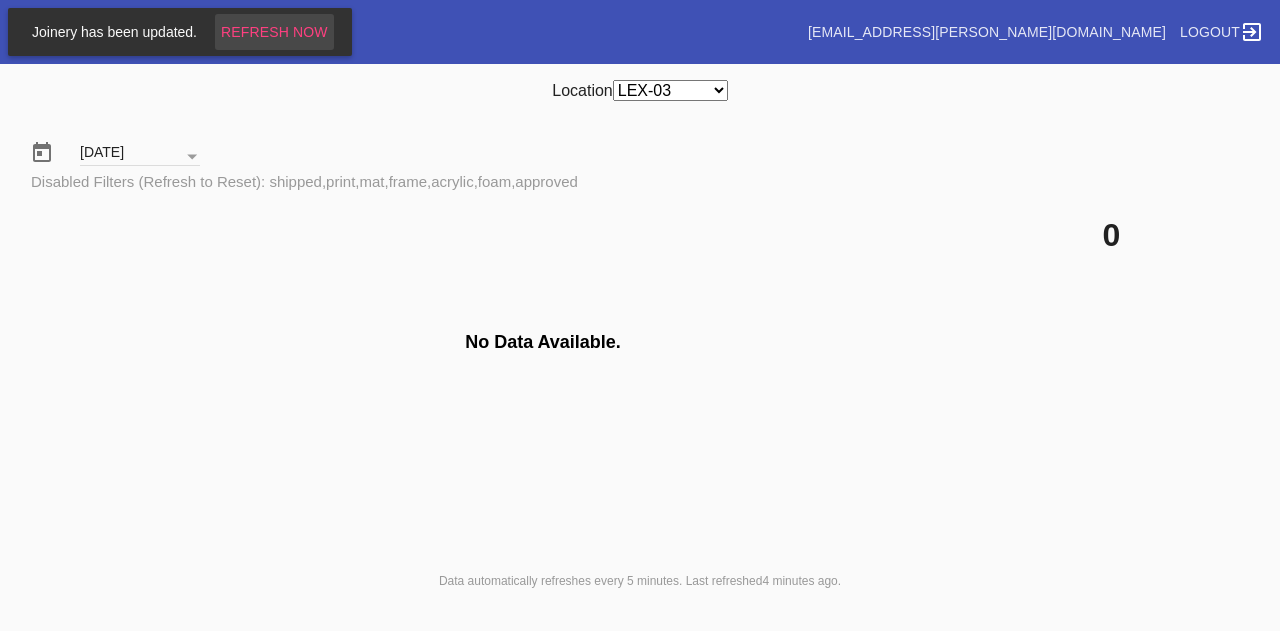 click on "Refresh Now" at bounding box center (274, 32) 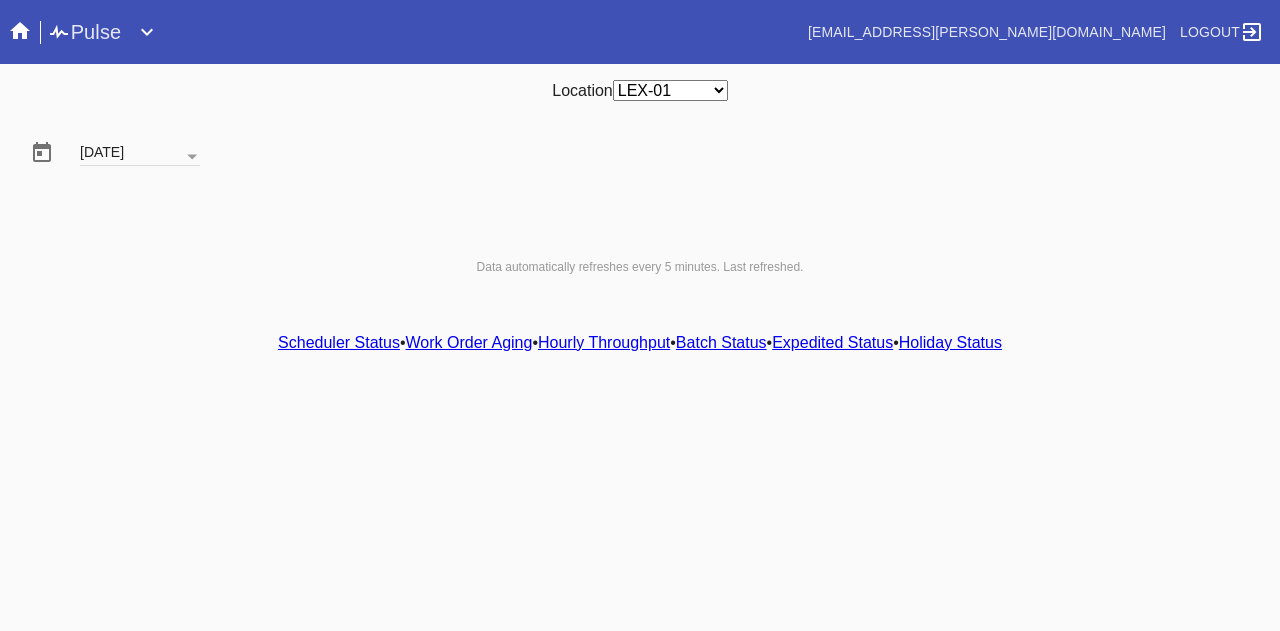 scroll, scrollTop: 0, scrollLeft: 0, axis: both 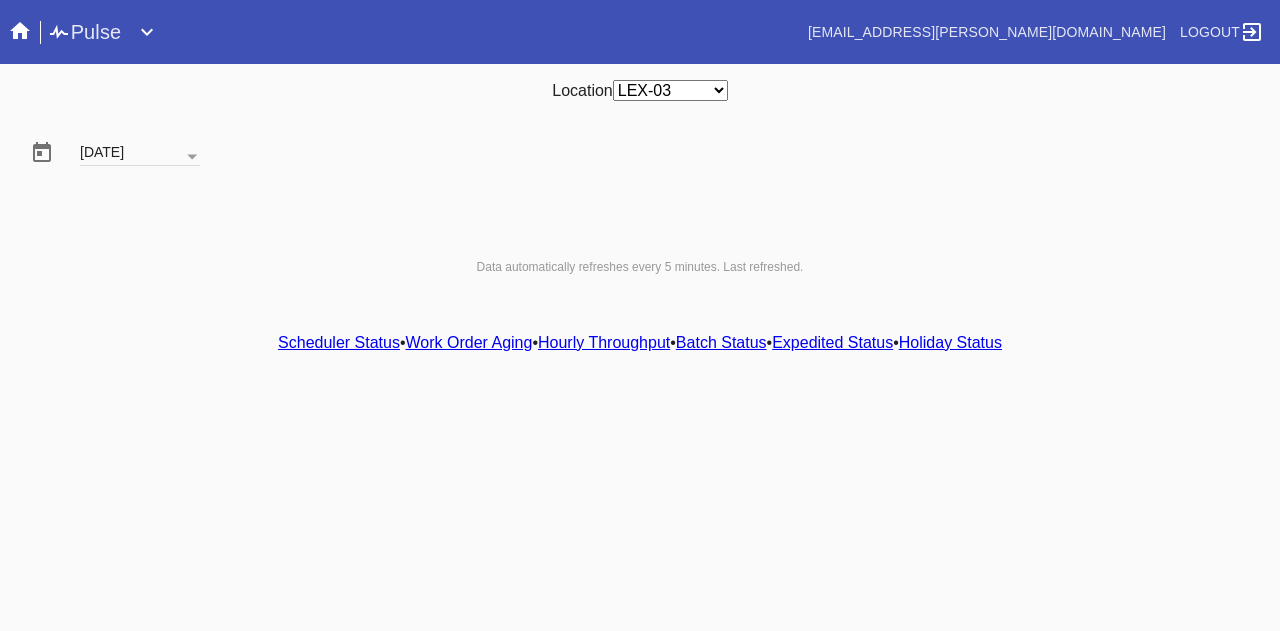 click on "Any Location DCA-05 ELP-01 LAS-01 LEX-01 LEX-03" at bounding box center [670, 90] 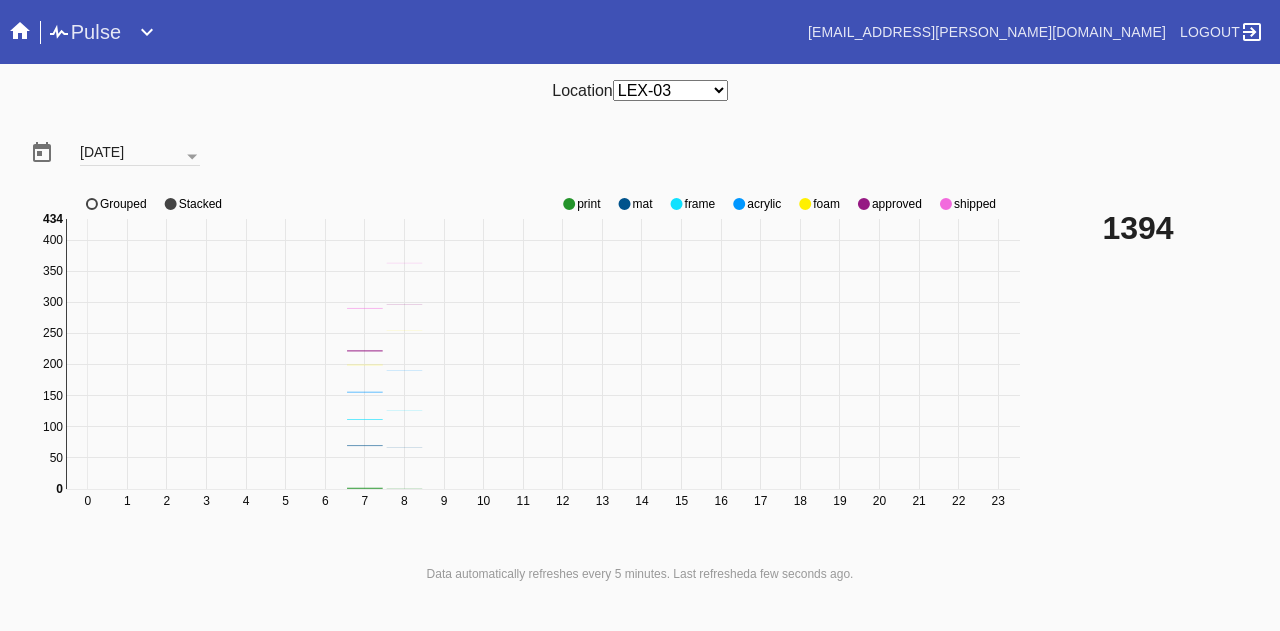 click 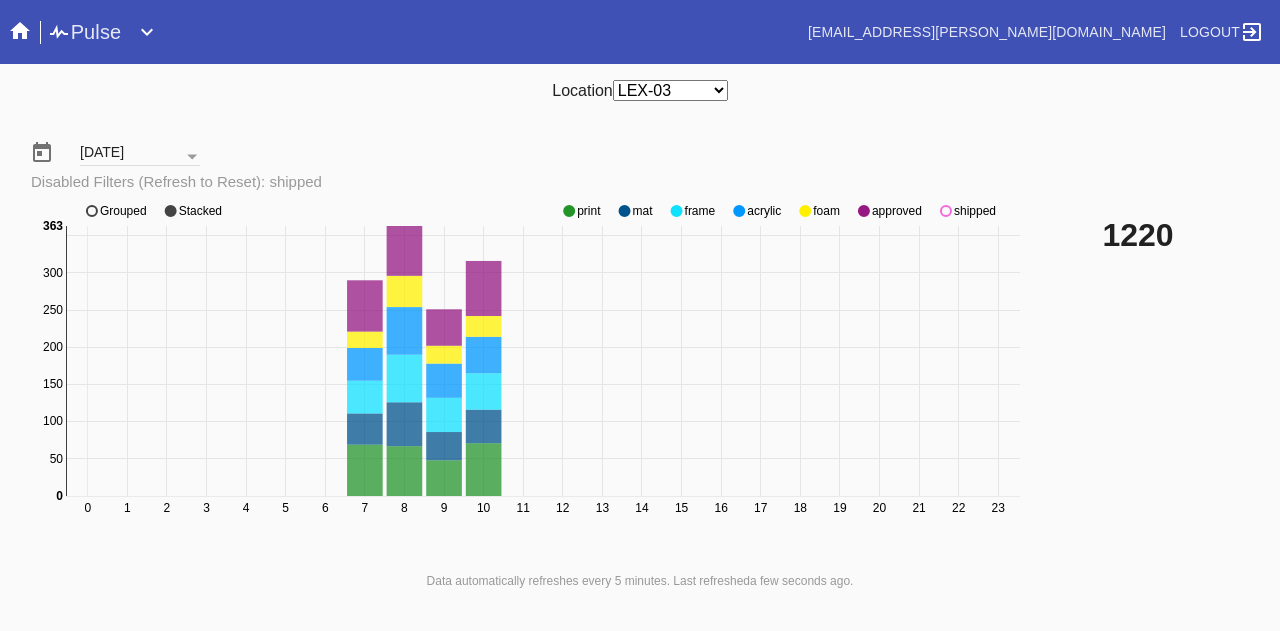 click on "shipped" 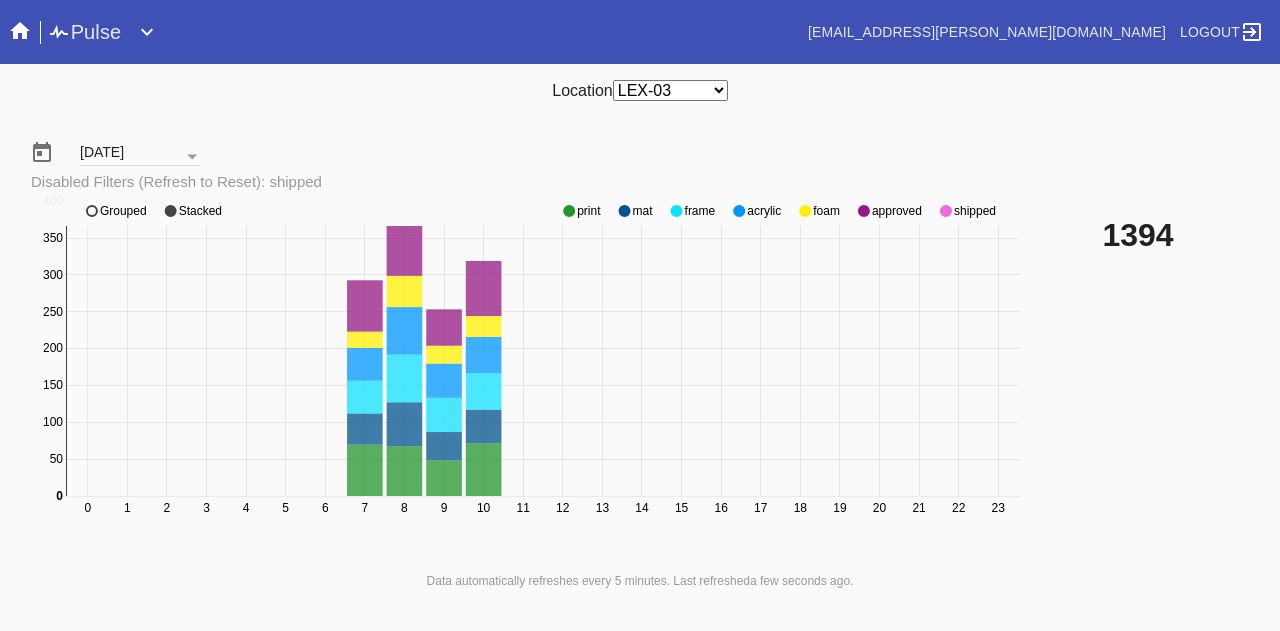 click on "shipped" 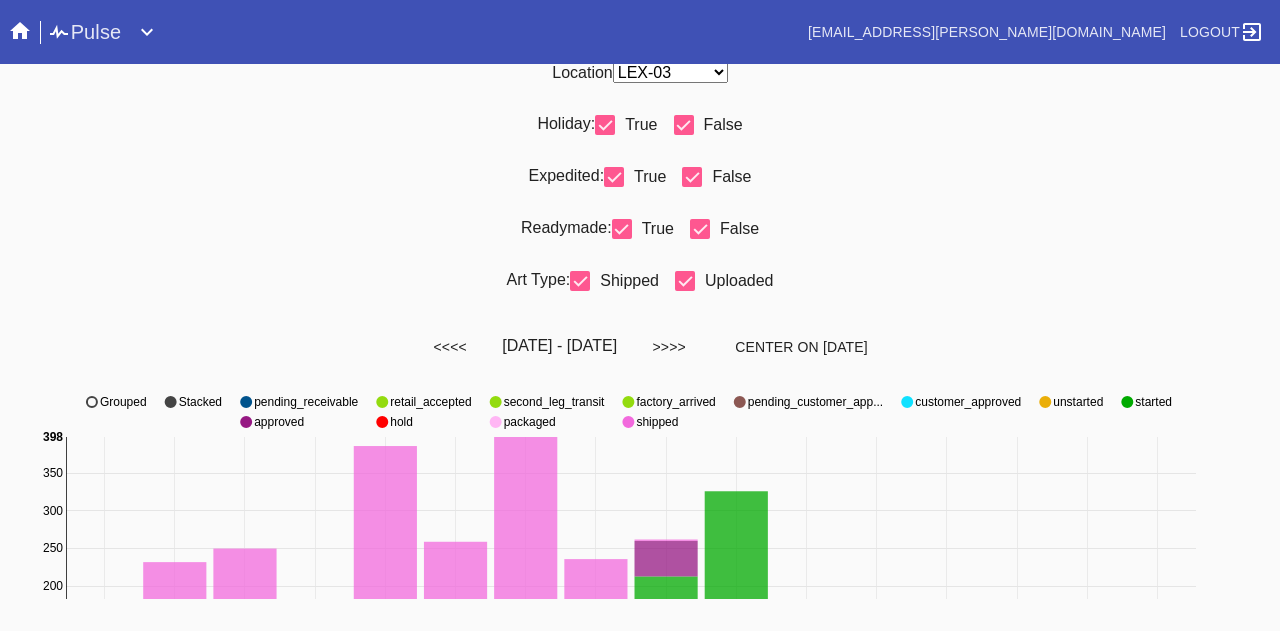 scroll, scrollTop: 0, scrollLeft: 0, axis: both 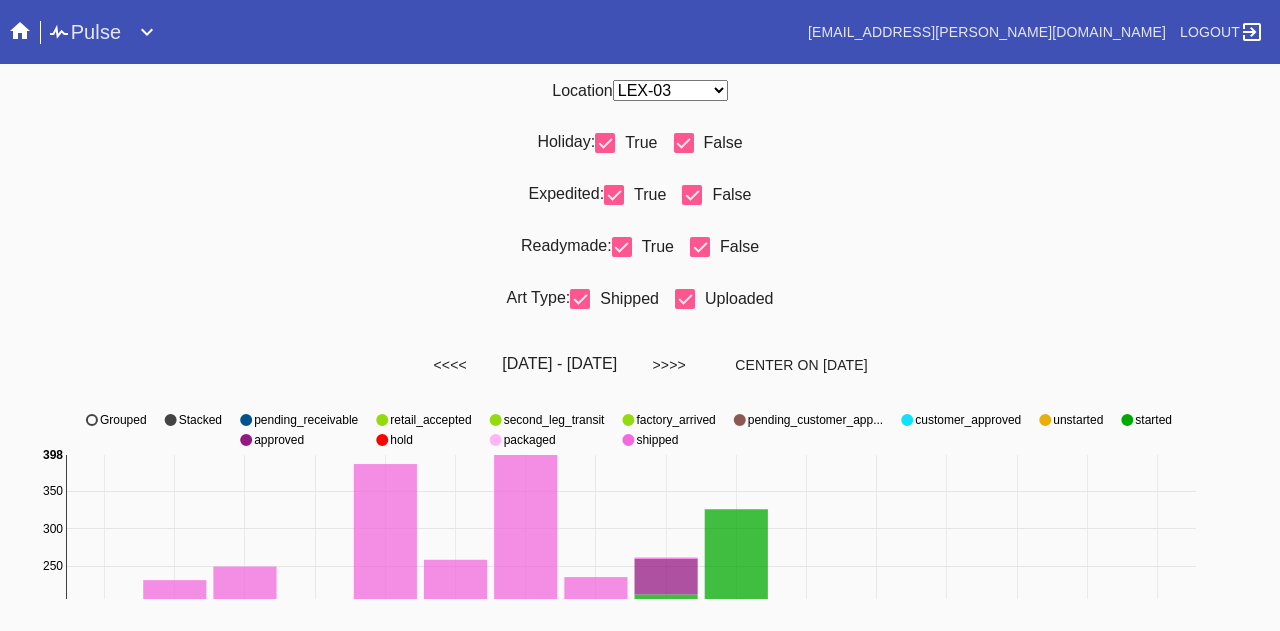 drag, startPoint x: 598, startPoint y: 135, endPoint x: 608, endPoint y: 155, distance: 22.36068 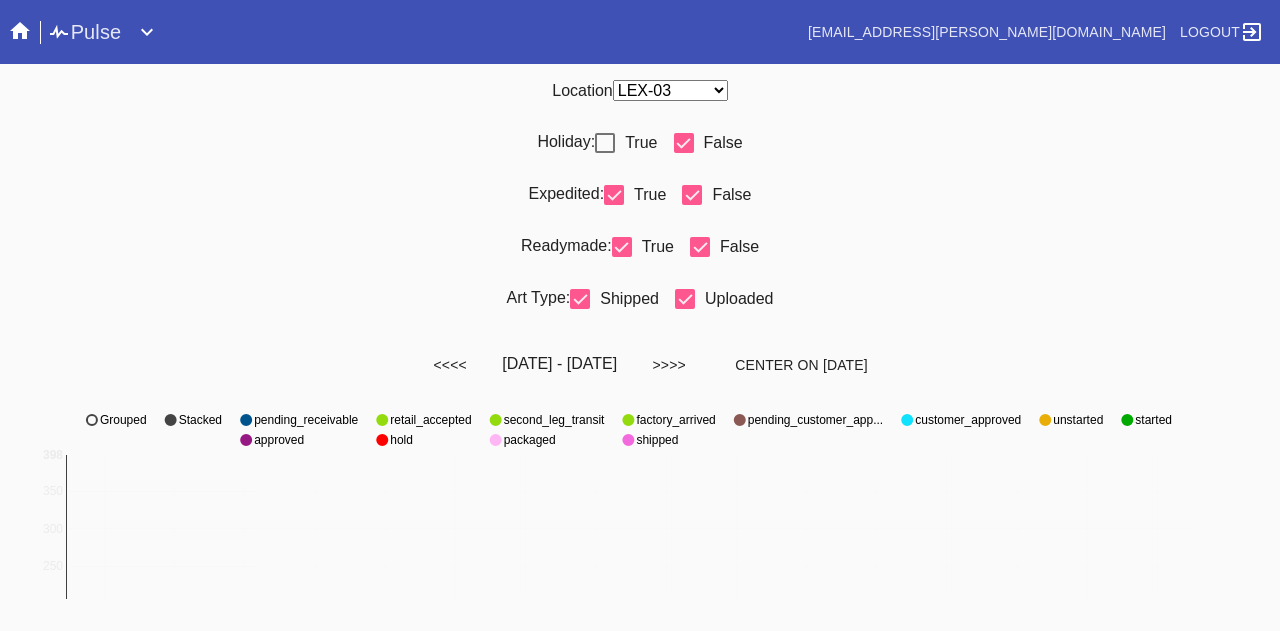 click at bounding box center (614, 195) 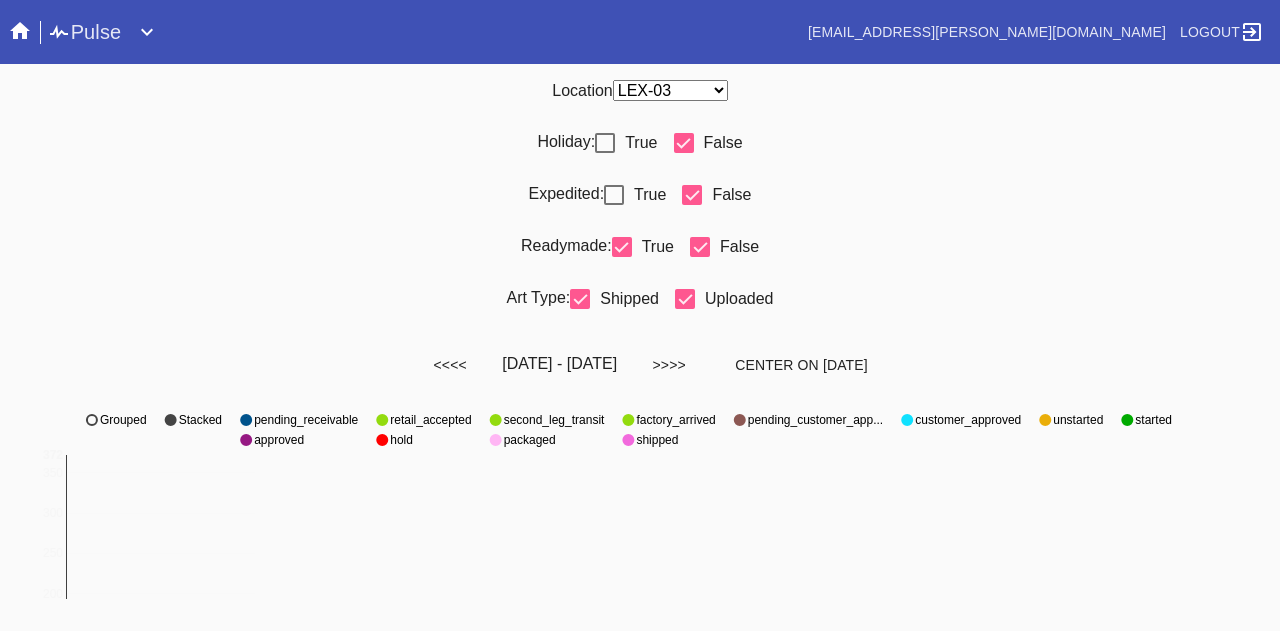click at bounding box center [700, 247] 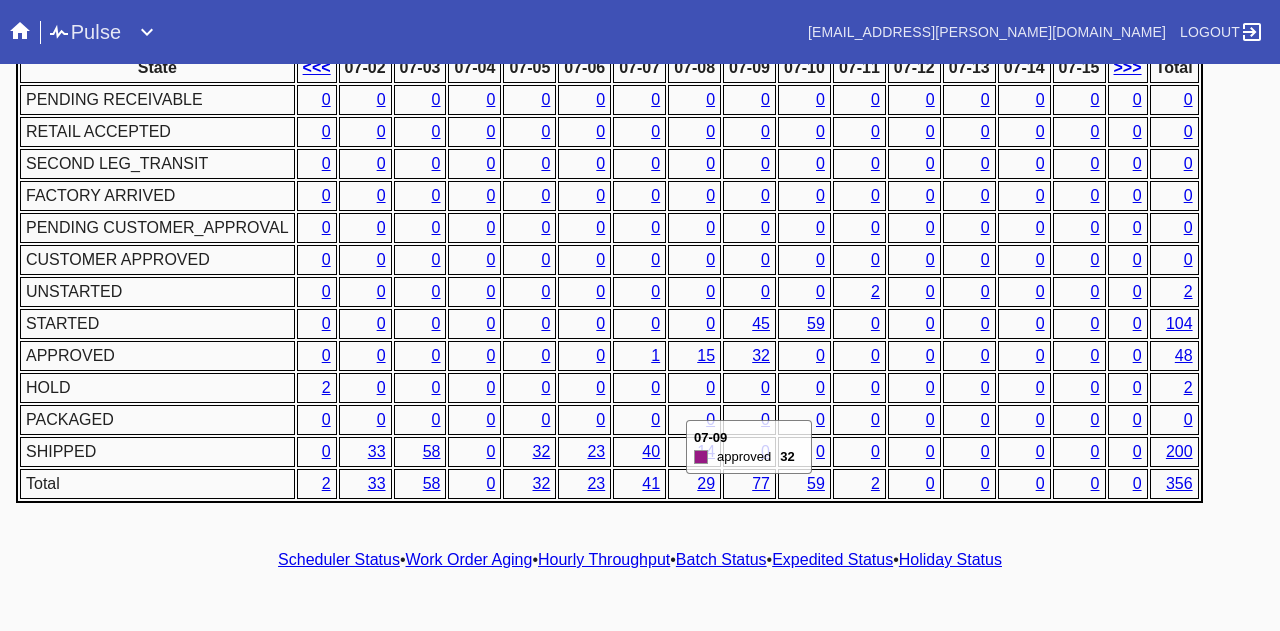 scroll, scrollTop: 1018, scrollLeft: 0, axis: vertical 